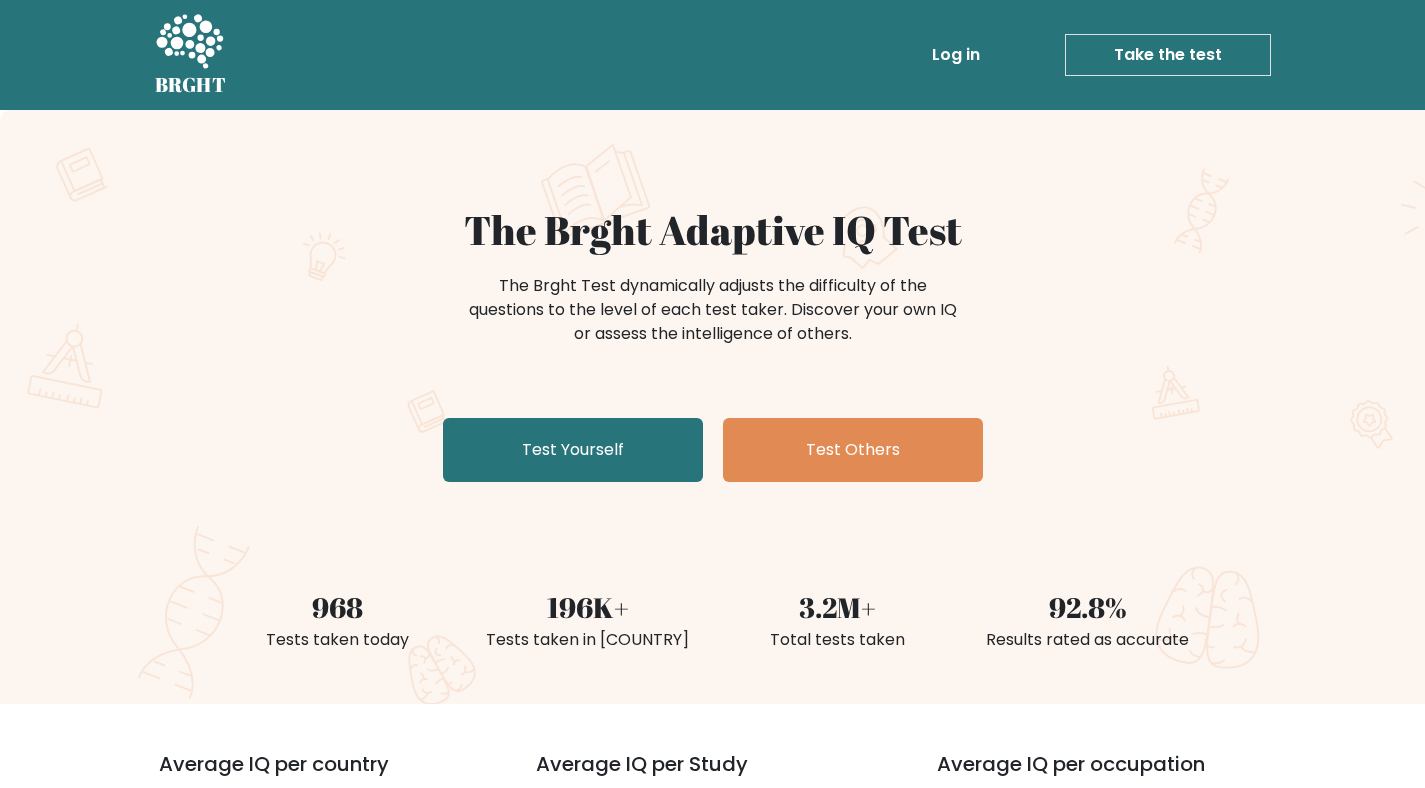 scroll, scrollTop: 0, scrollLeft: 0, axis: both 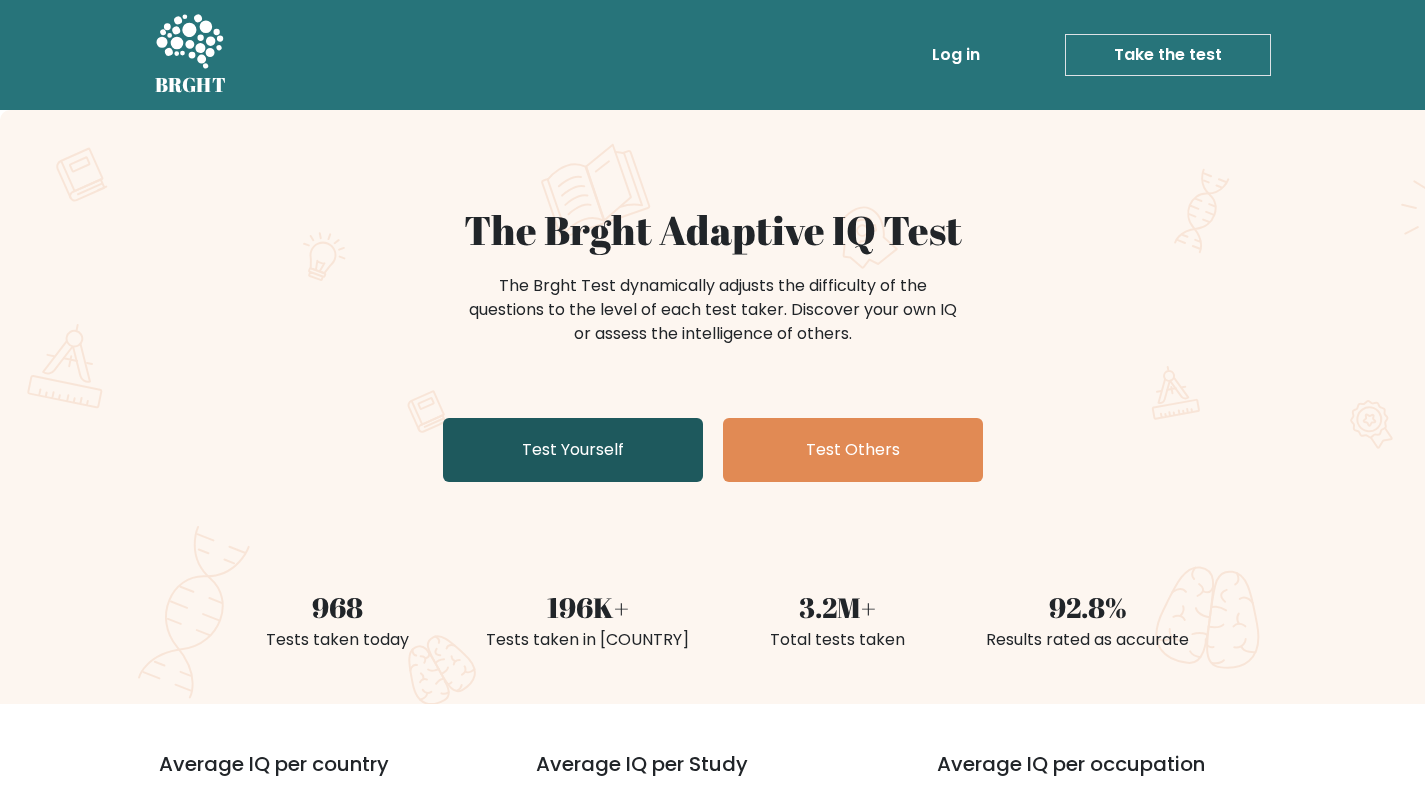 click on "Test Yourself" at bounding box center [573, 450] 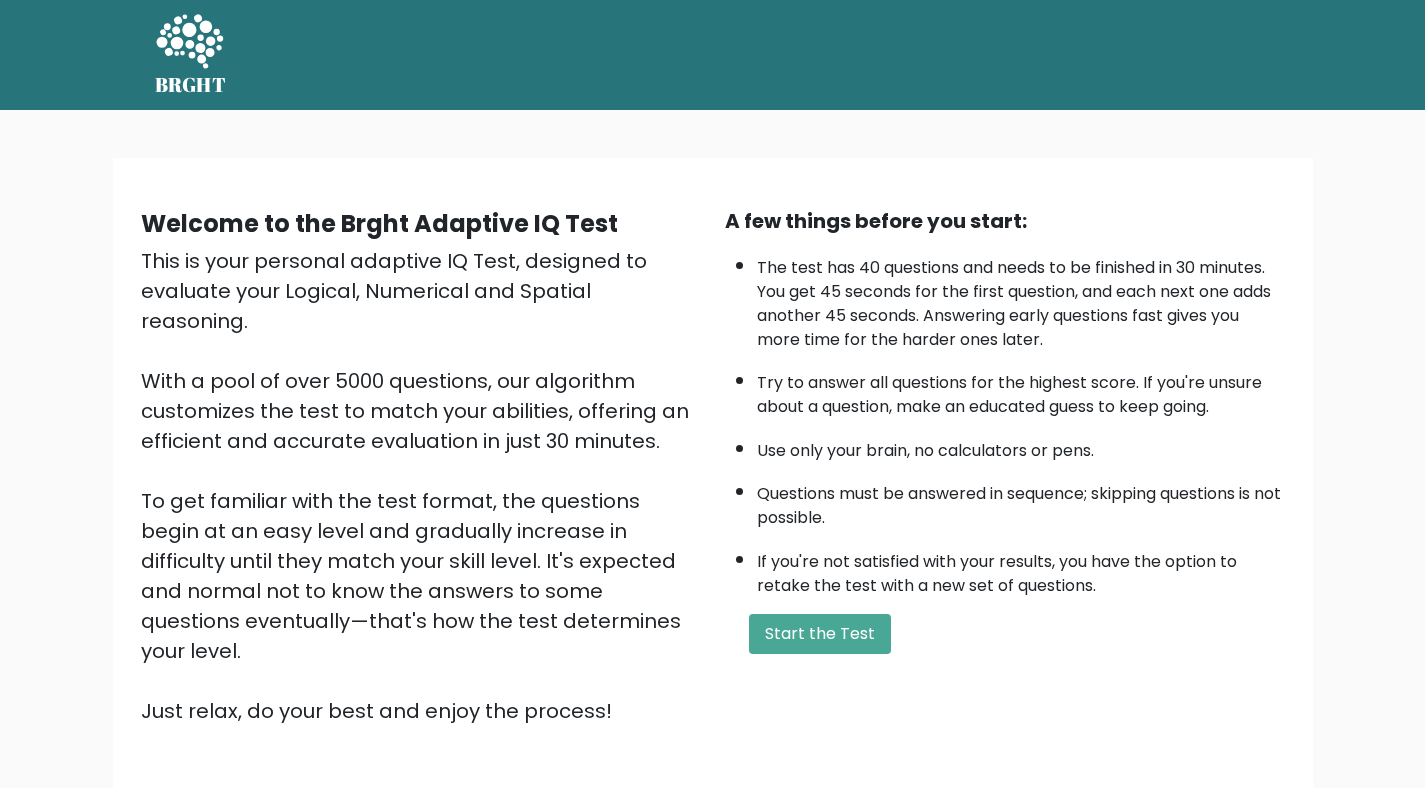 scroll, scrollTop: 0, scrollLeft: 0, axis: both 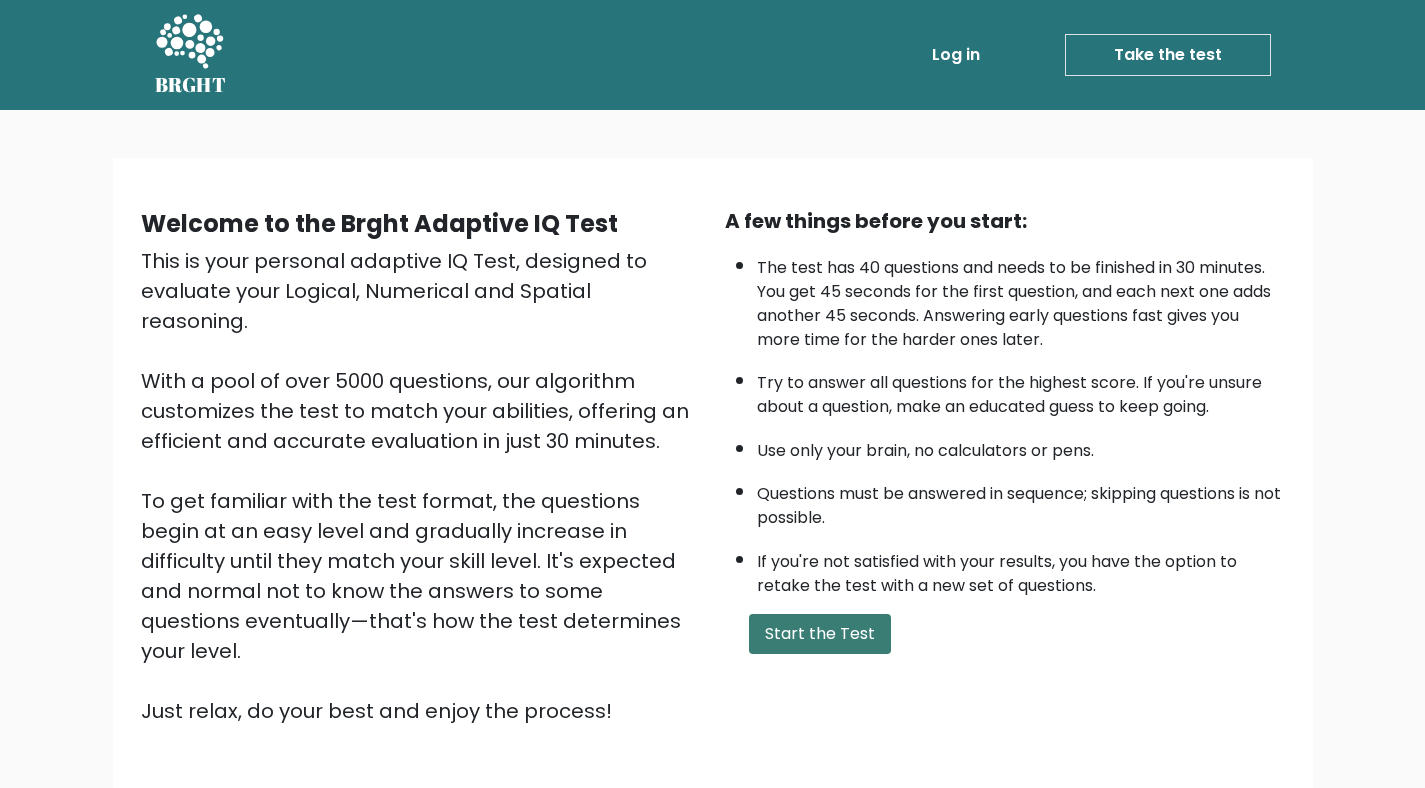 click on "Start the Test" at bounding box center [820, 634] 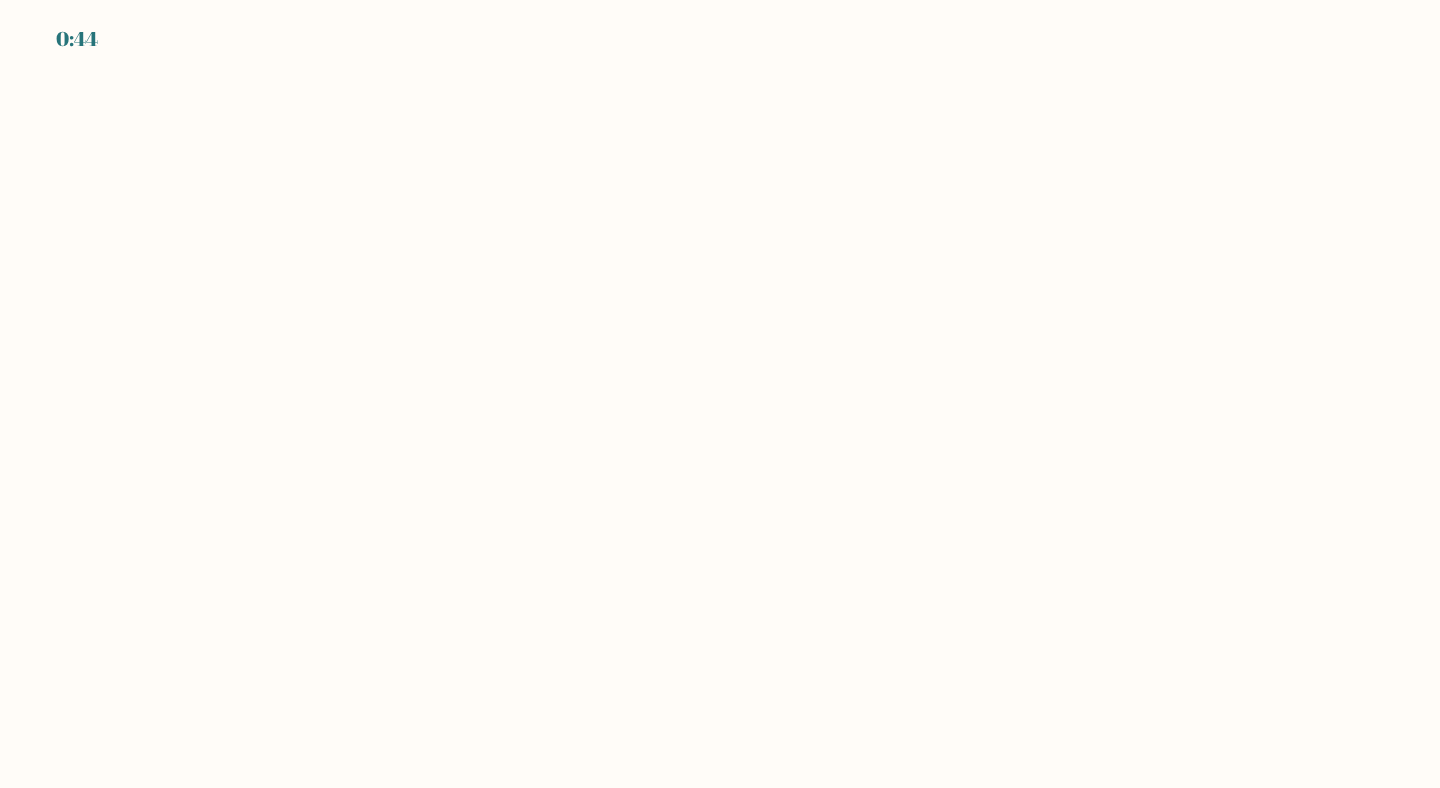 scroll, scrollTop: 0, scrollLeft: 0, axis: both 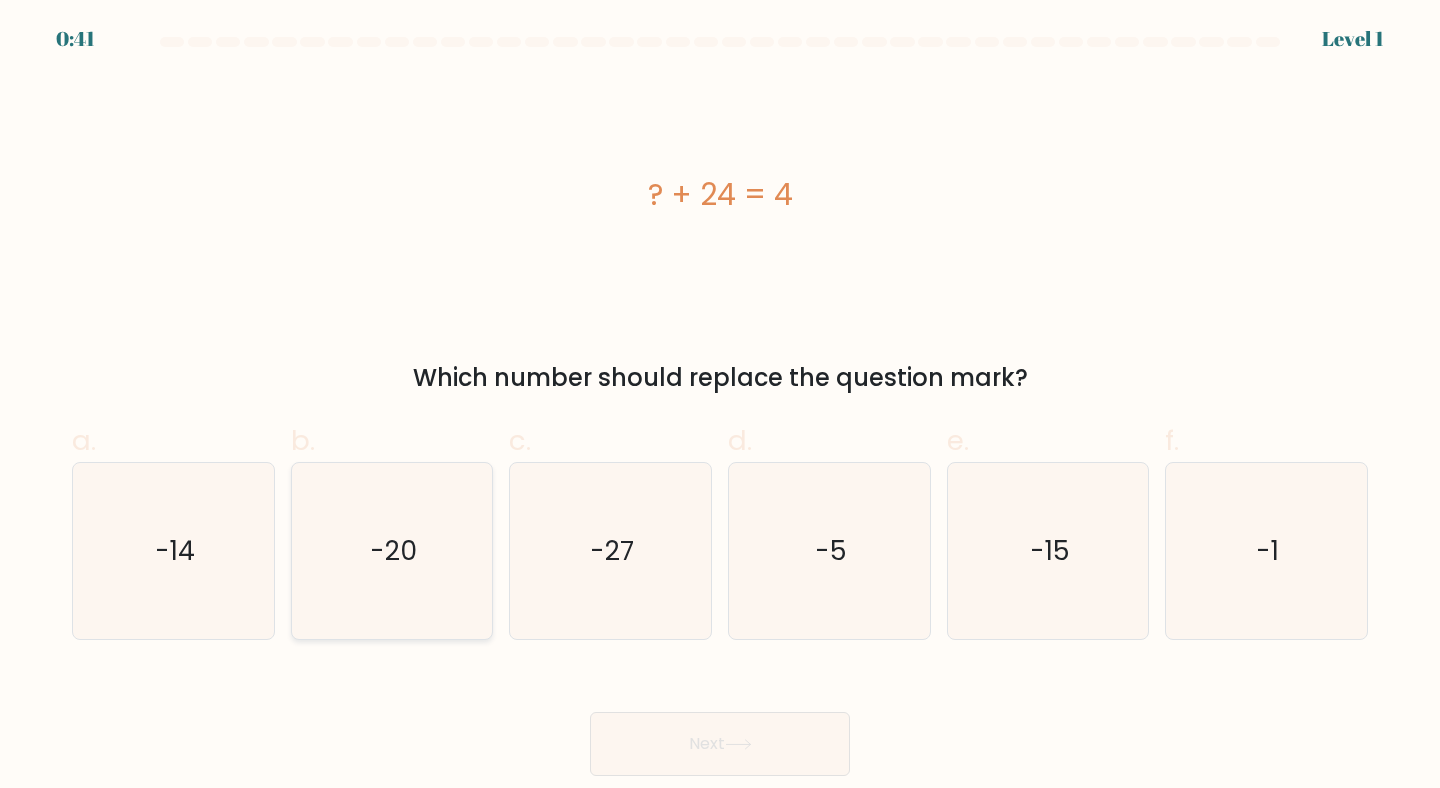 click on "-20" 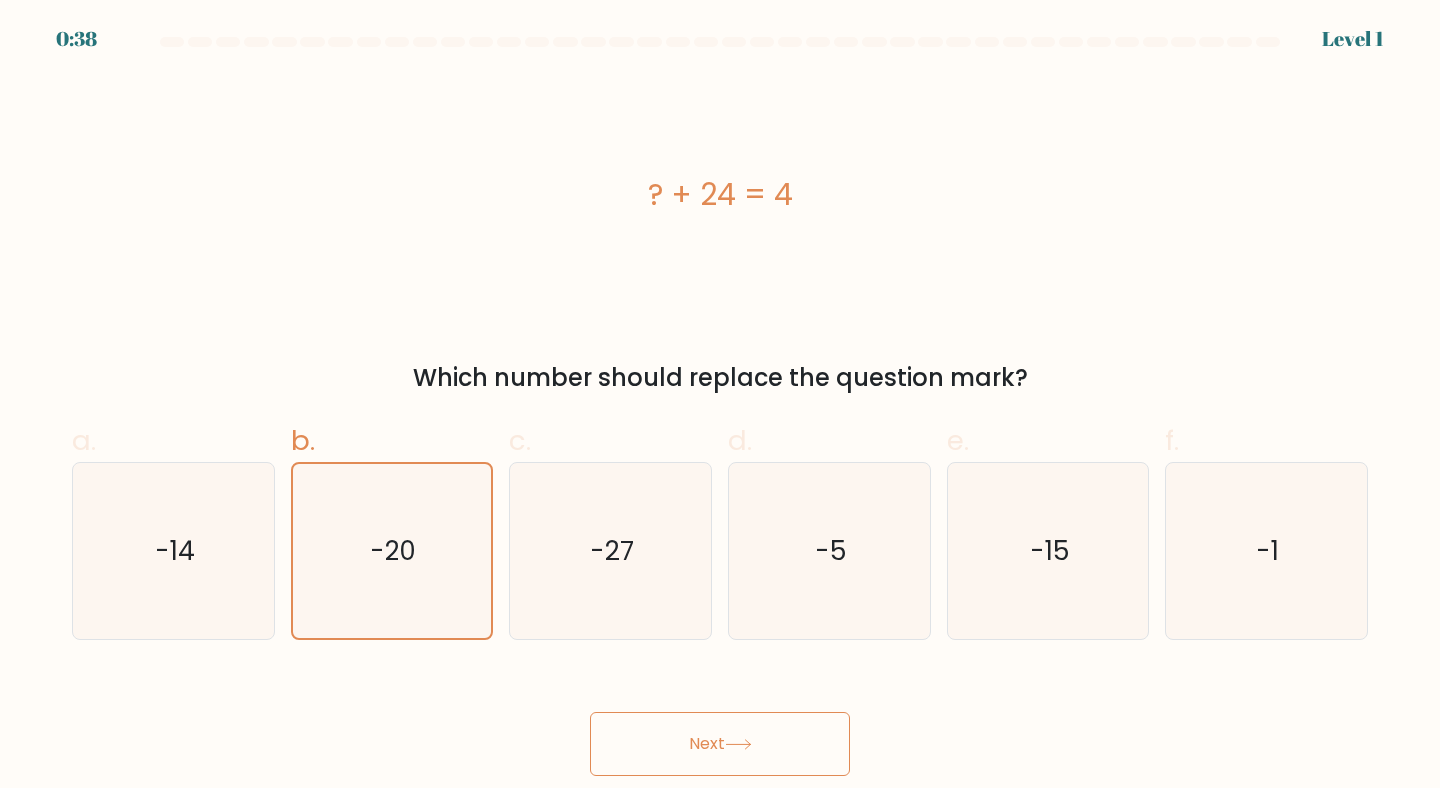 click on "Next" at bounding box center [720, 744] 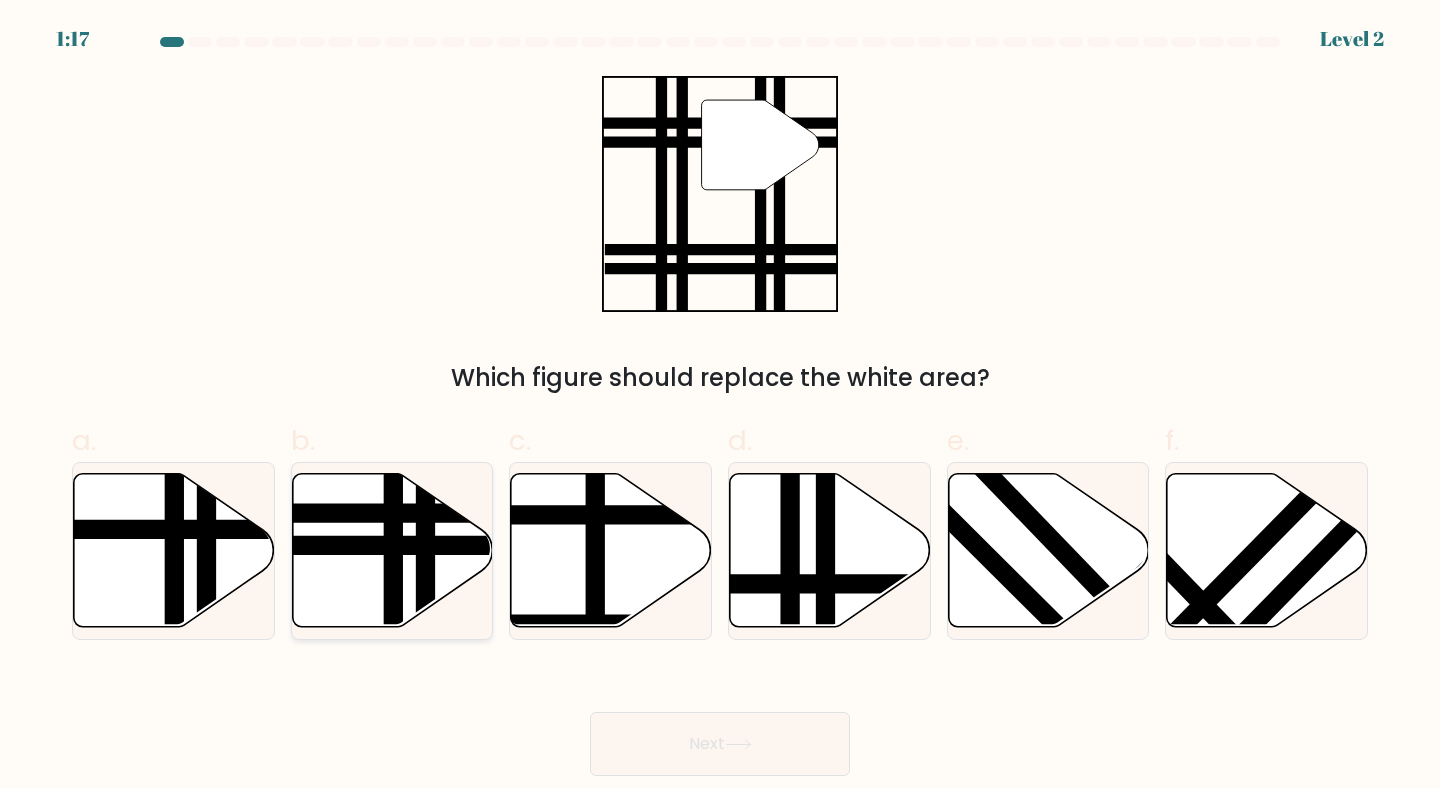 click 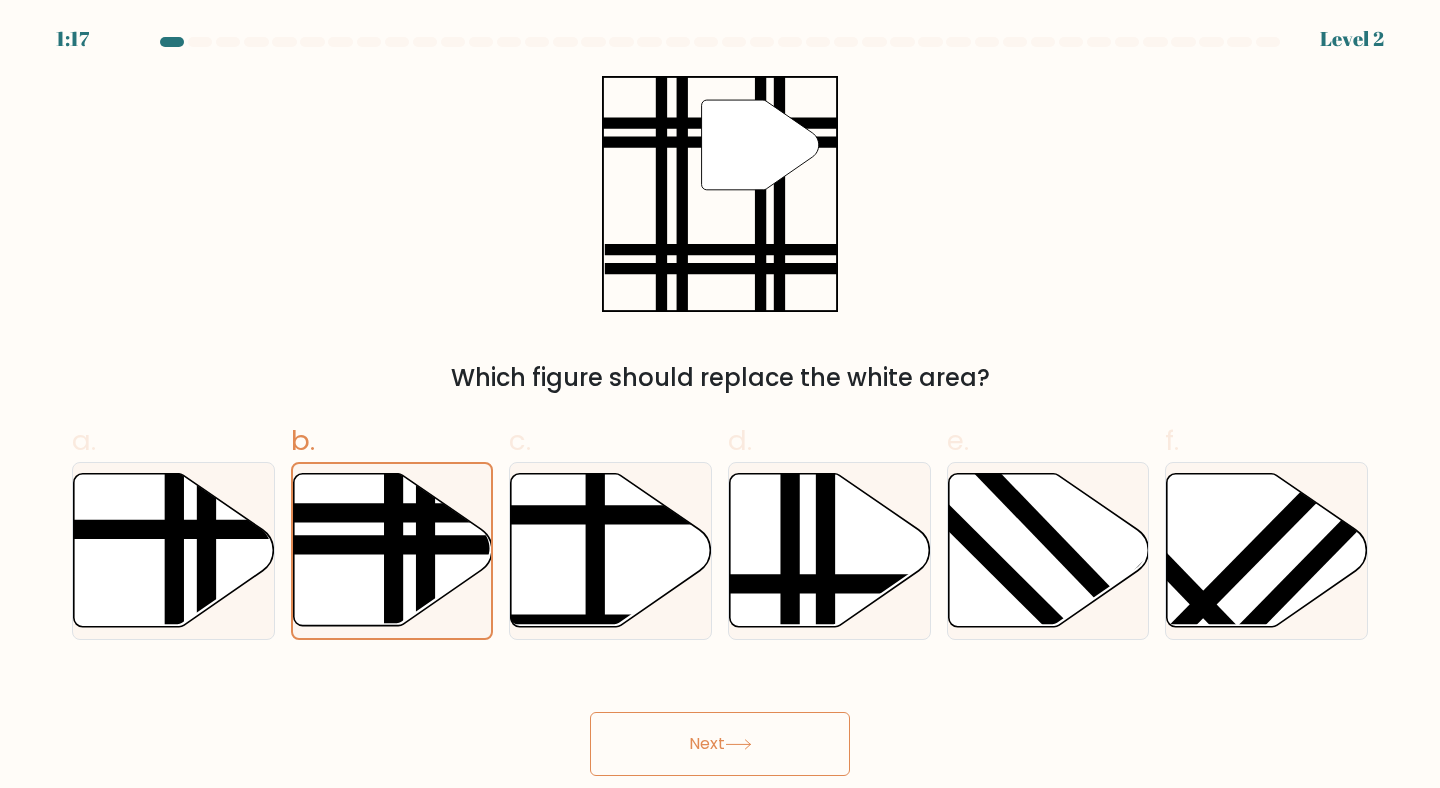 click on "Next" at bounding box center [720, 744] 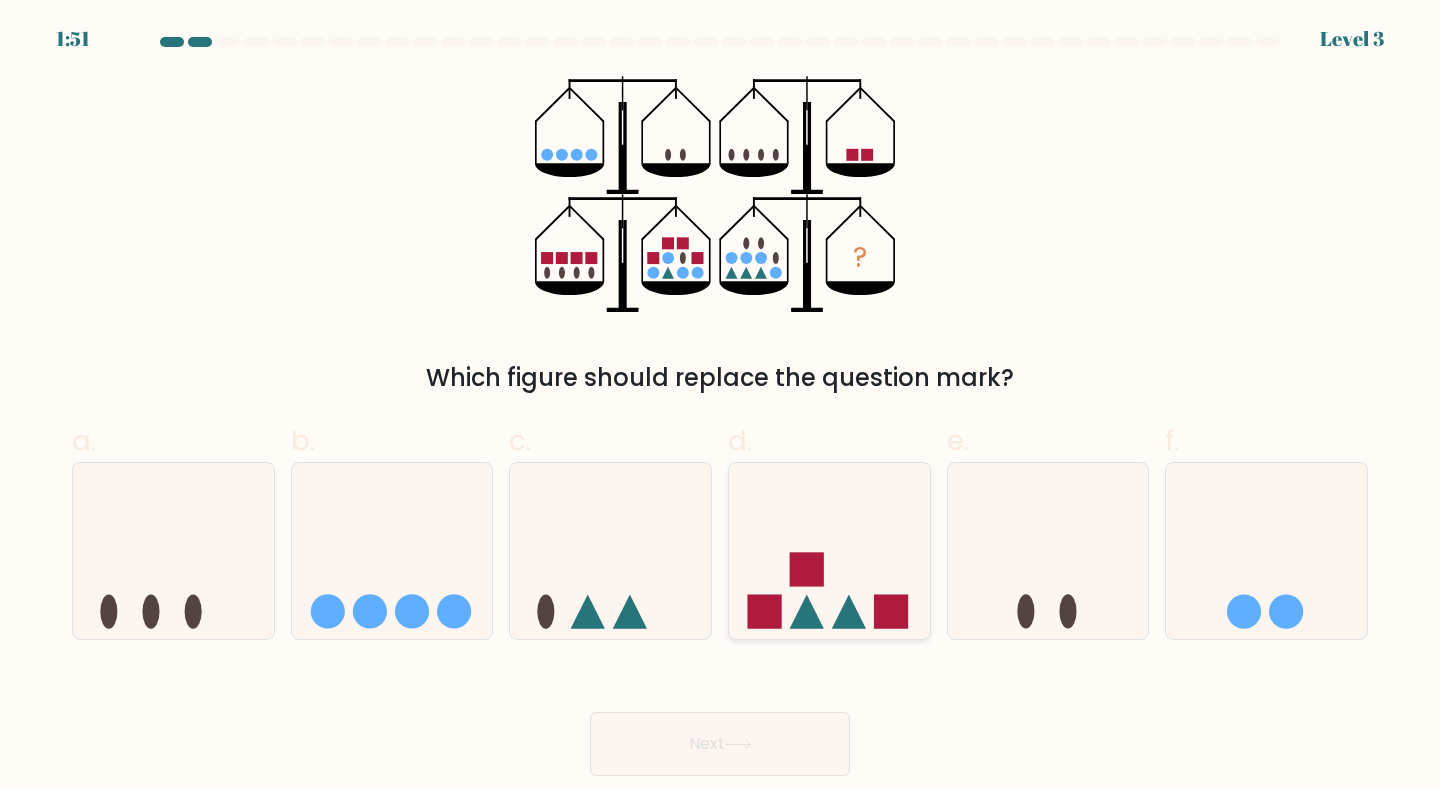 click 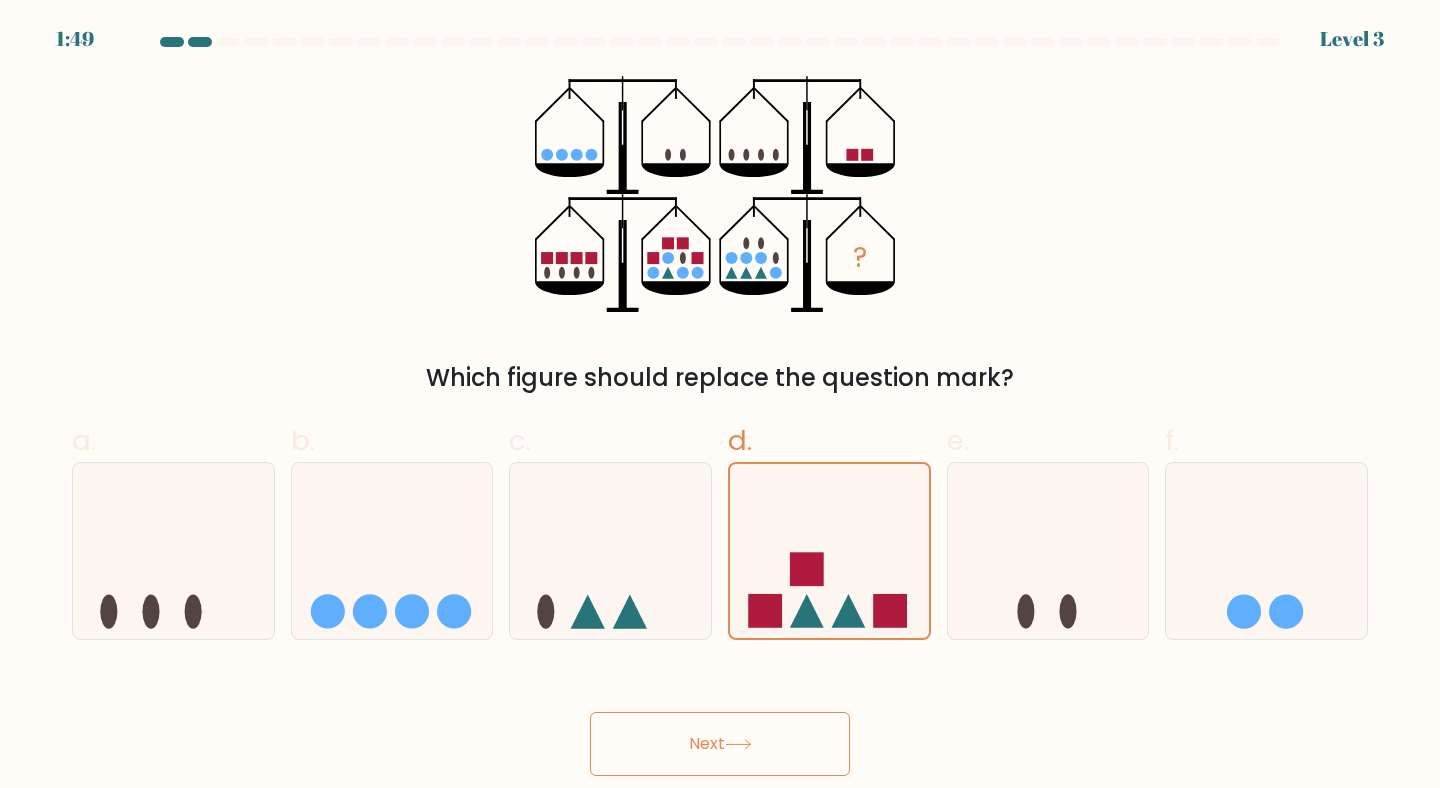 click on "Next" at bounding box center [720, 744] 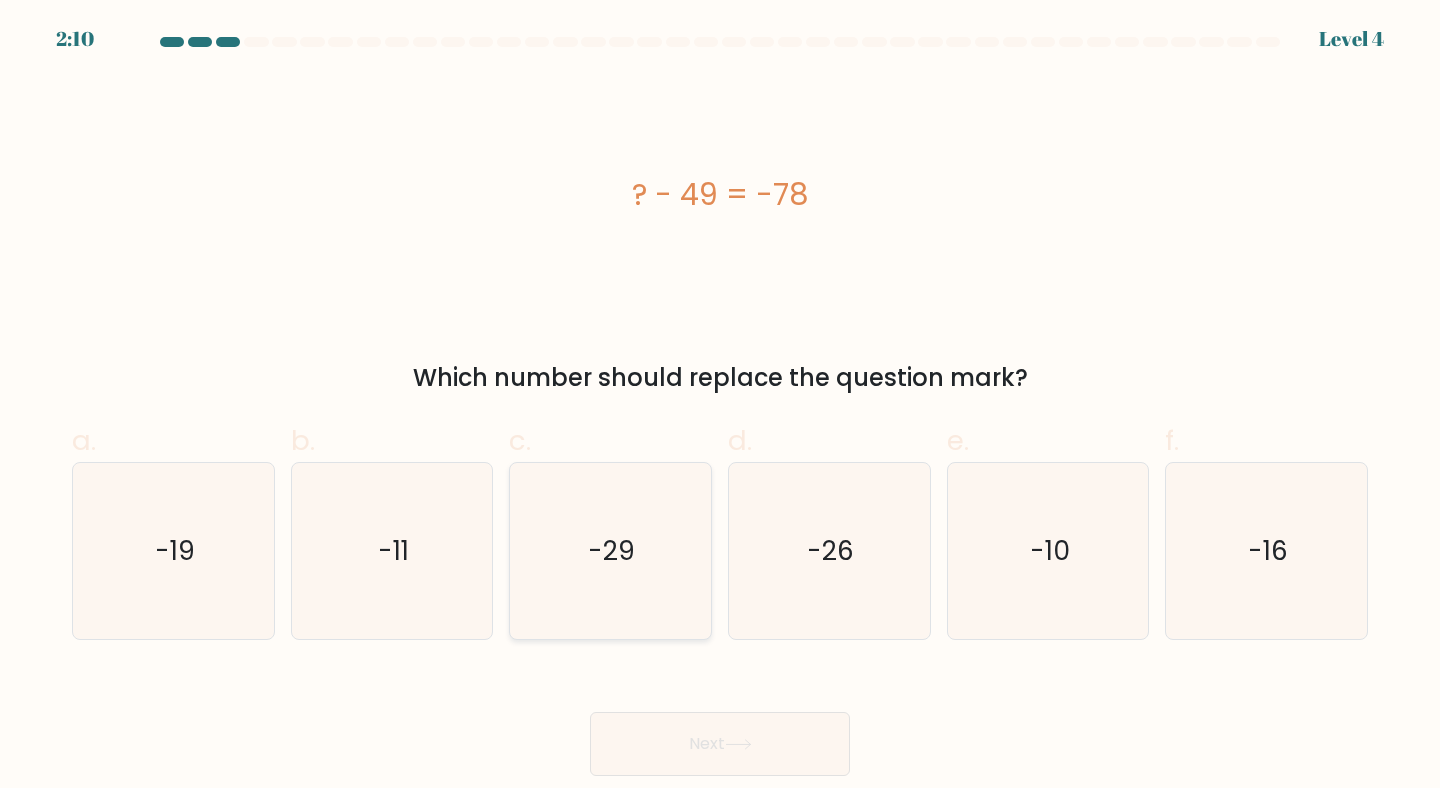 click on "-29" 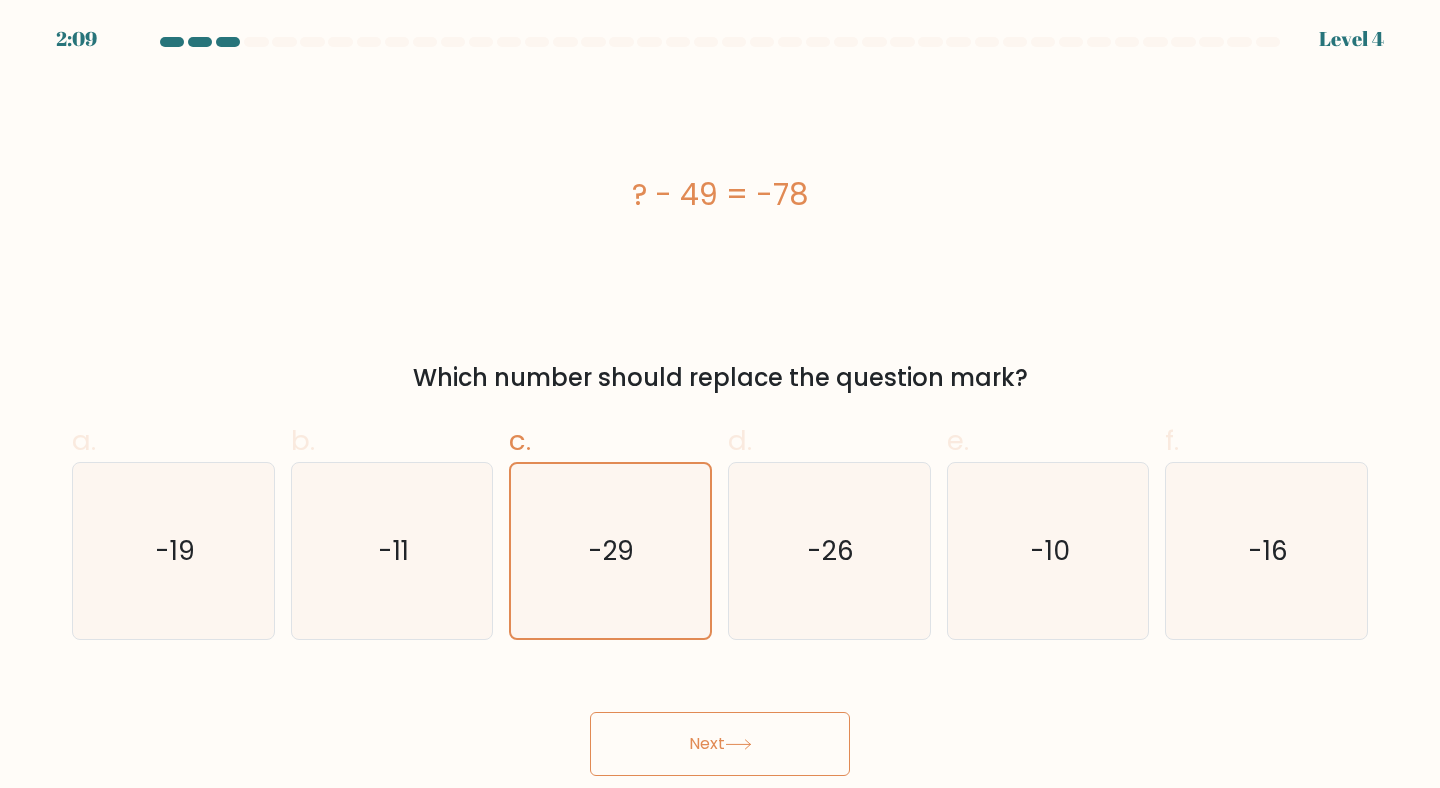 click on "Next" at bounding box center [720, 744] 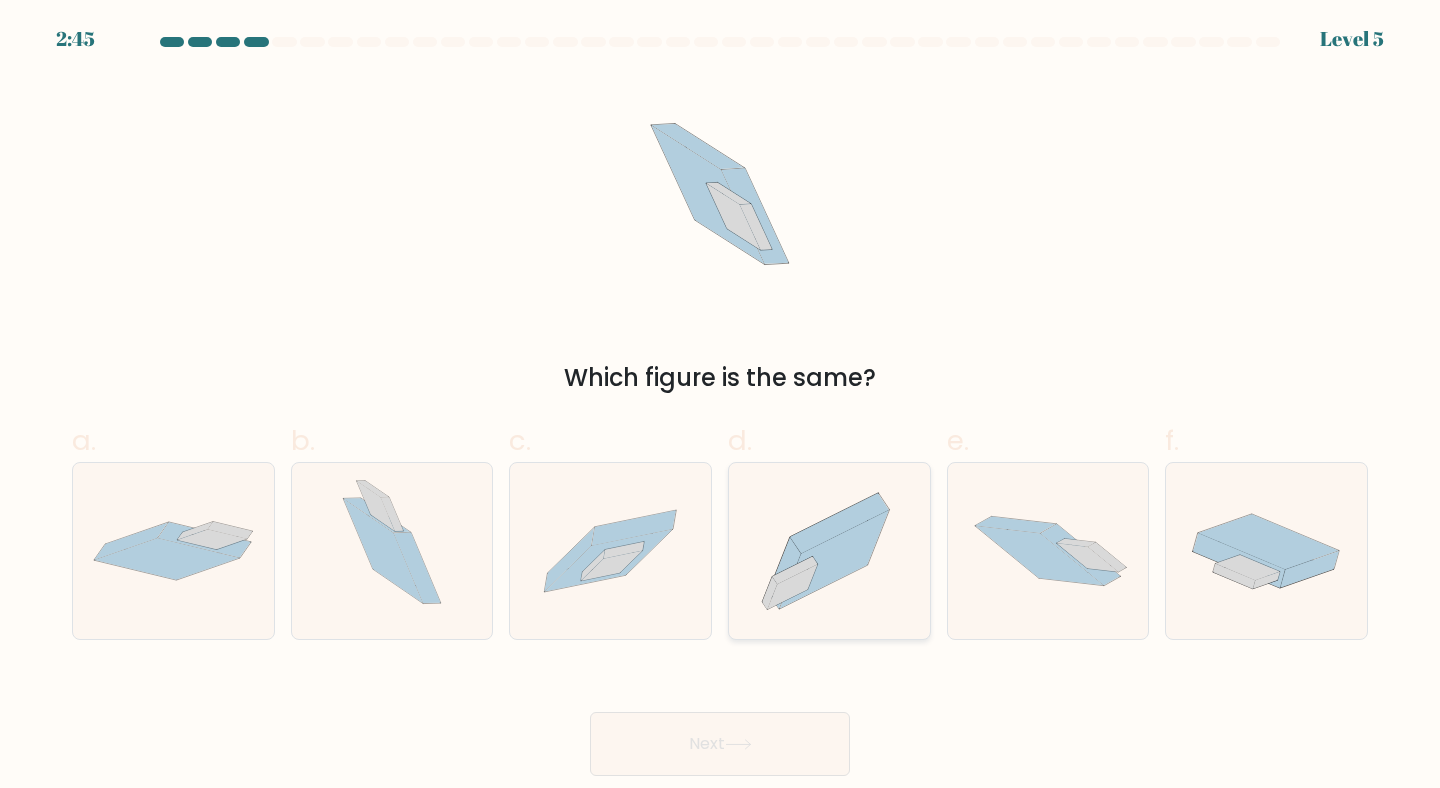 click 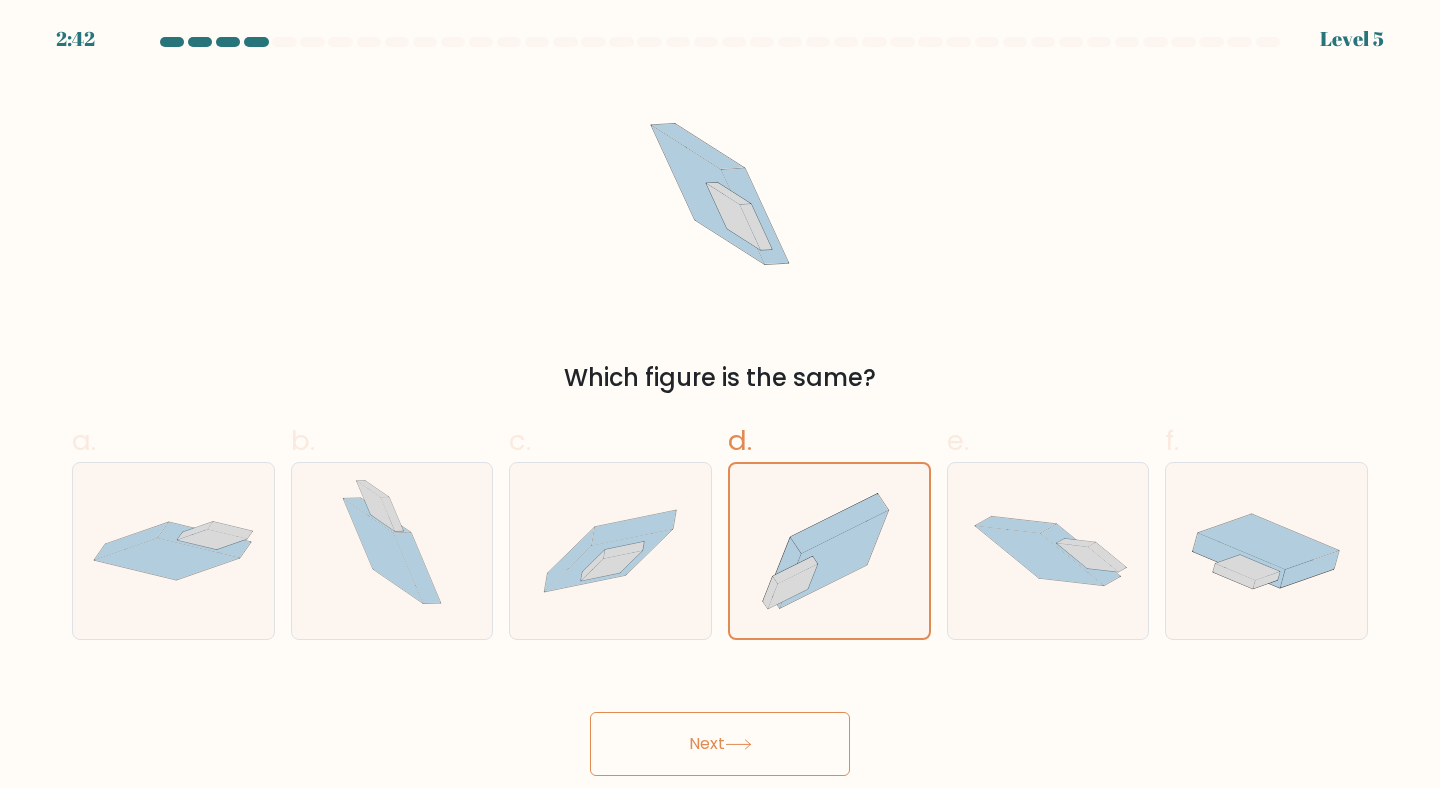 click on "Next" at bounding box center (720, 744) 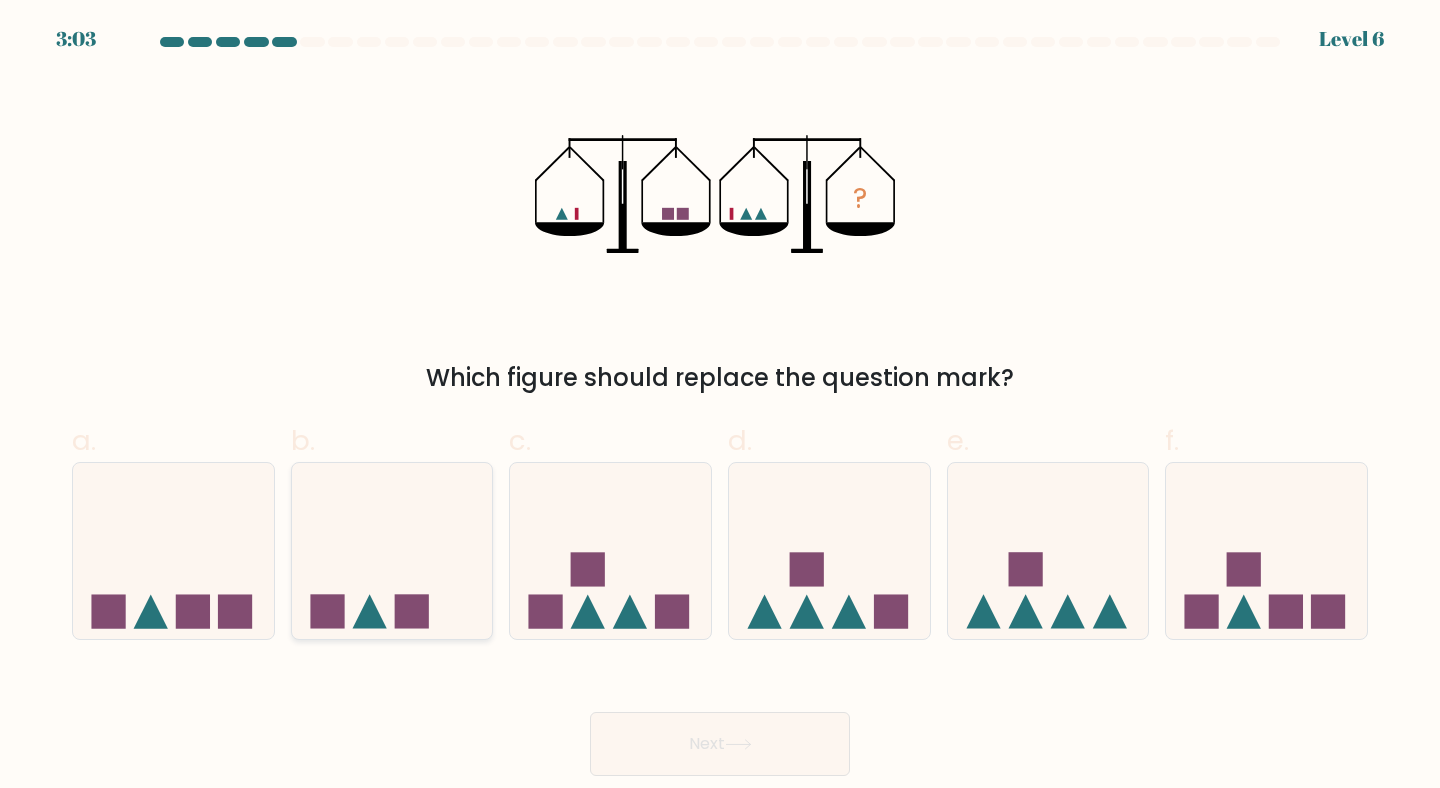 click 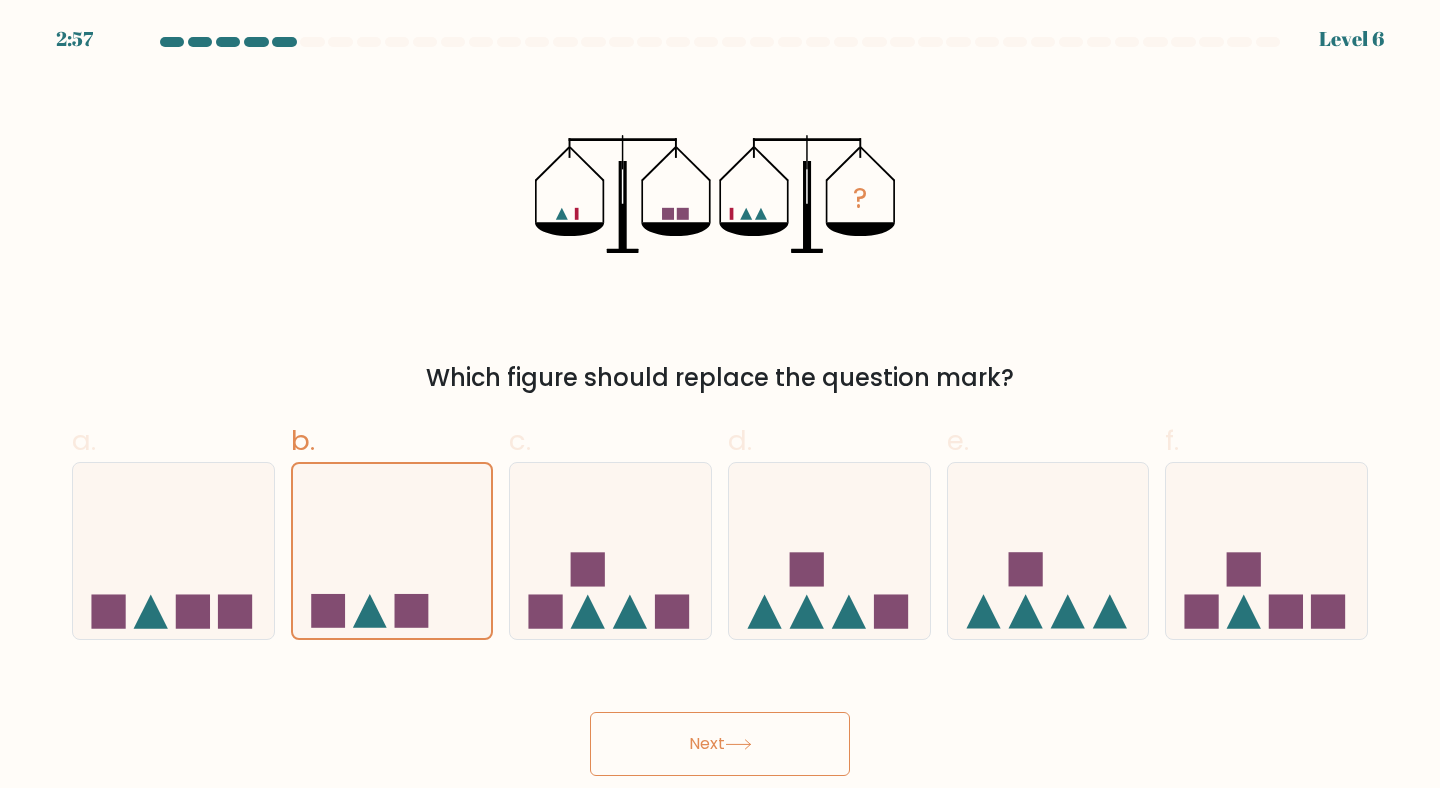 click on "Next" at bounding box center (720, 744) 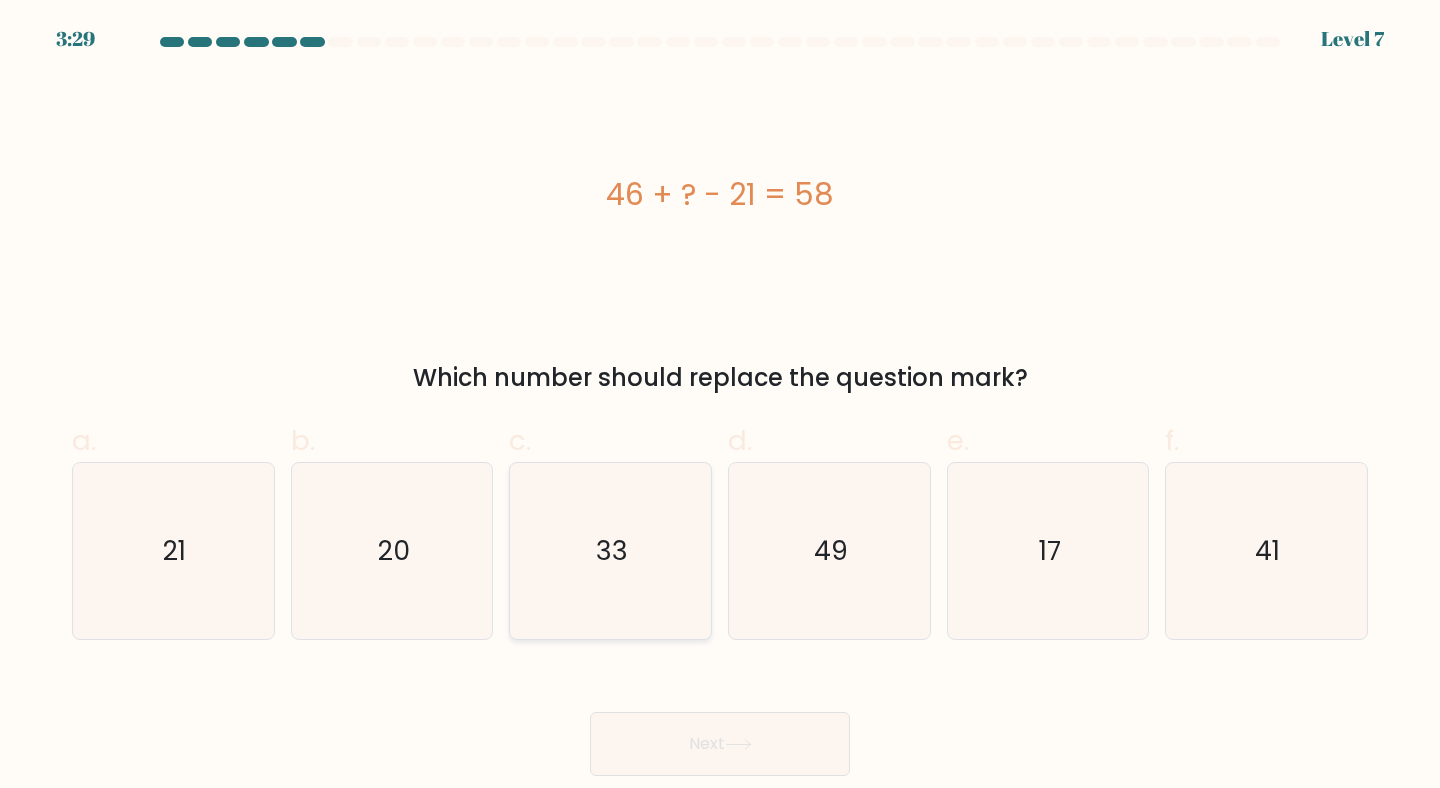 click on "33" 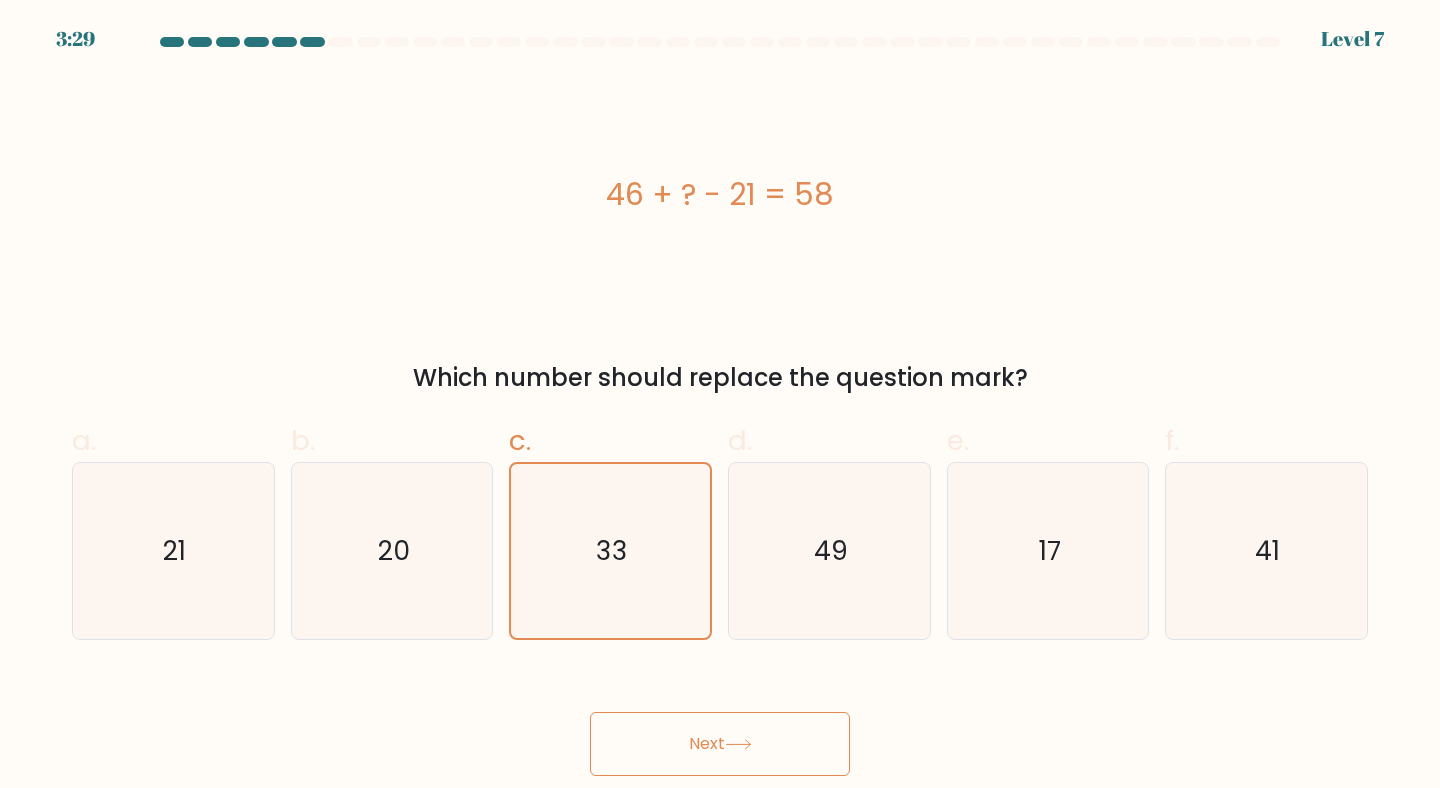 click on "Next" at bounding box center [720, 744] 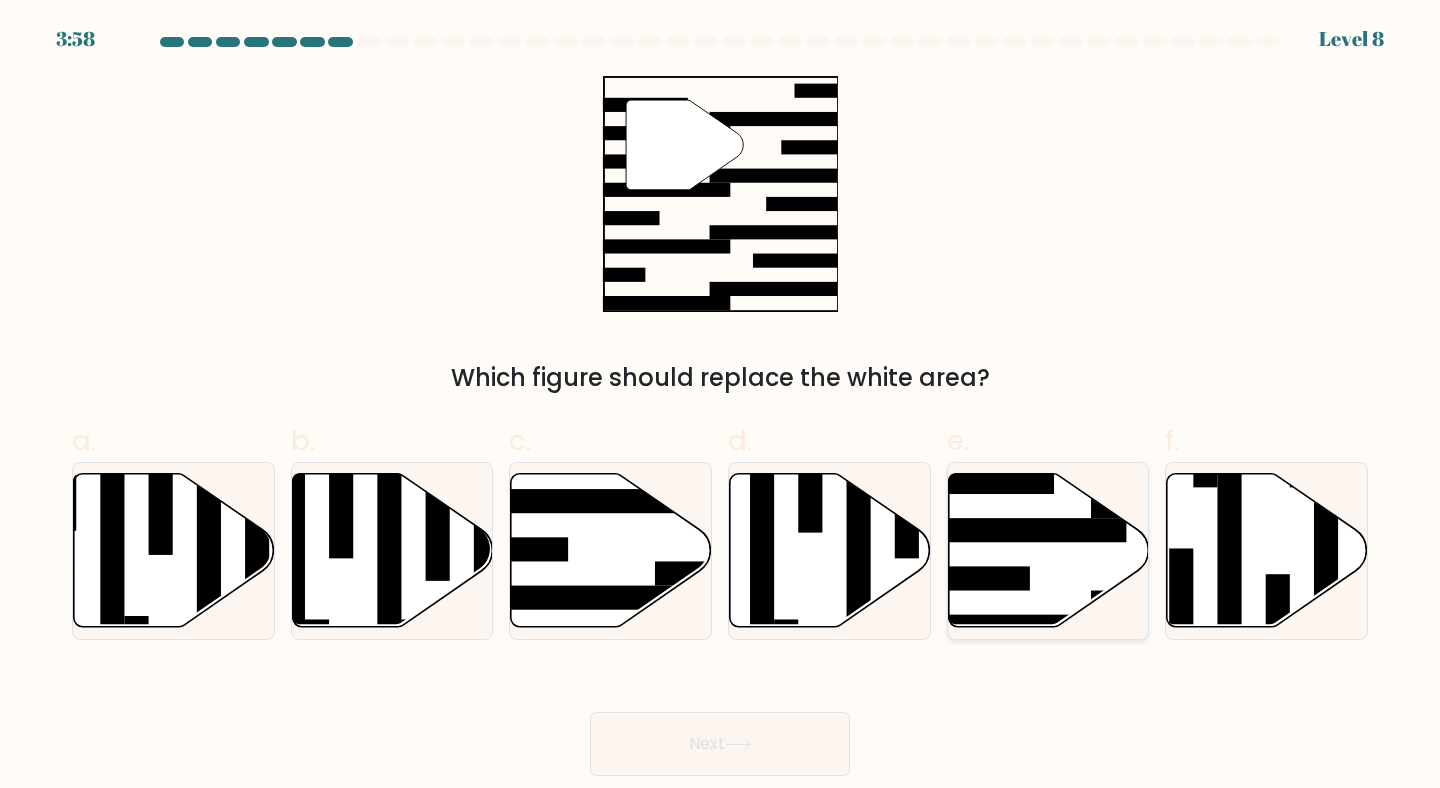 click 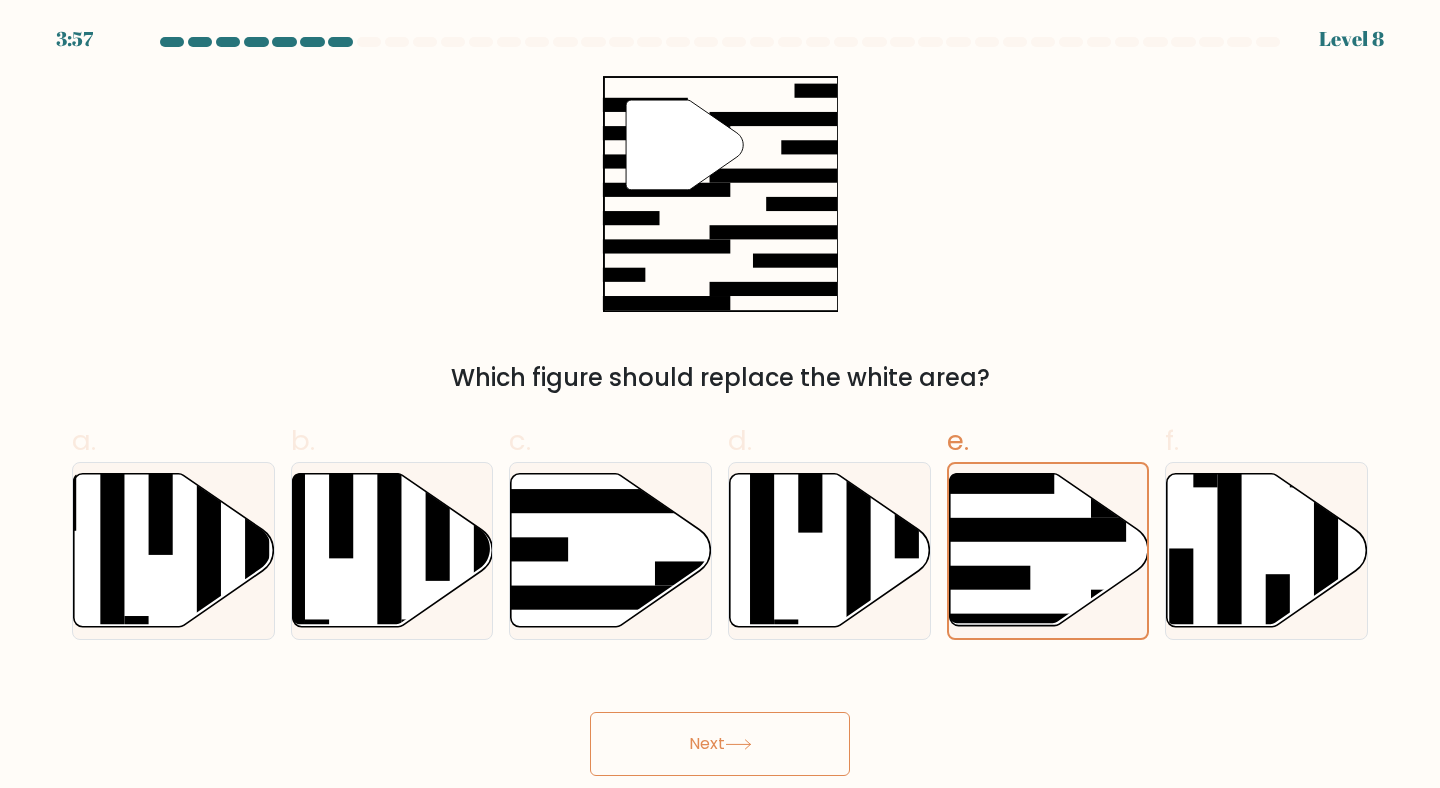 click on "Next" at bounding box center (720, 744) 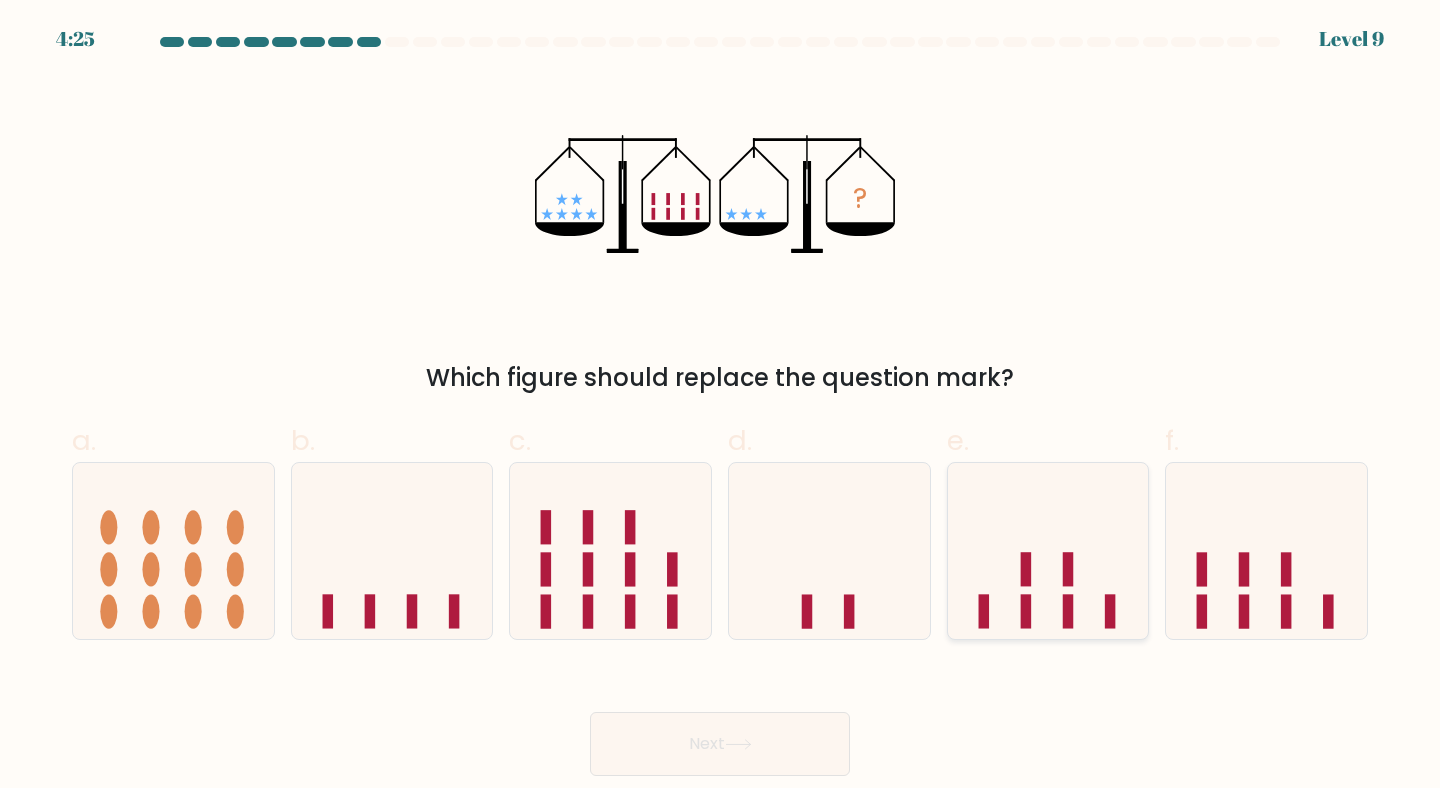 click 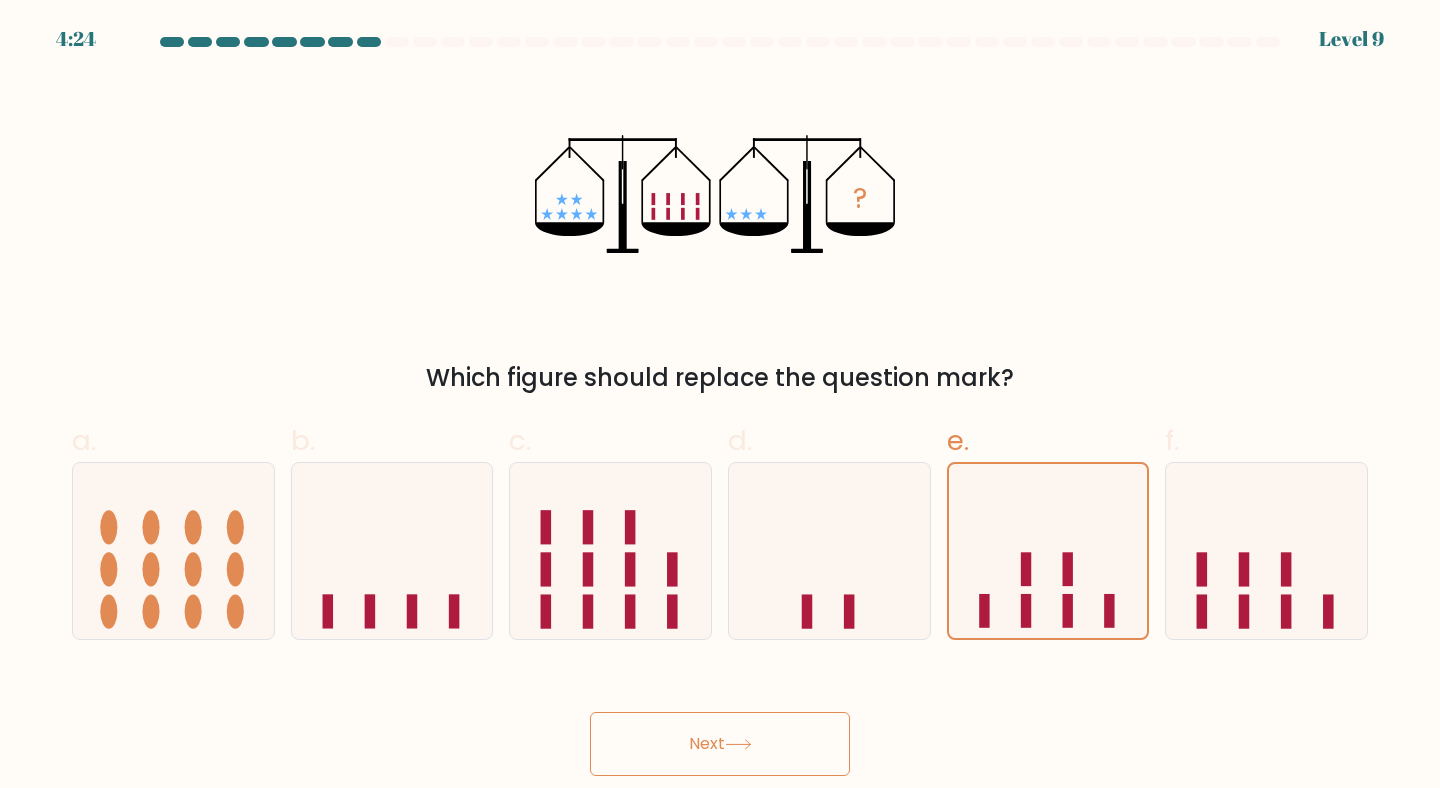 click on "Next" at bounding box center (720, 744) 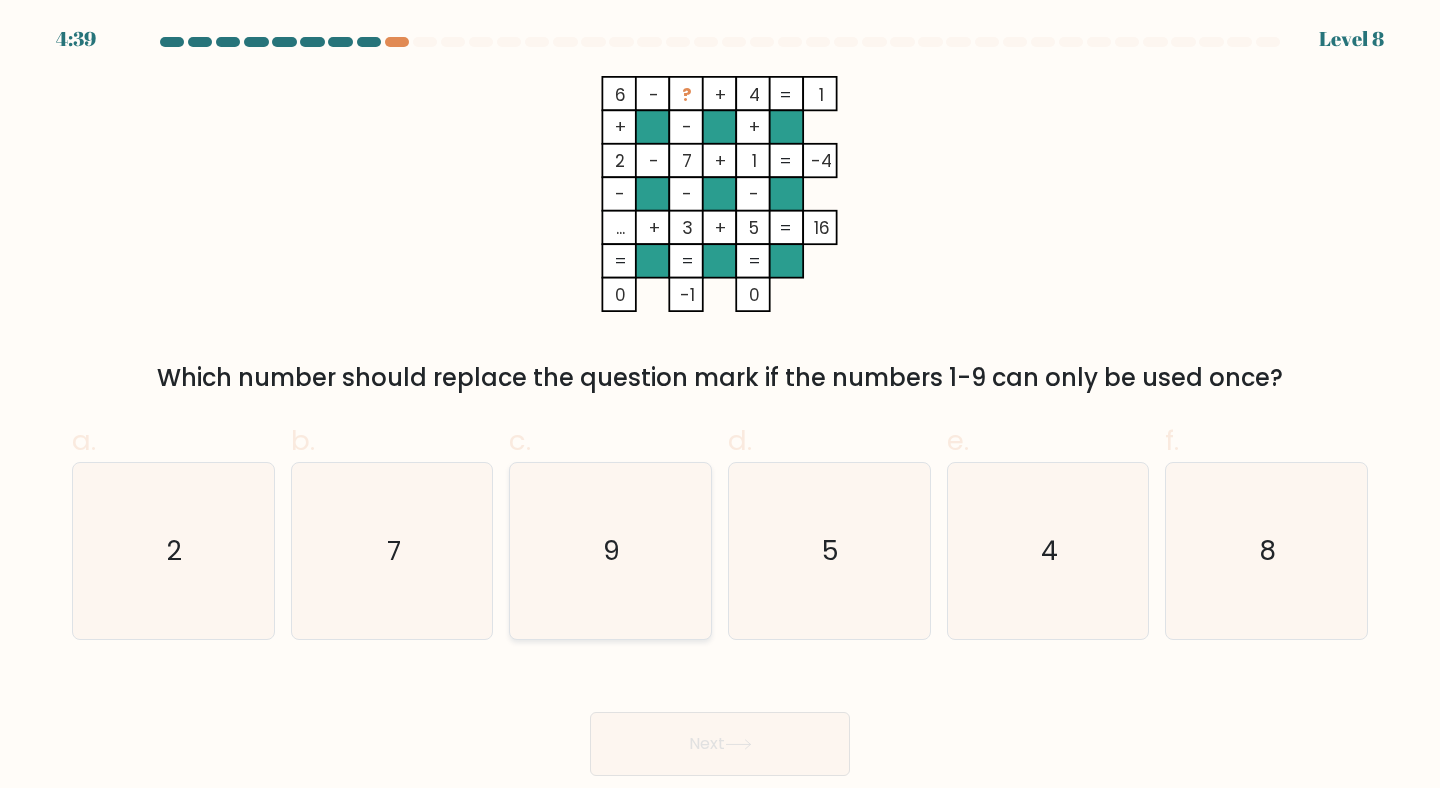 click on "9" 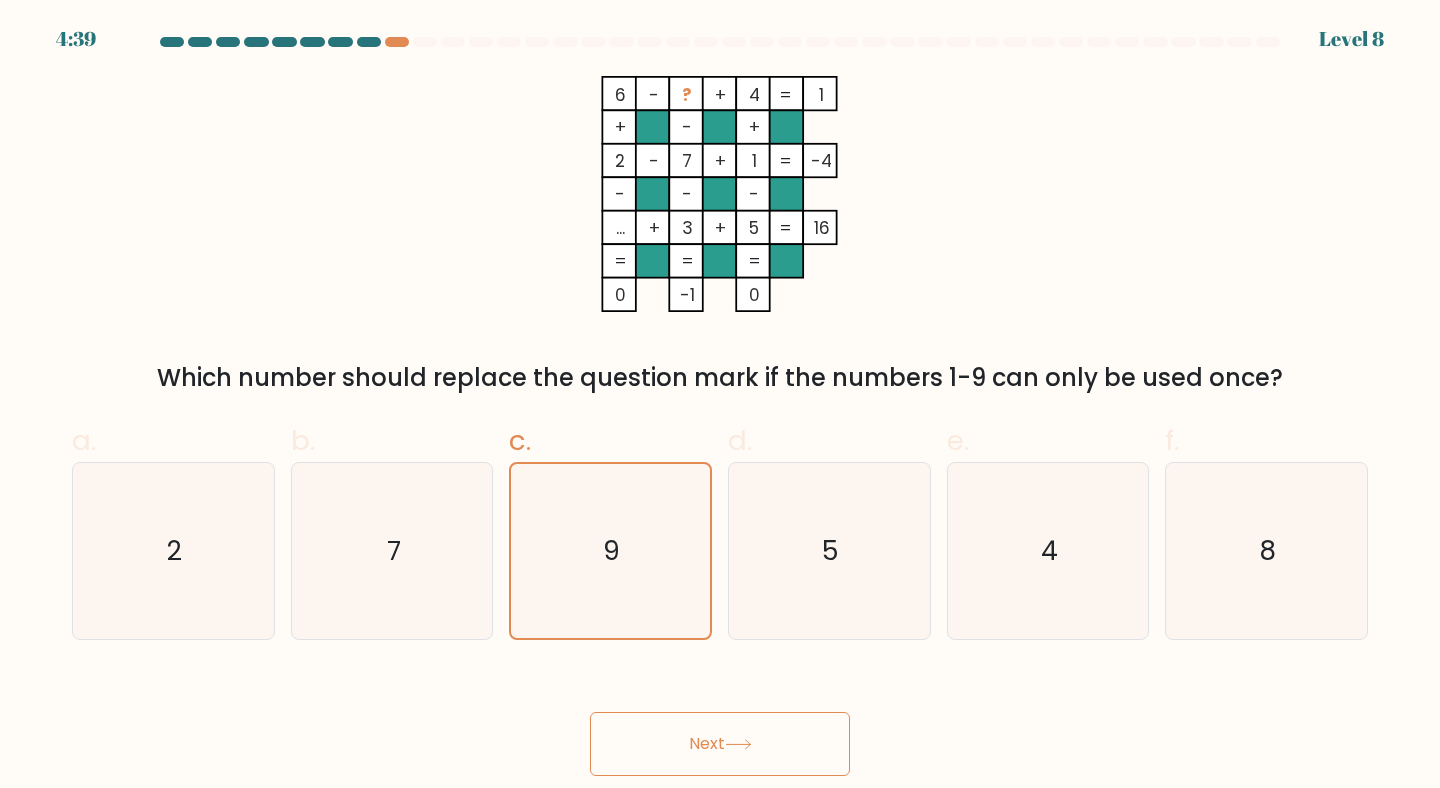click on "Next" at bounding box center [720, 744] 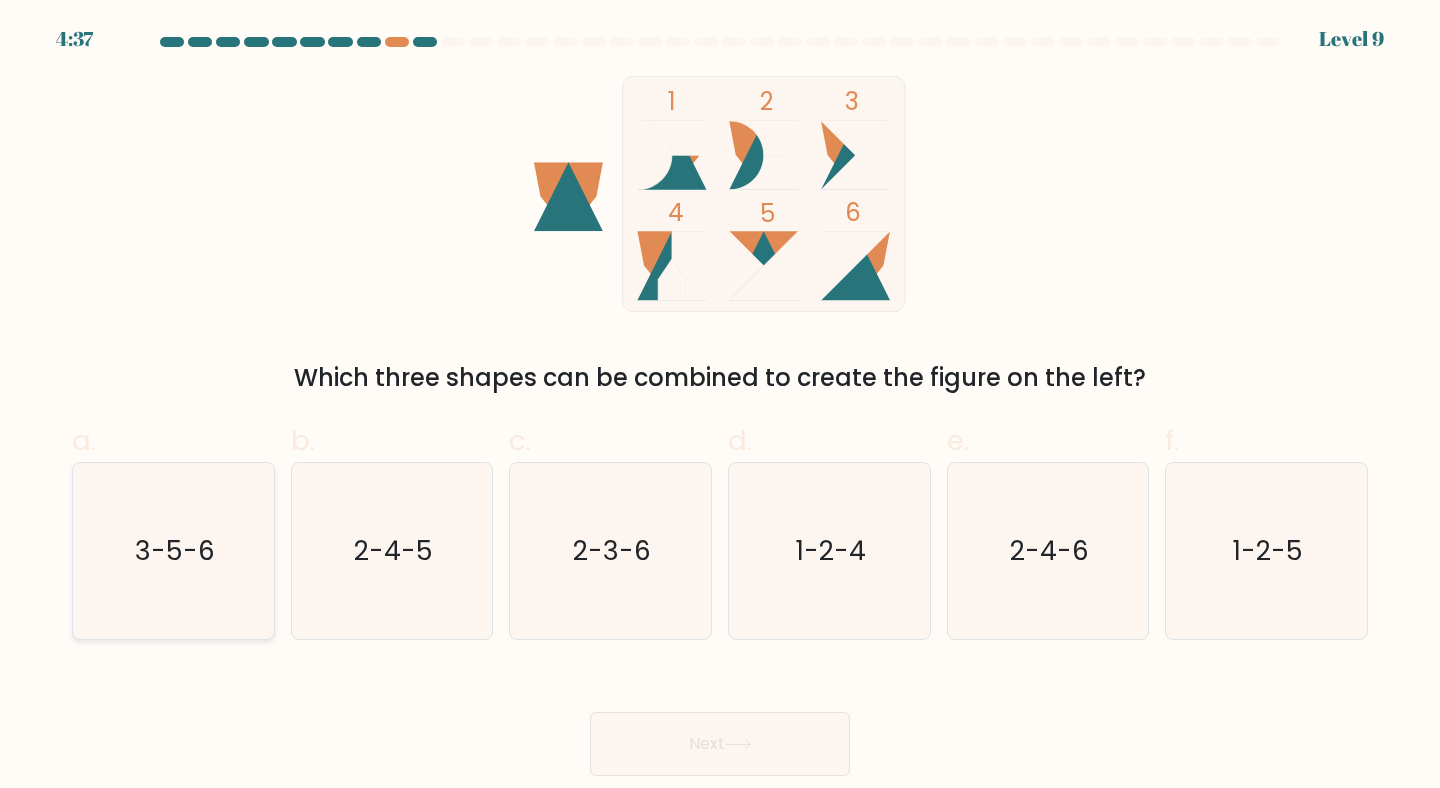 click on "3-5-6" 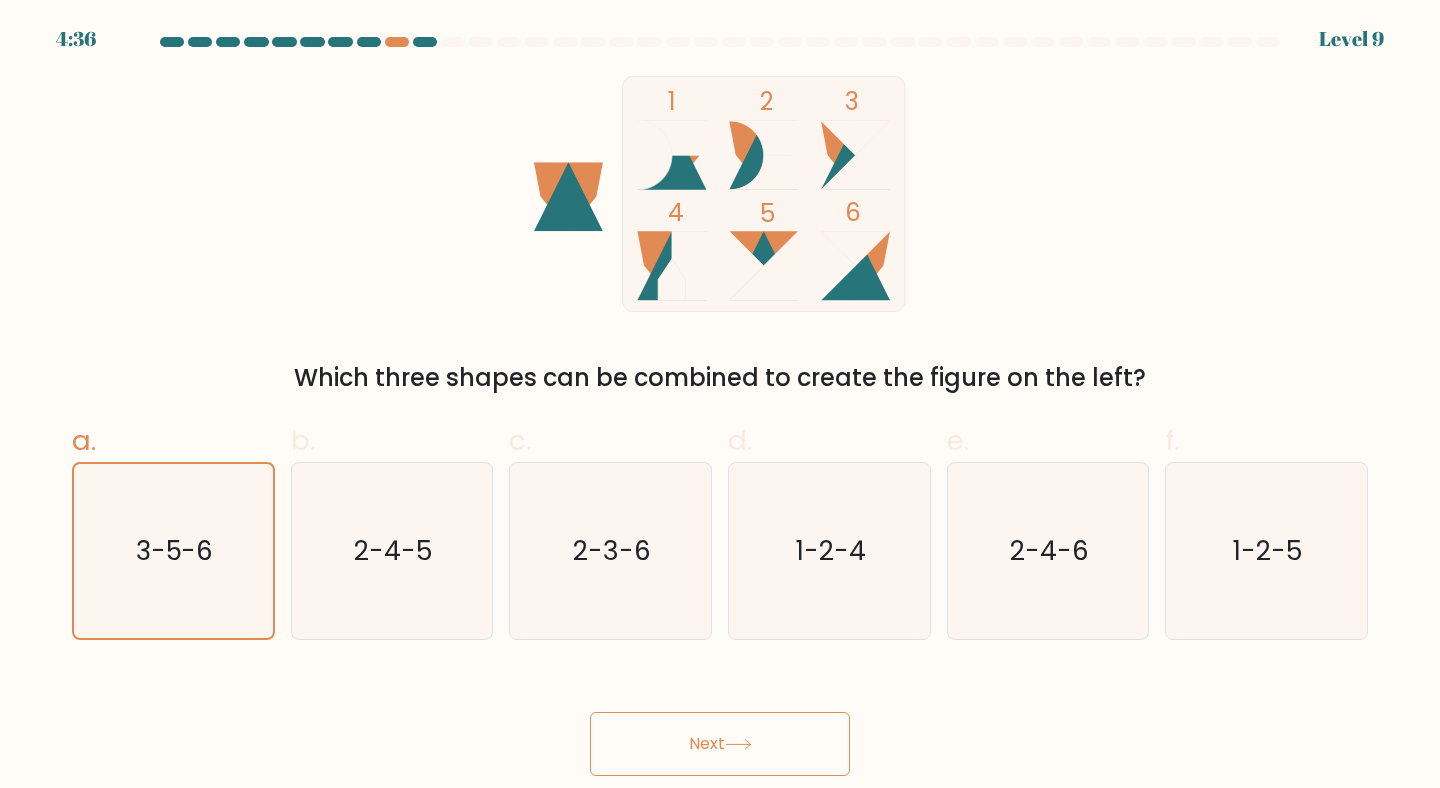 drag, startPoint x: 643, startPoint y: 707, endPoint x: 647, endPoint y: 747, distance: 40.1995 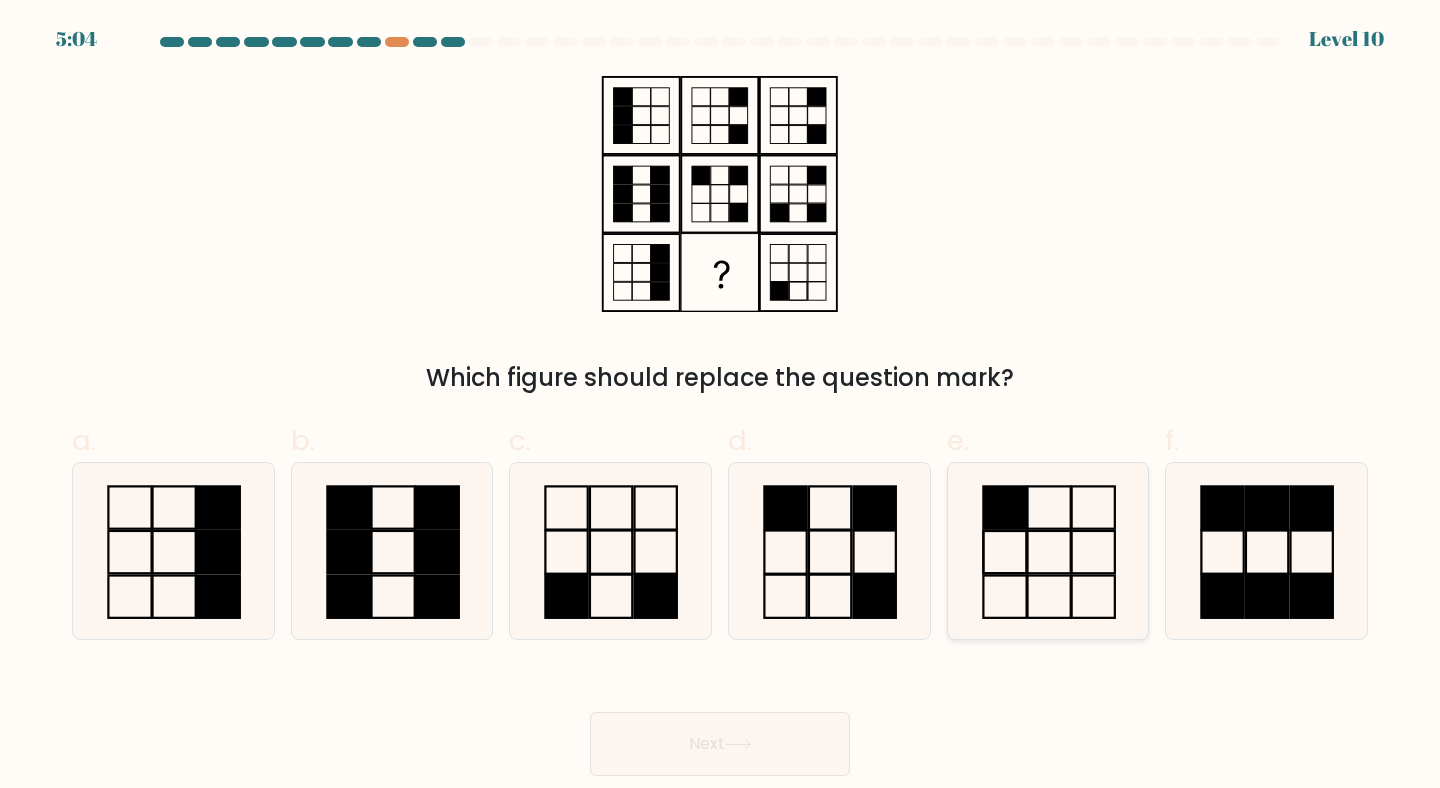 click 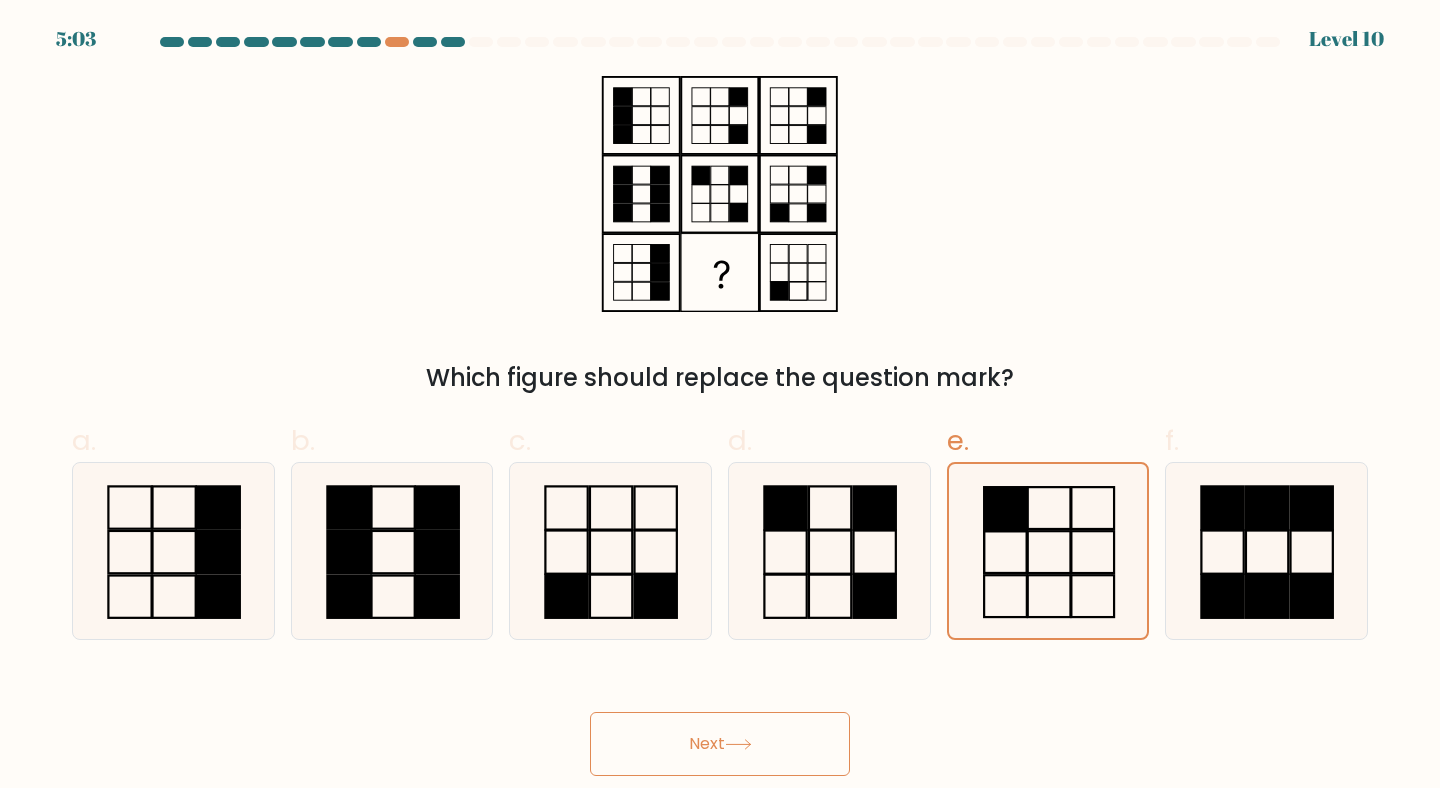click on "Next" at bounding box center (720, 744) 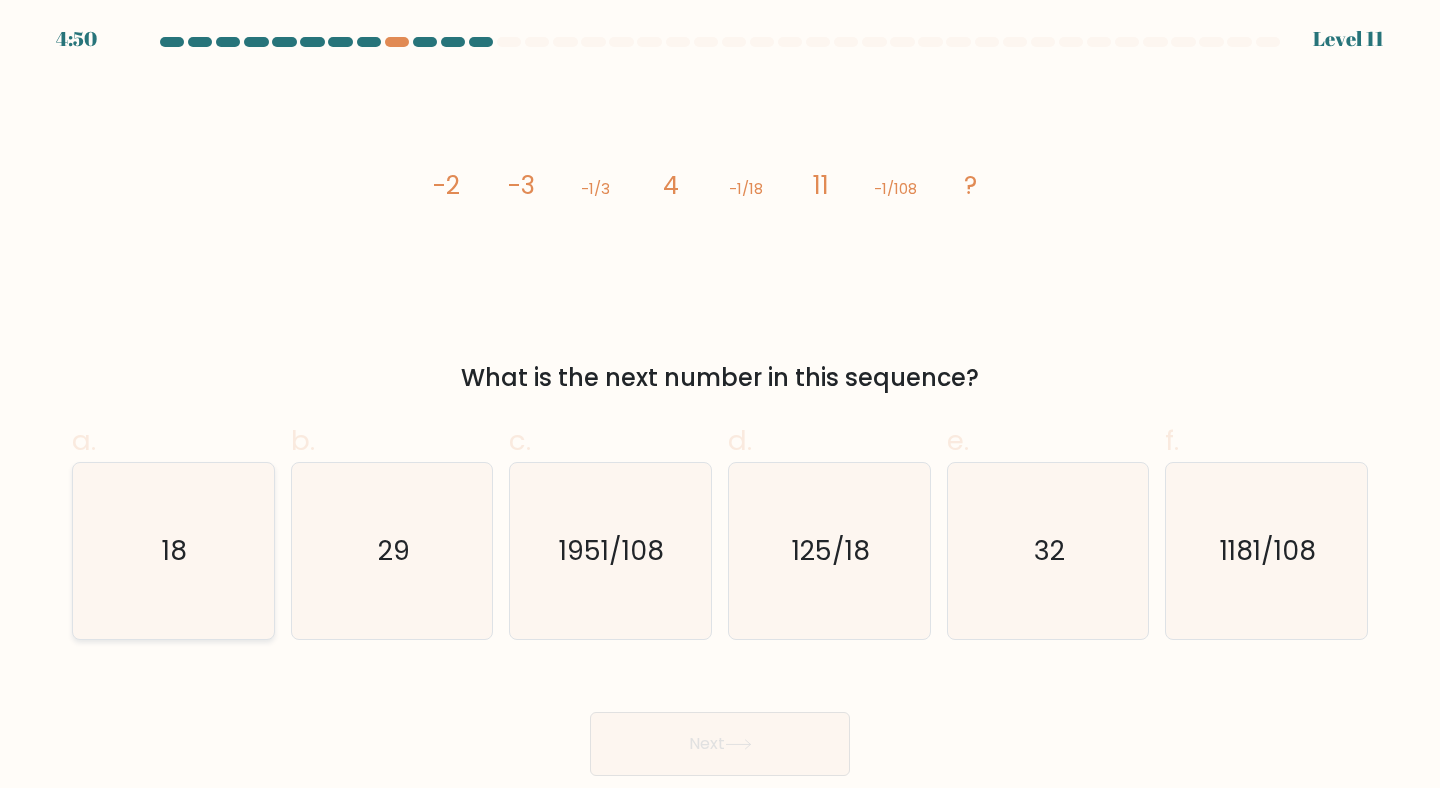 click on "18" 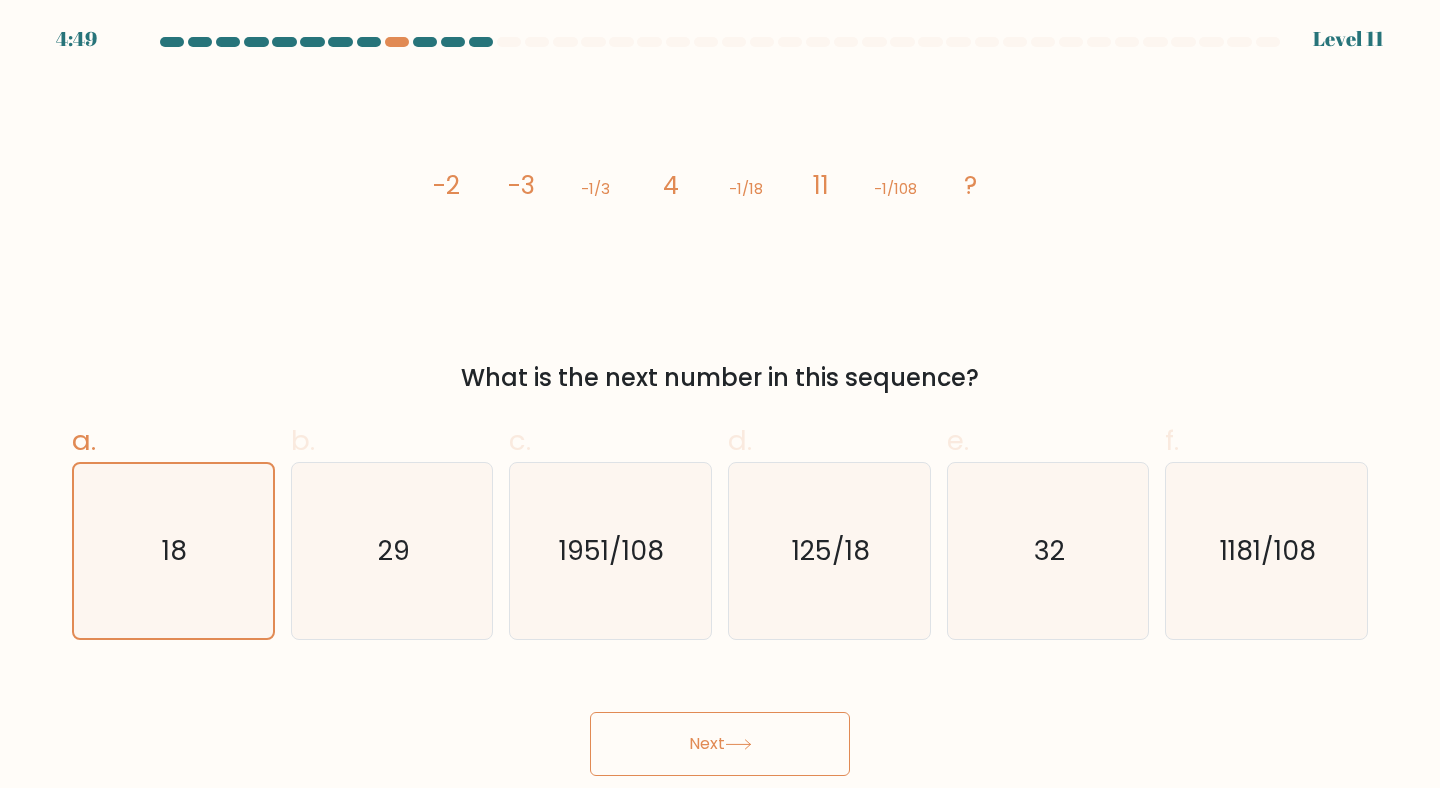 click on "Next" at bounding box center (720, 744) 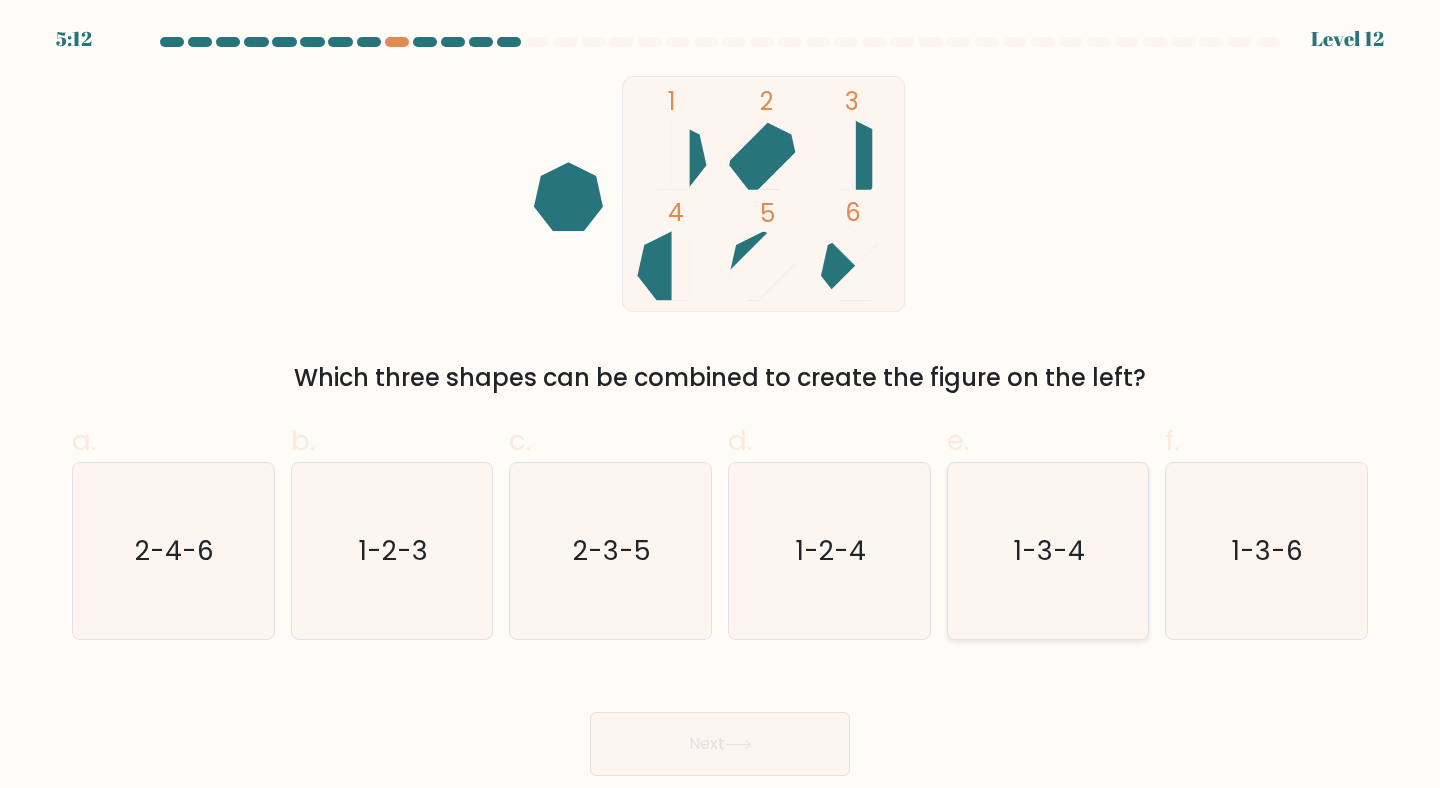 click on "1-3-4" 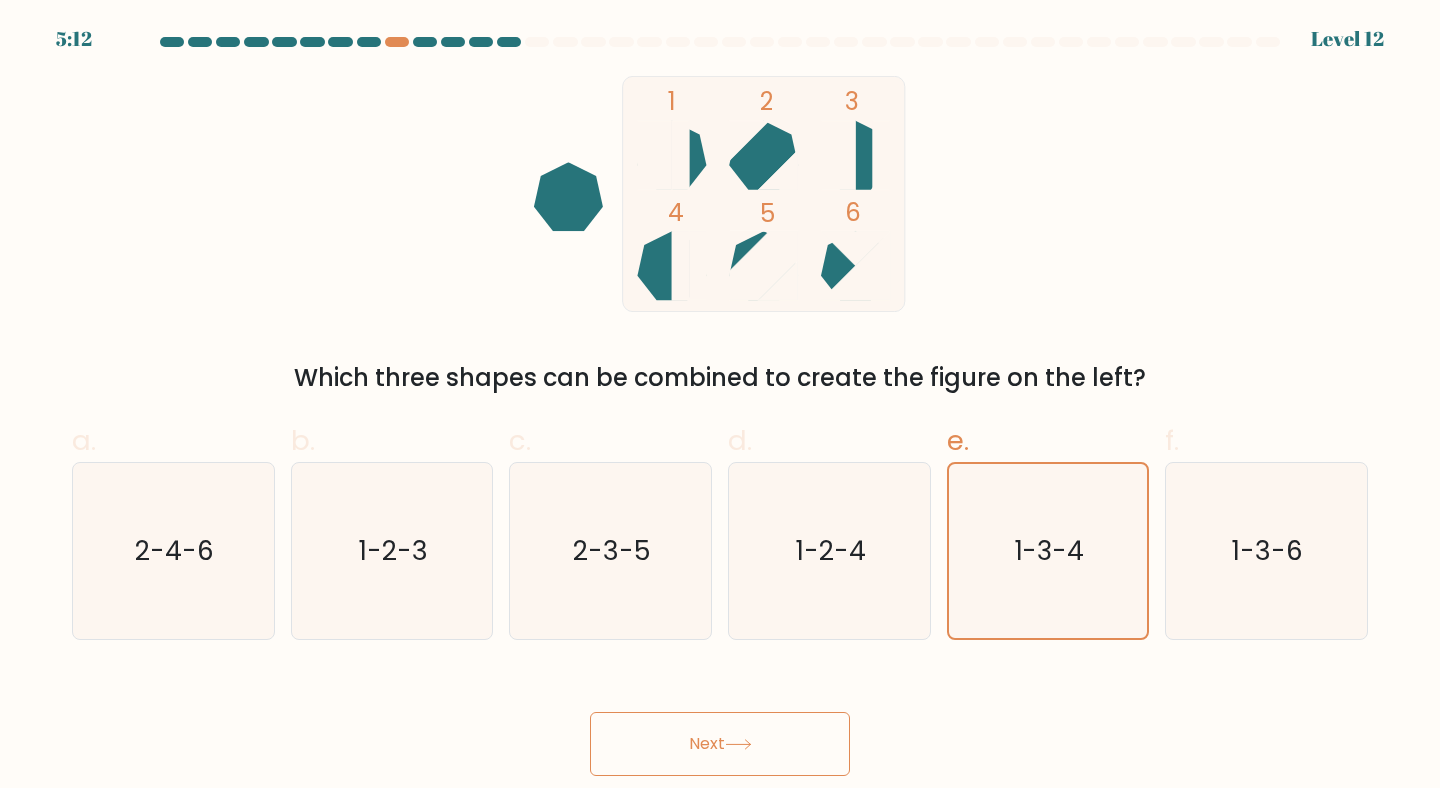 click 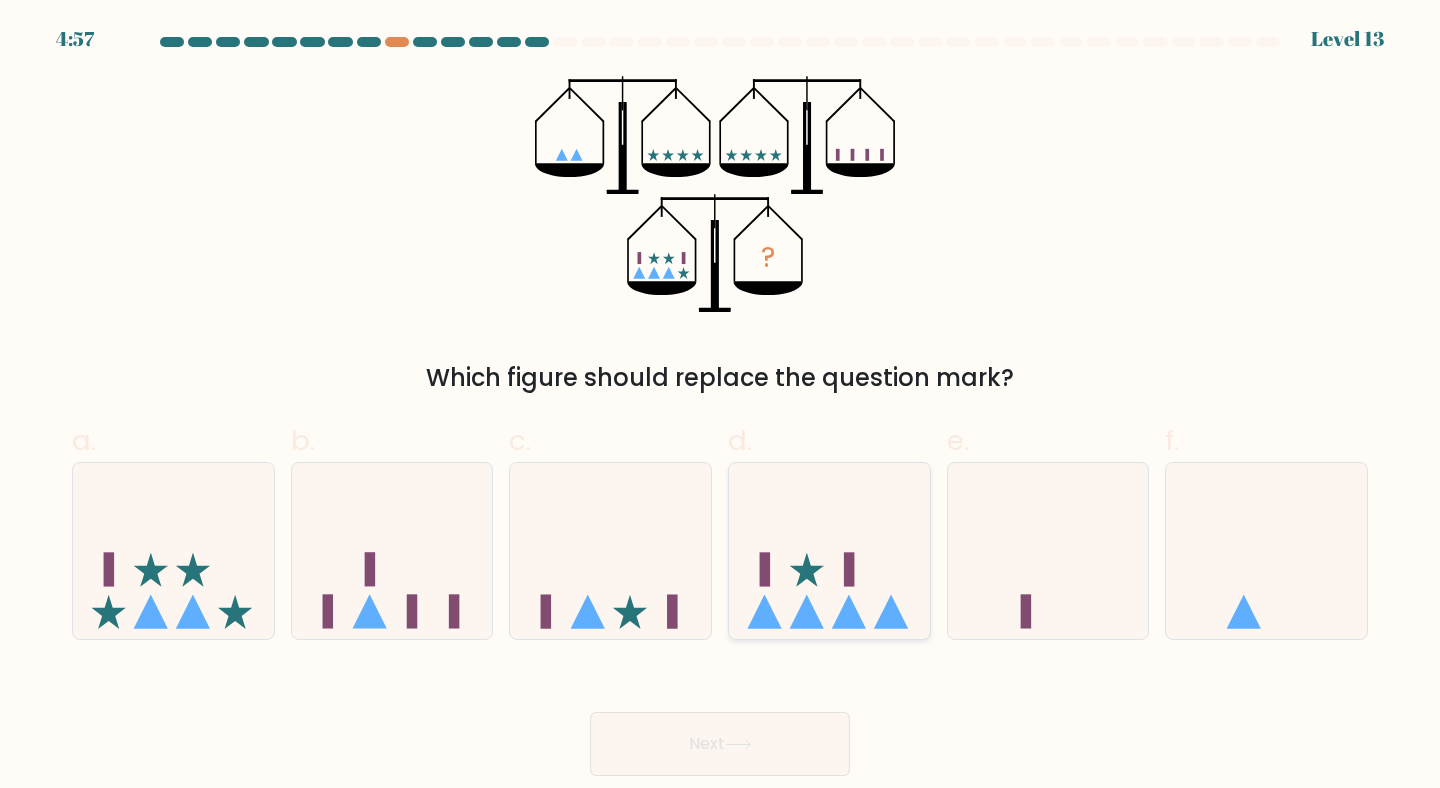 click 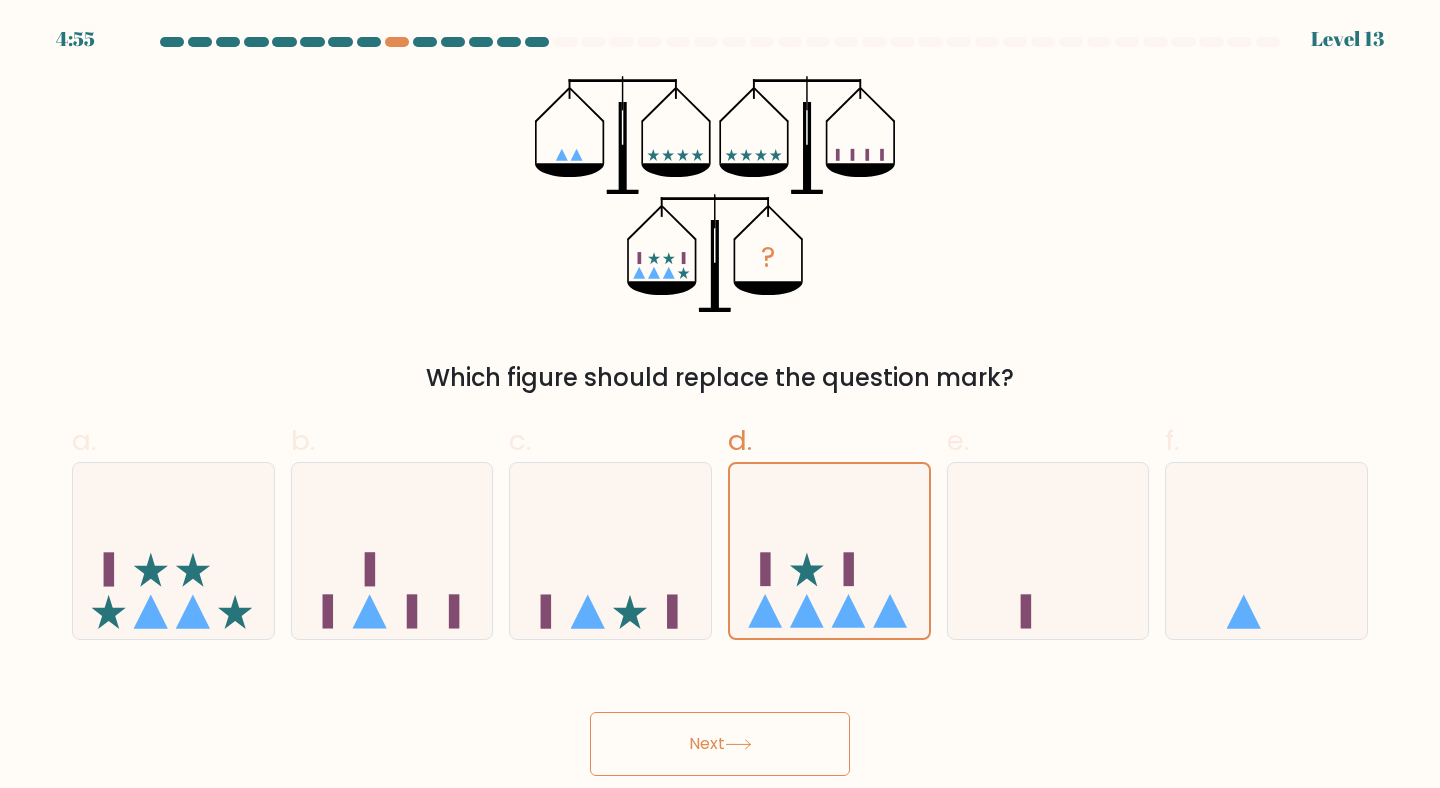 click 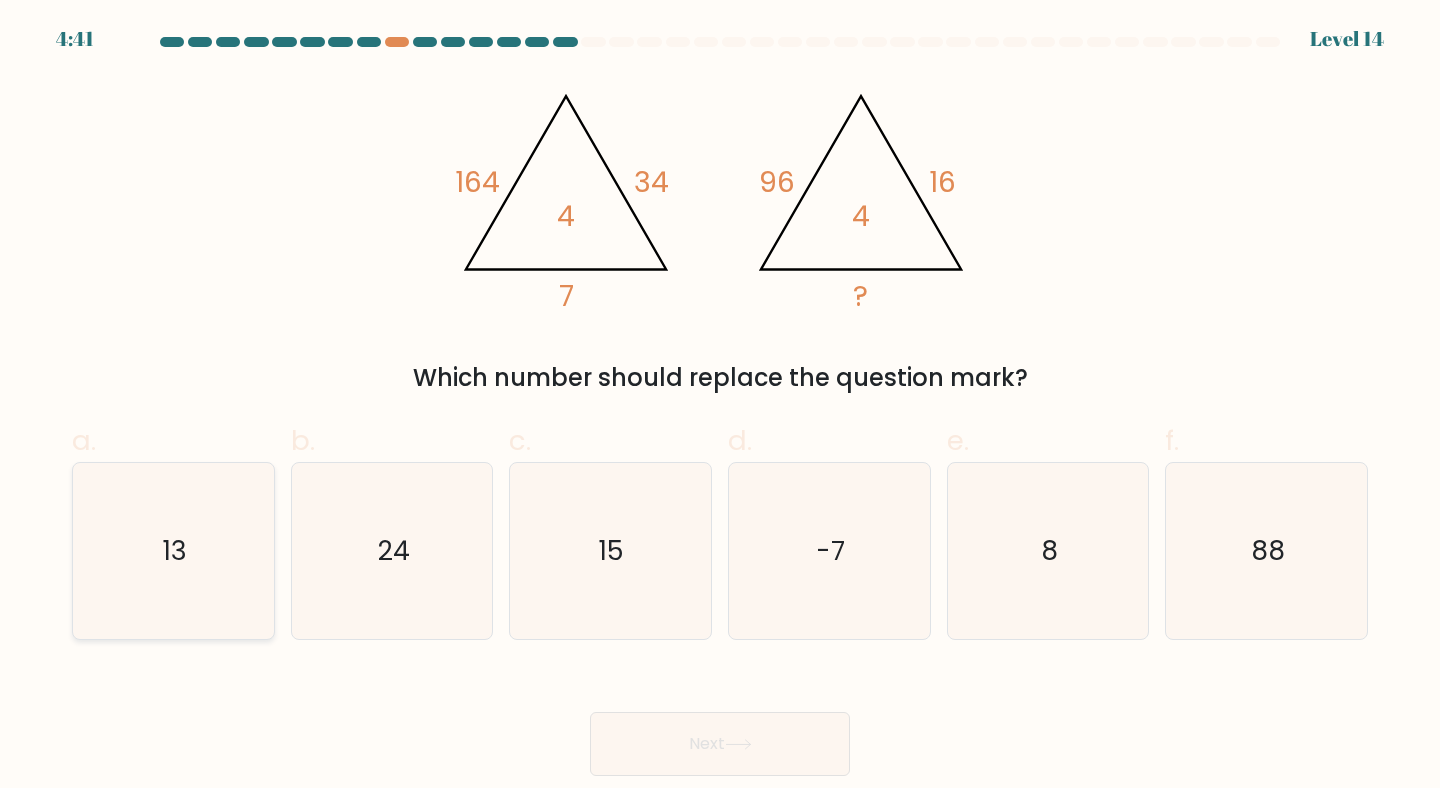 click on "13" 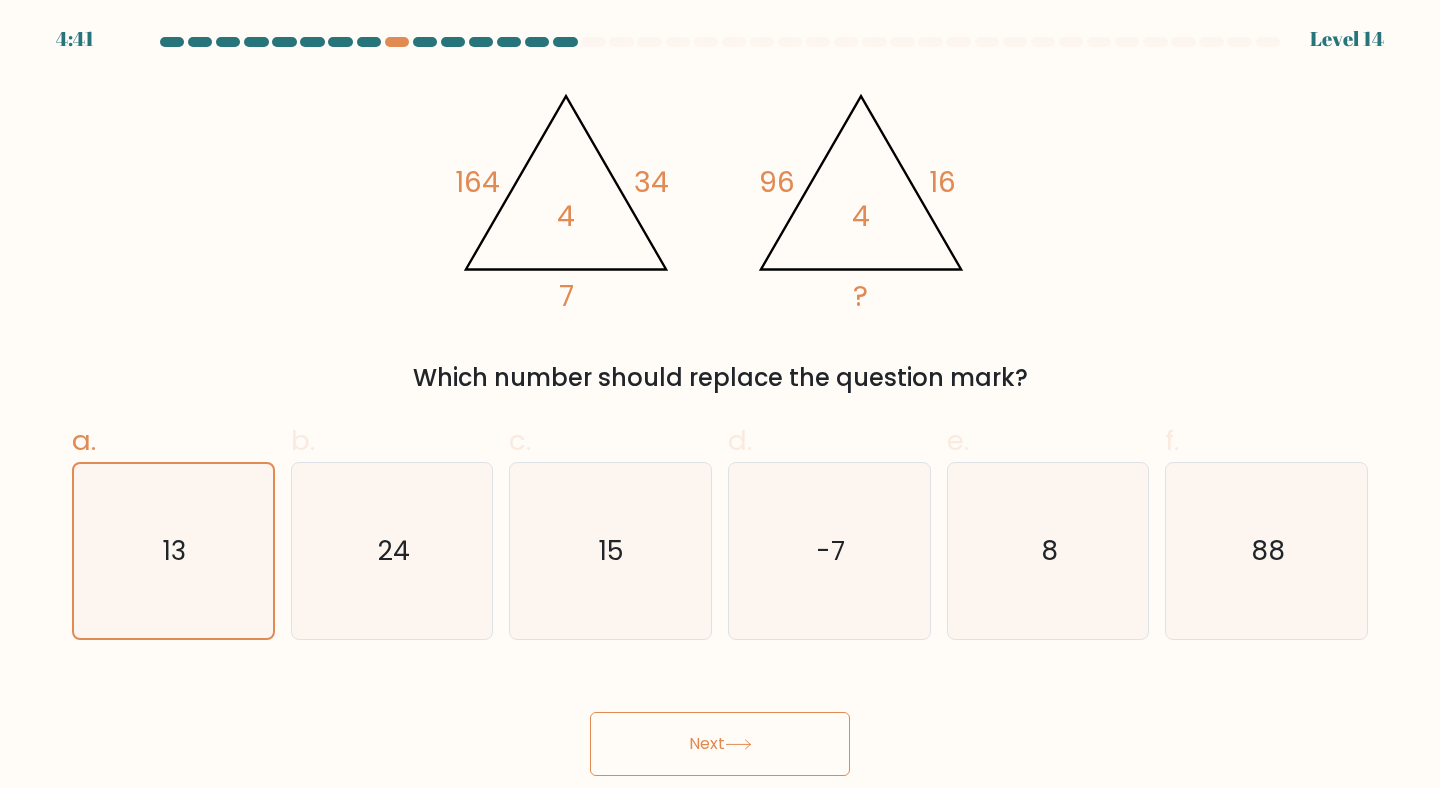drag, startPoint x: 692, startPoint y: 711, endPoint x: 701, endPoint y: 734, distance: 24.698177 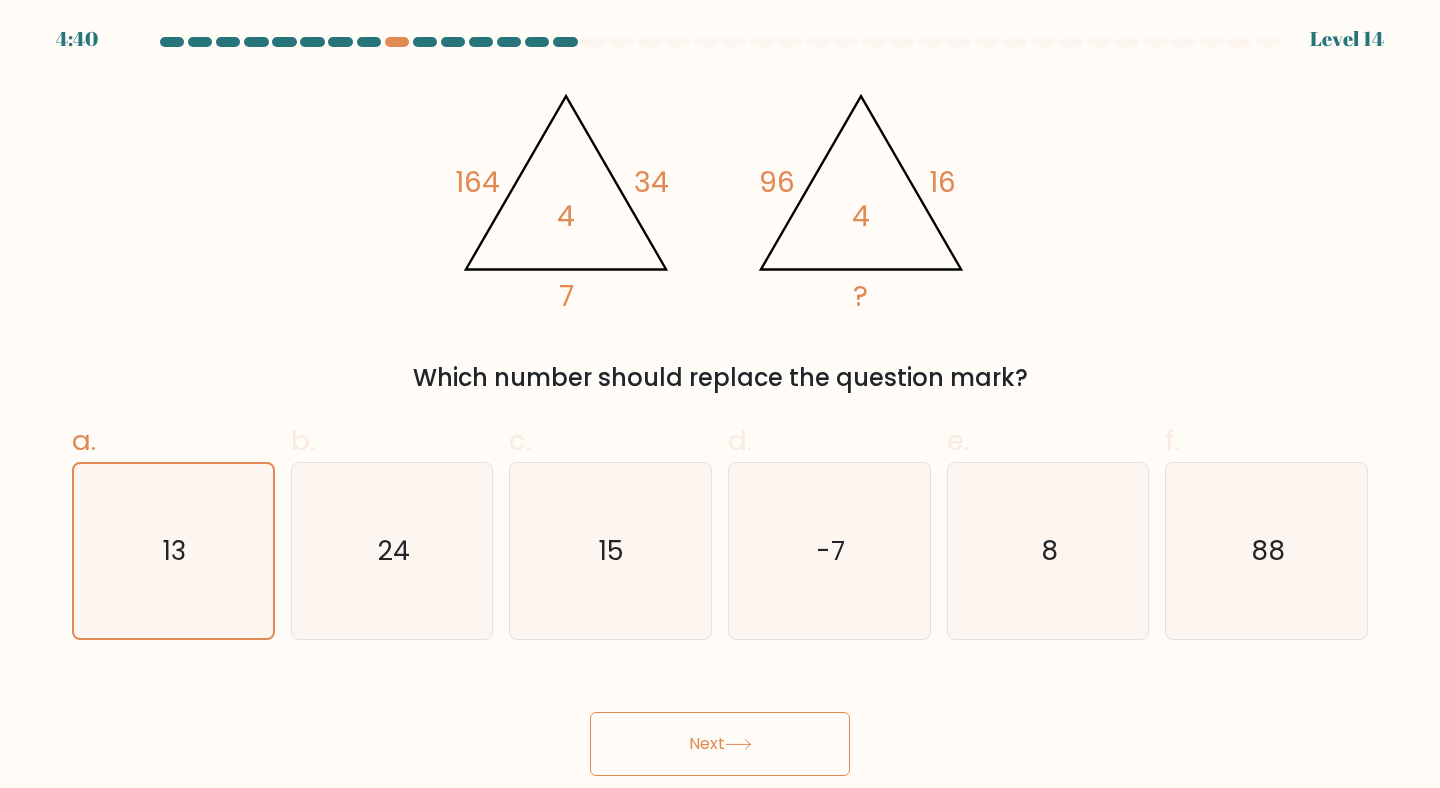 click on "Next" at bounding box center [720, 744] 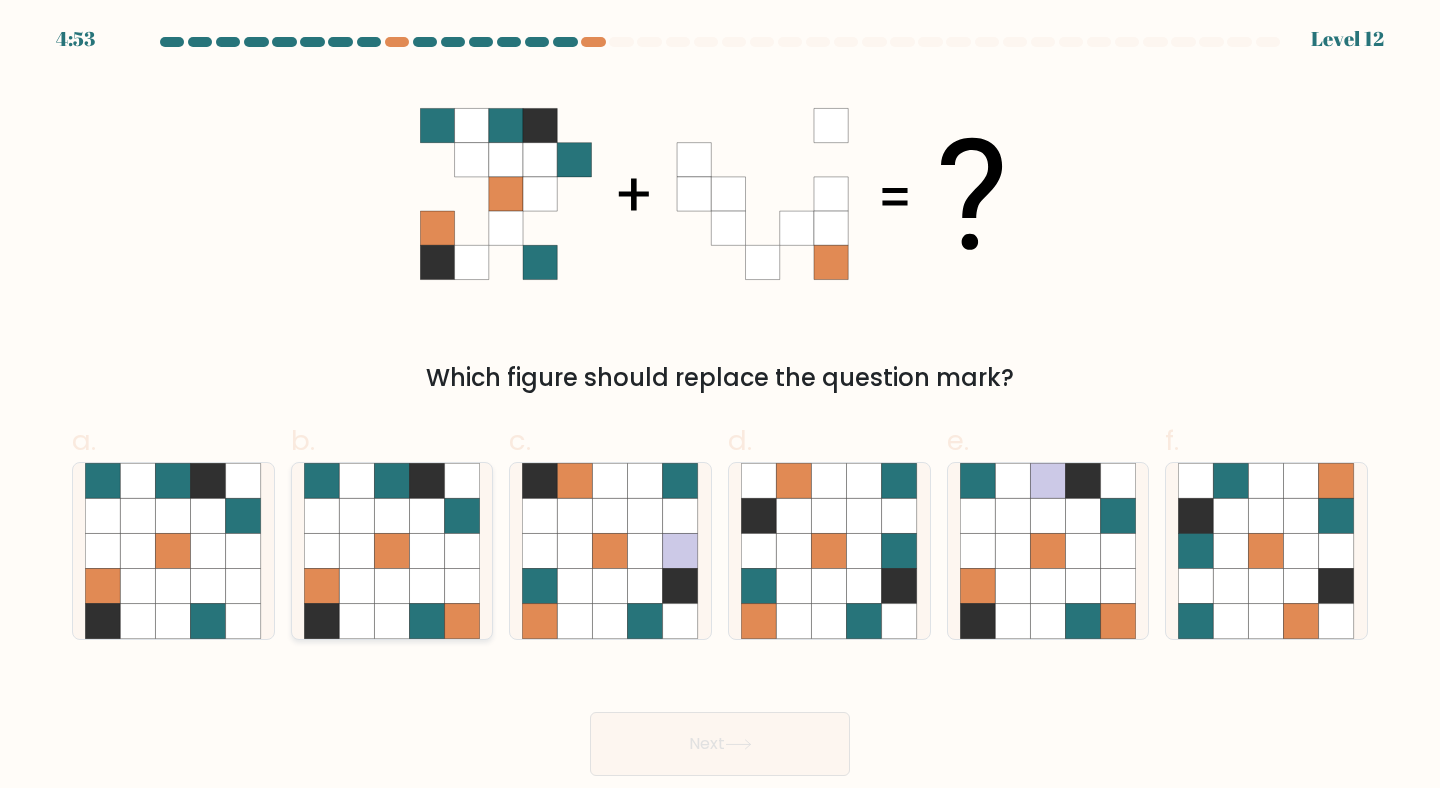 click 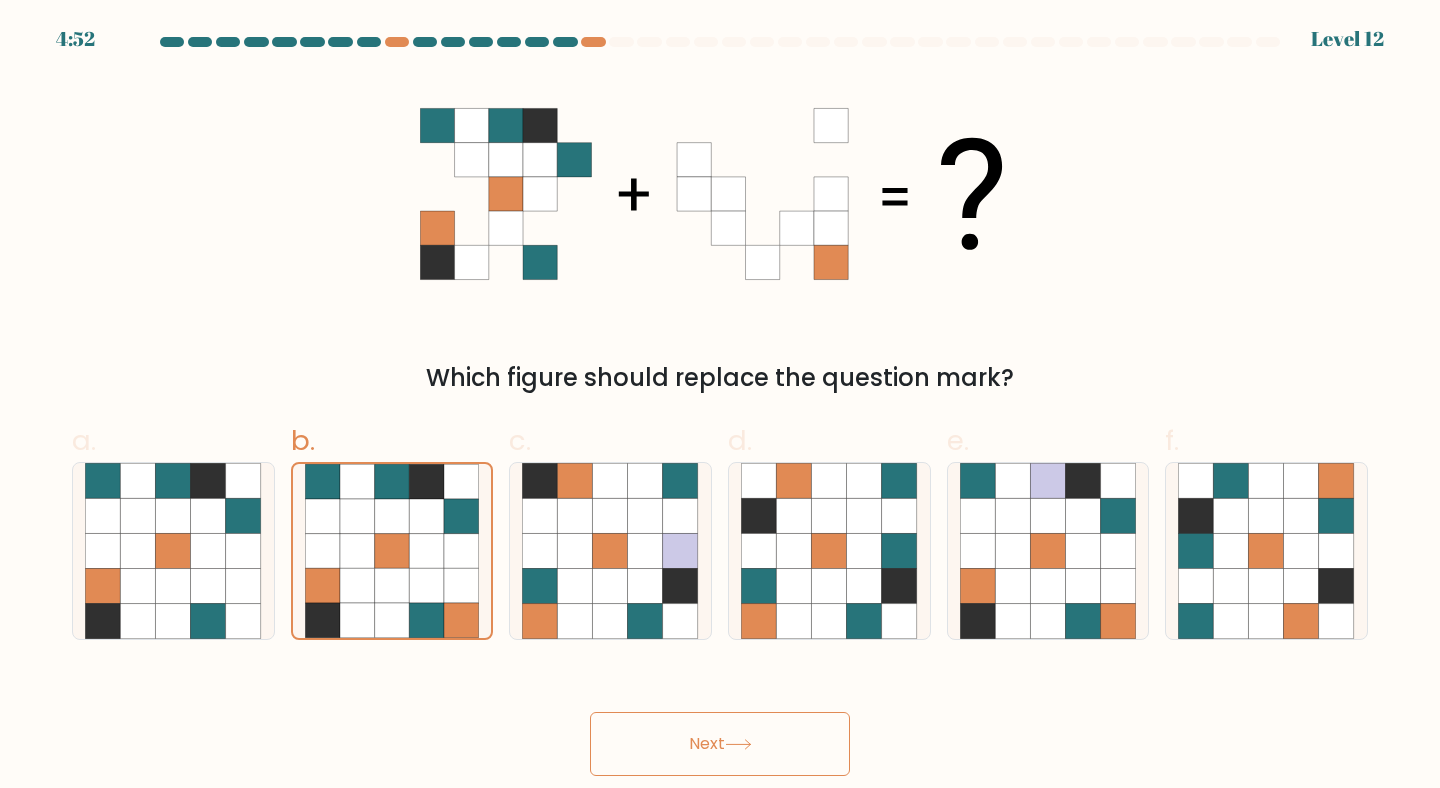 click on "Next" at bounding box center (720, 744) 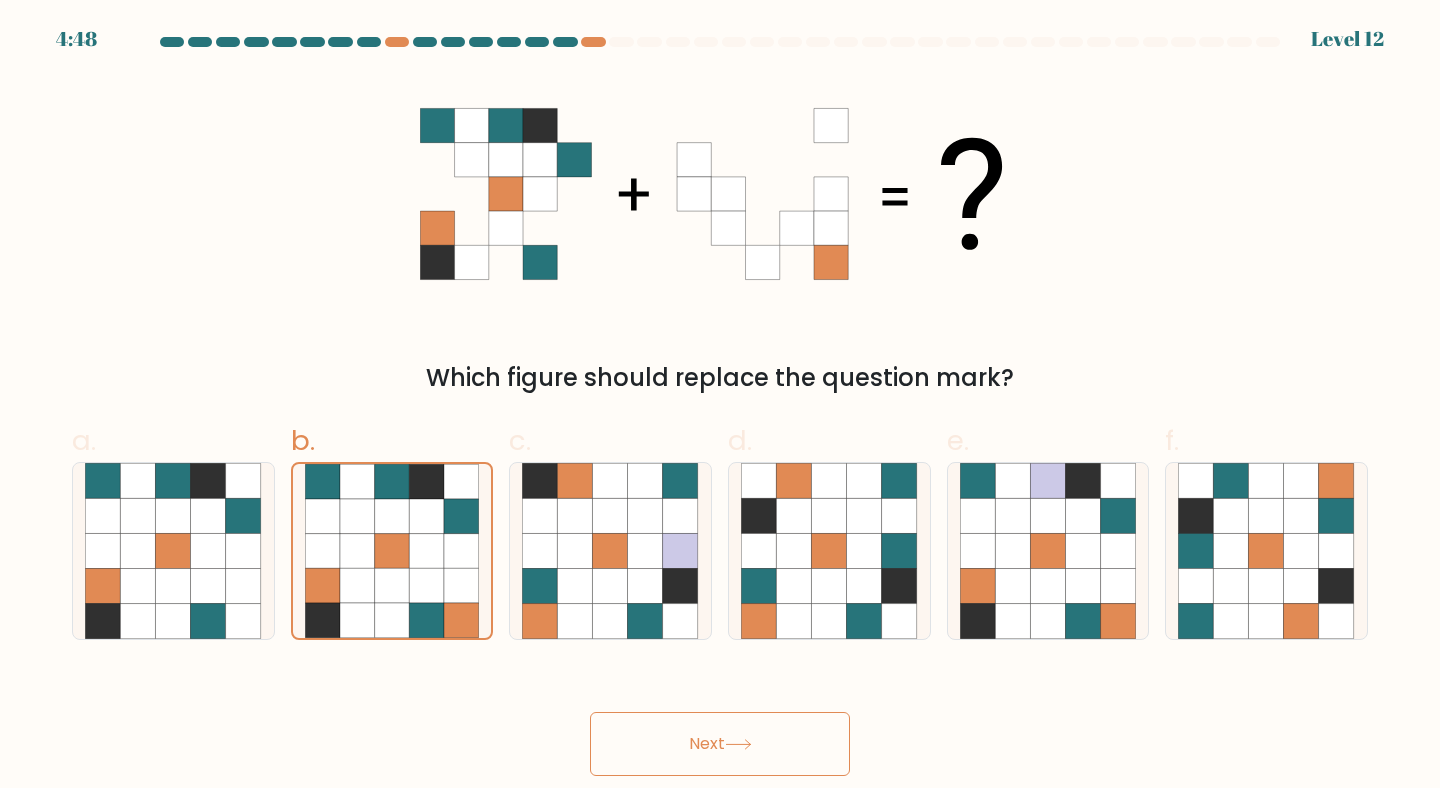 click on "Next" at bounding box center [720, 744] 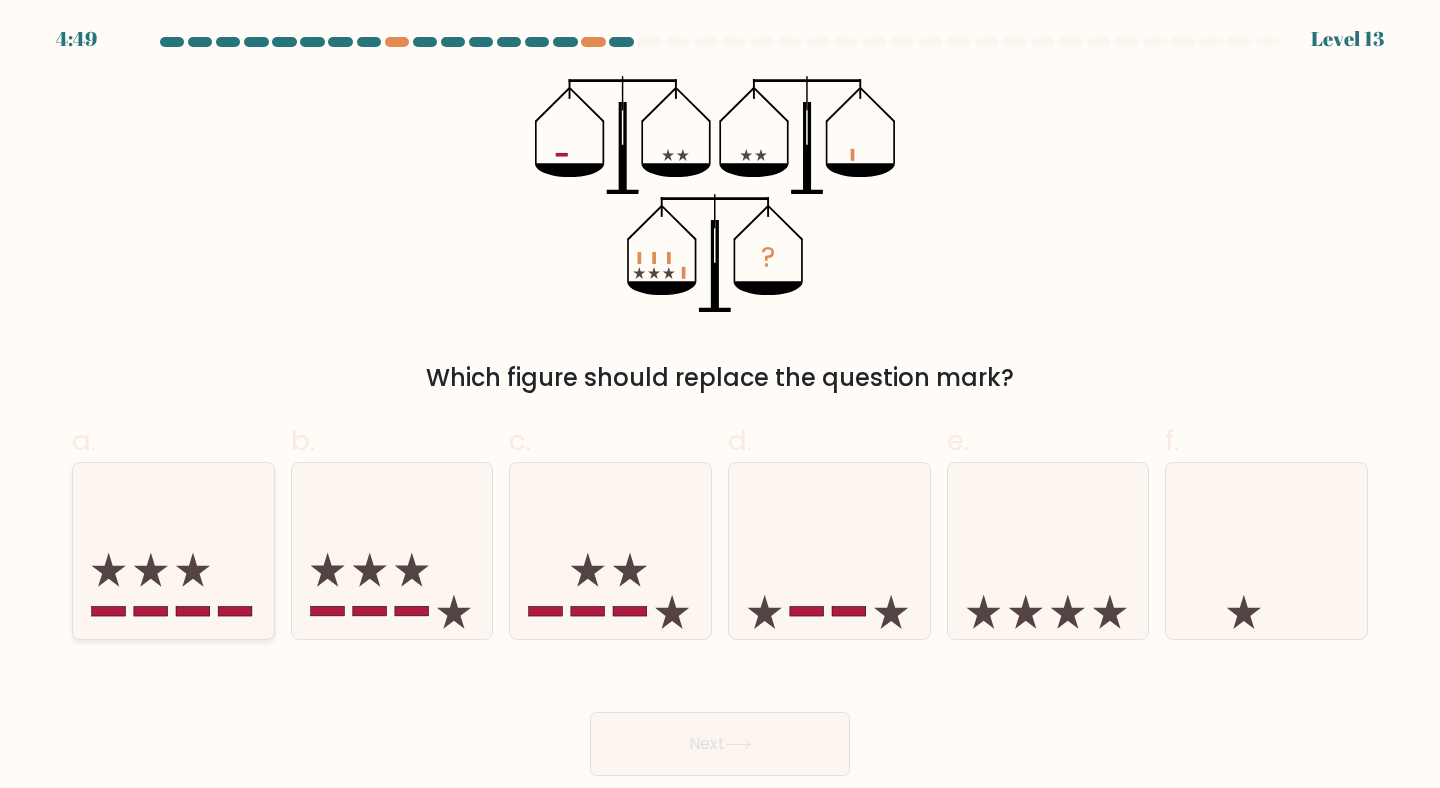 click 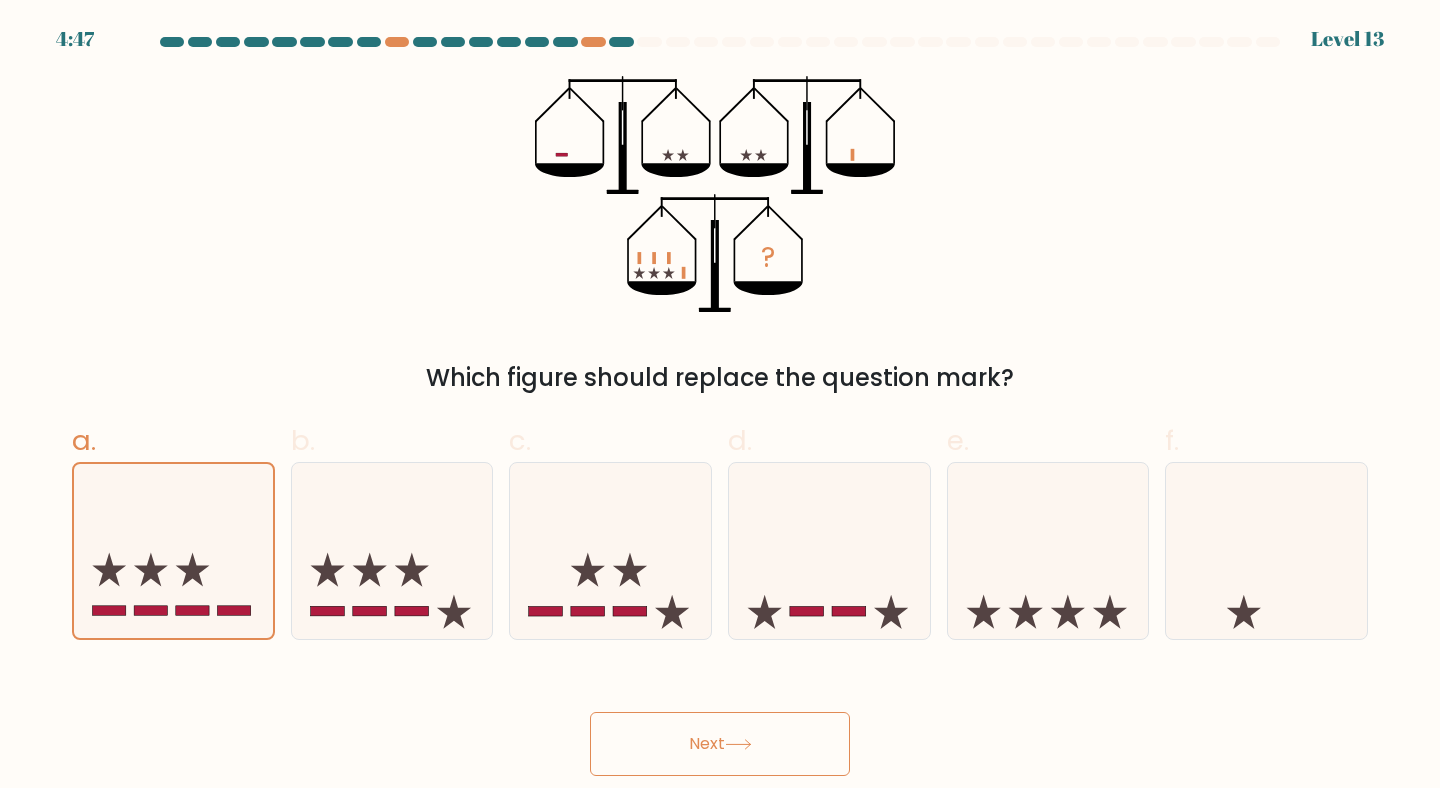 click on "Next" at bounding box center [720, 744] 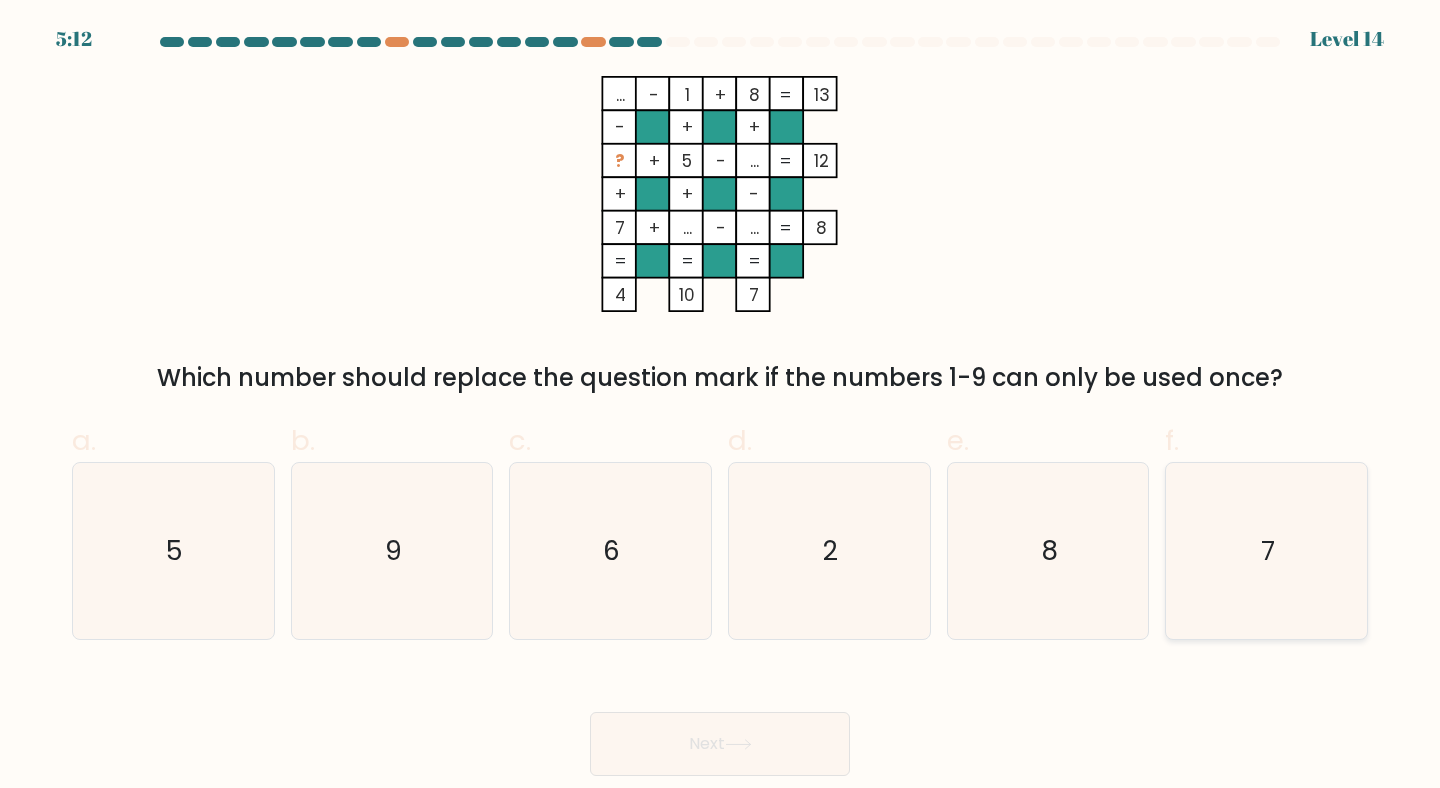 click on "7" 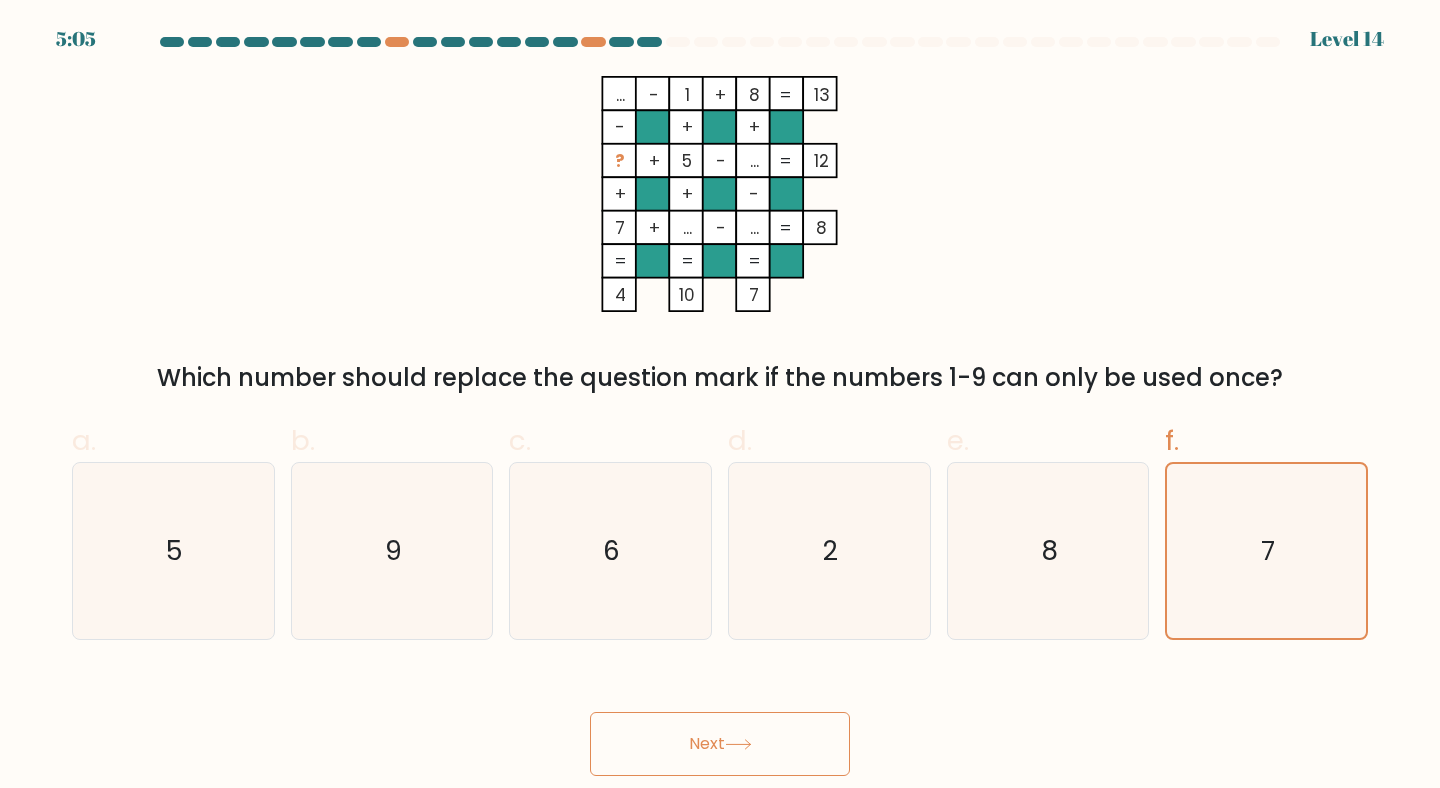 click on "Next" at bounding box center (720, 744) 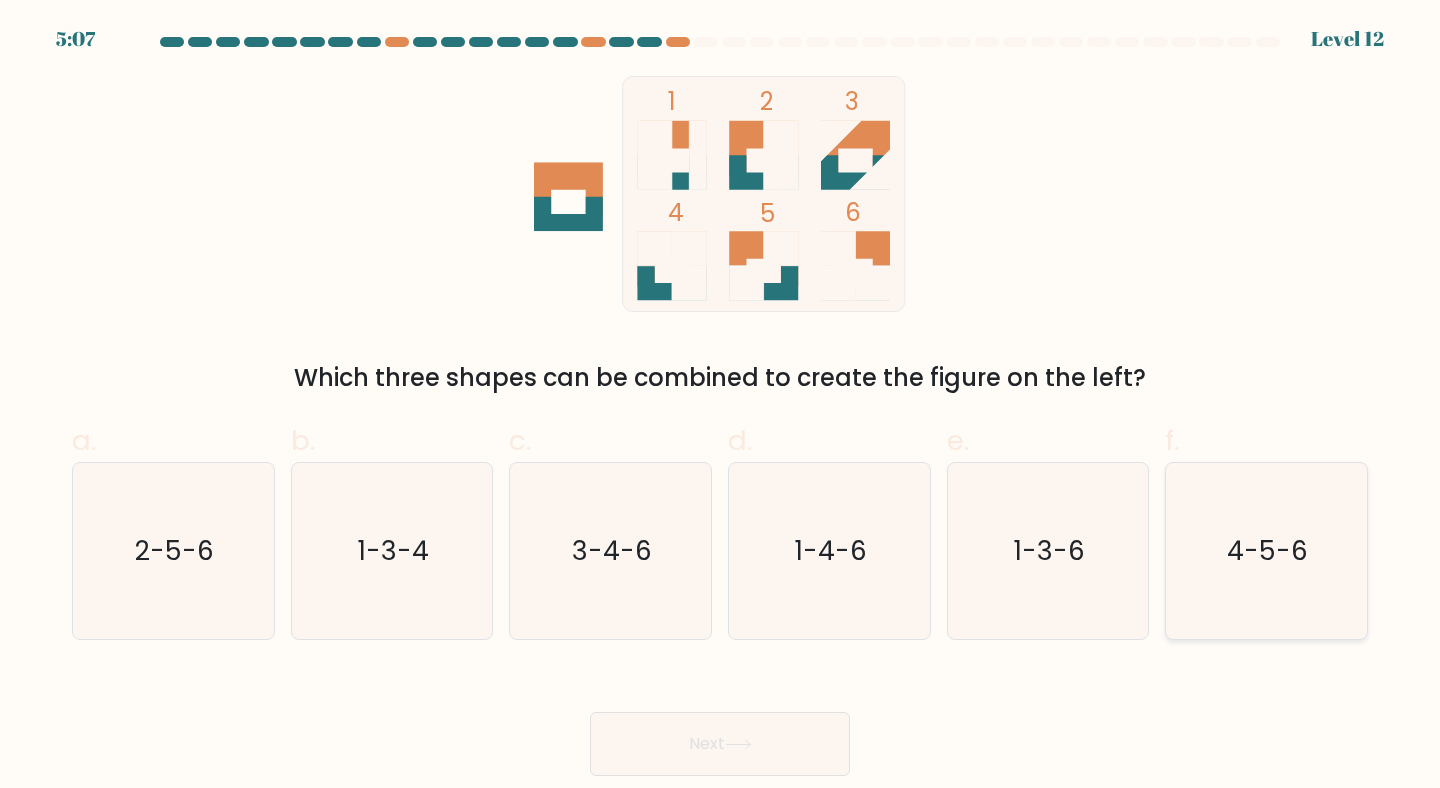 click on "4-5-6" 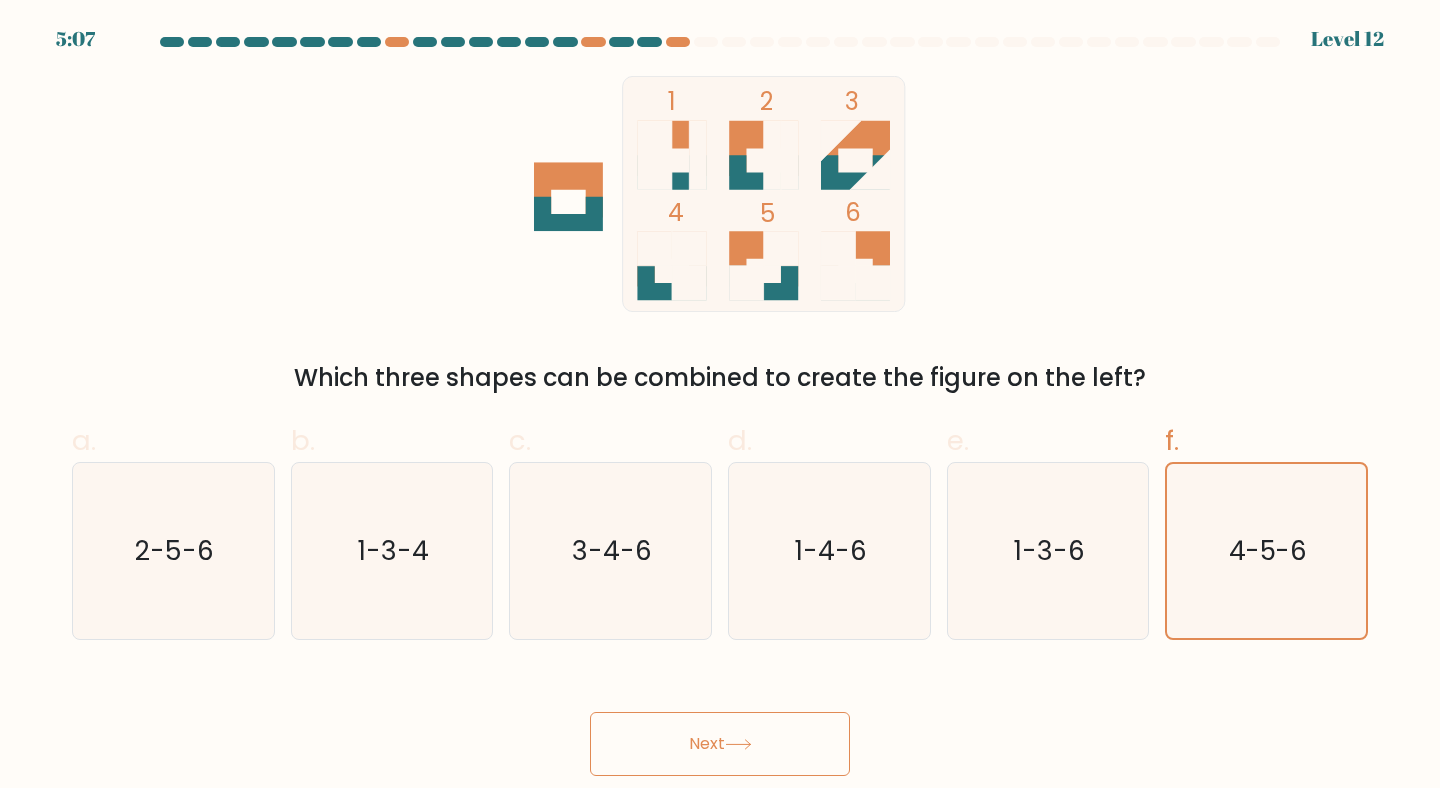 click on "Next" at bounding box center (720, 744) 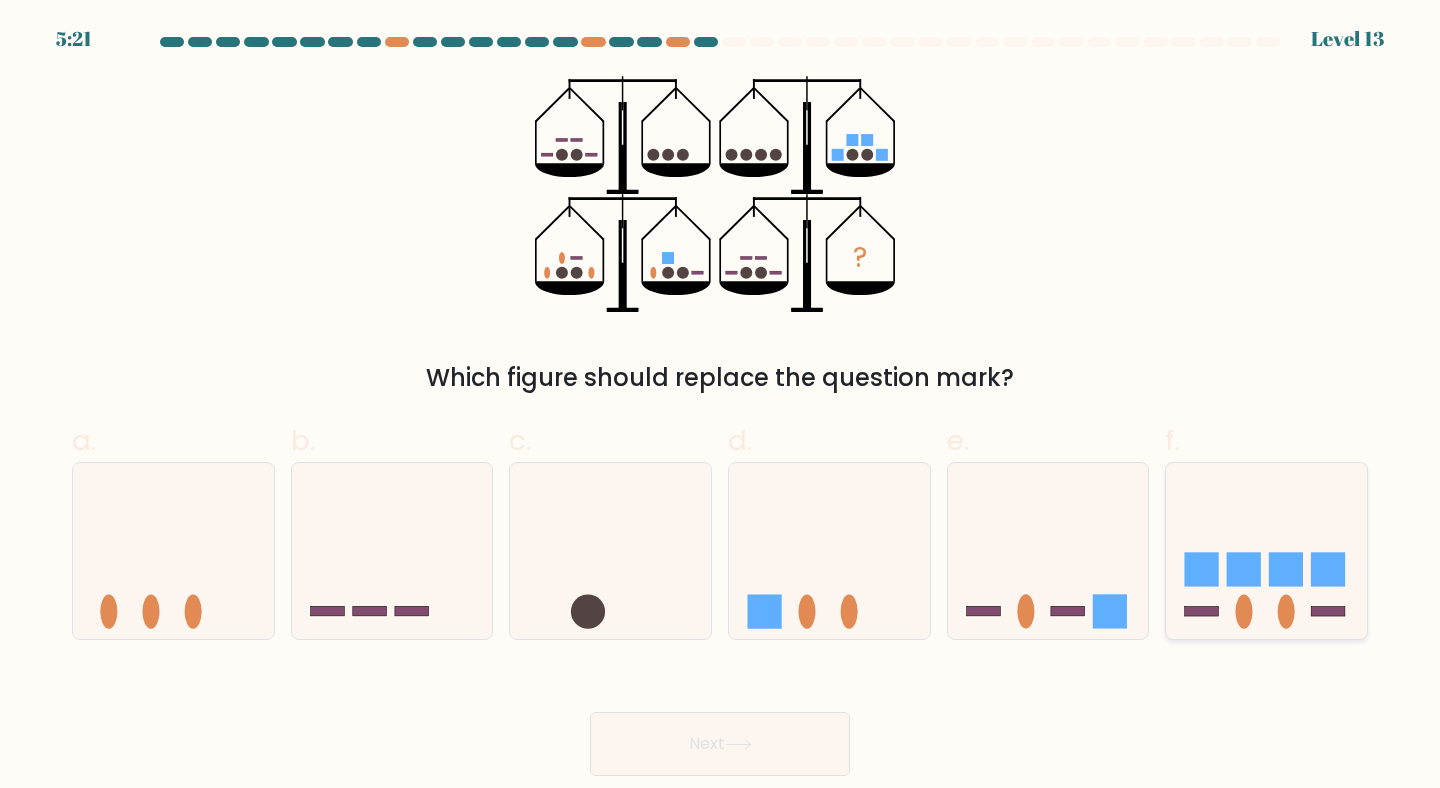 click 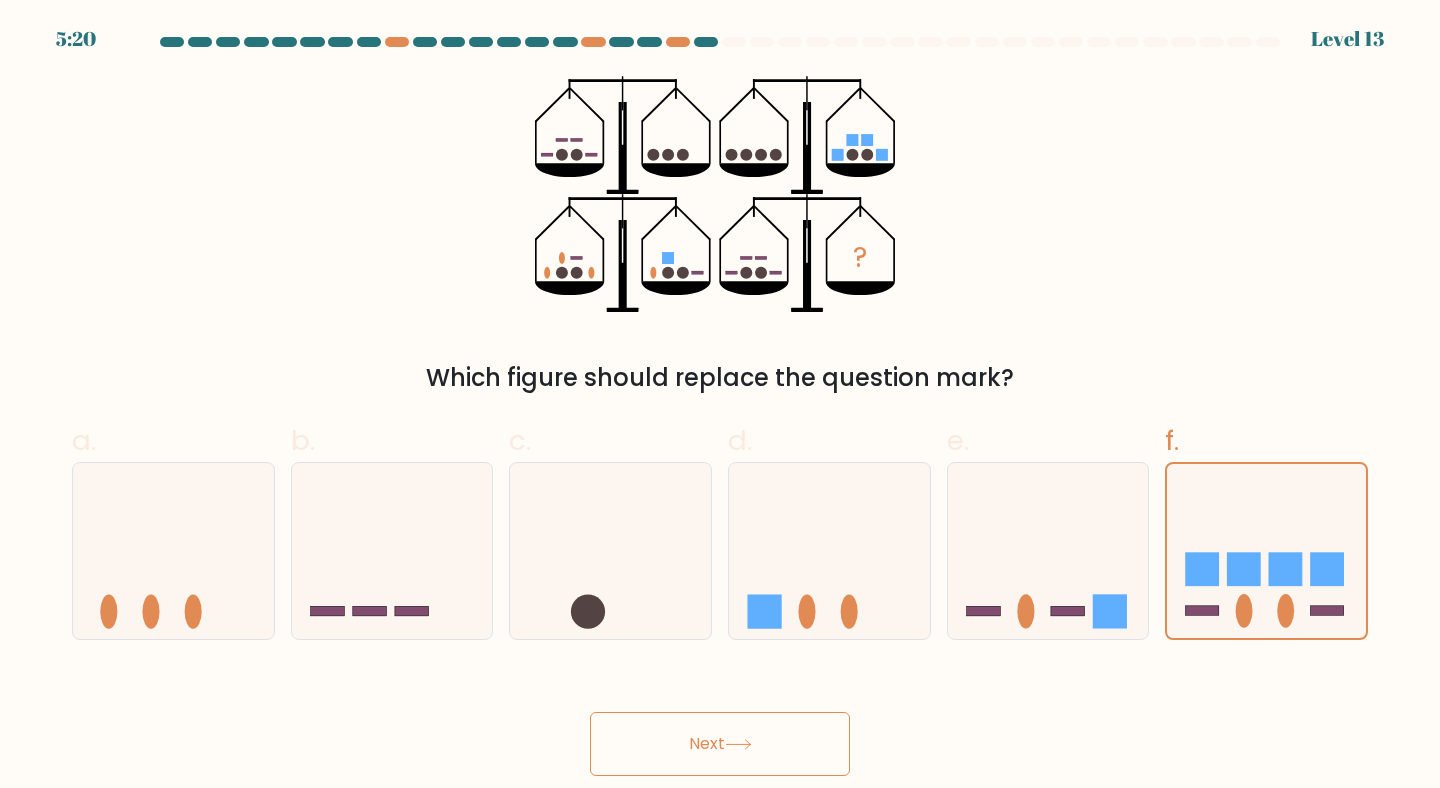 click on "Next" at bounding box center [720, 744] 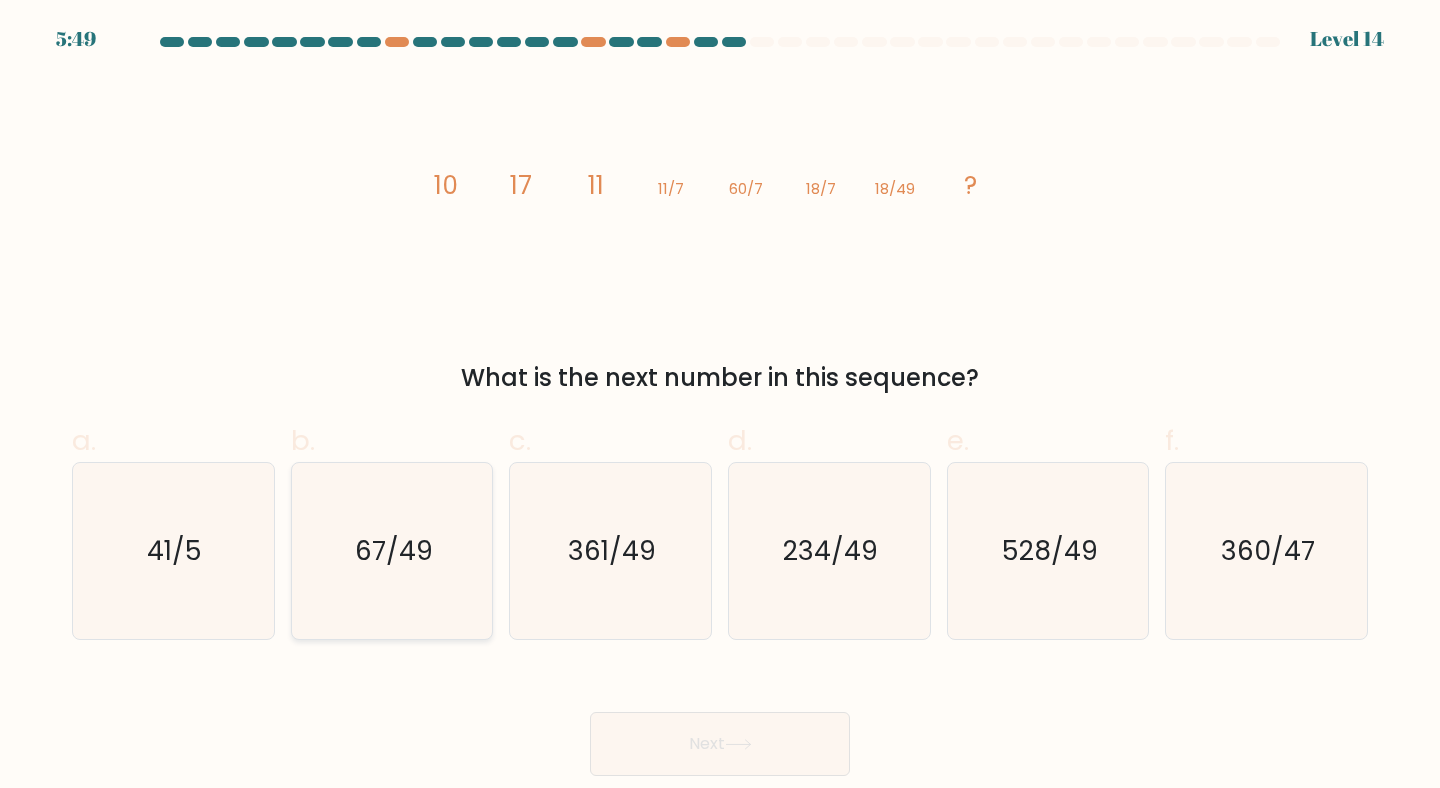 click on "67/49" 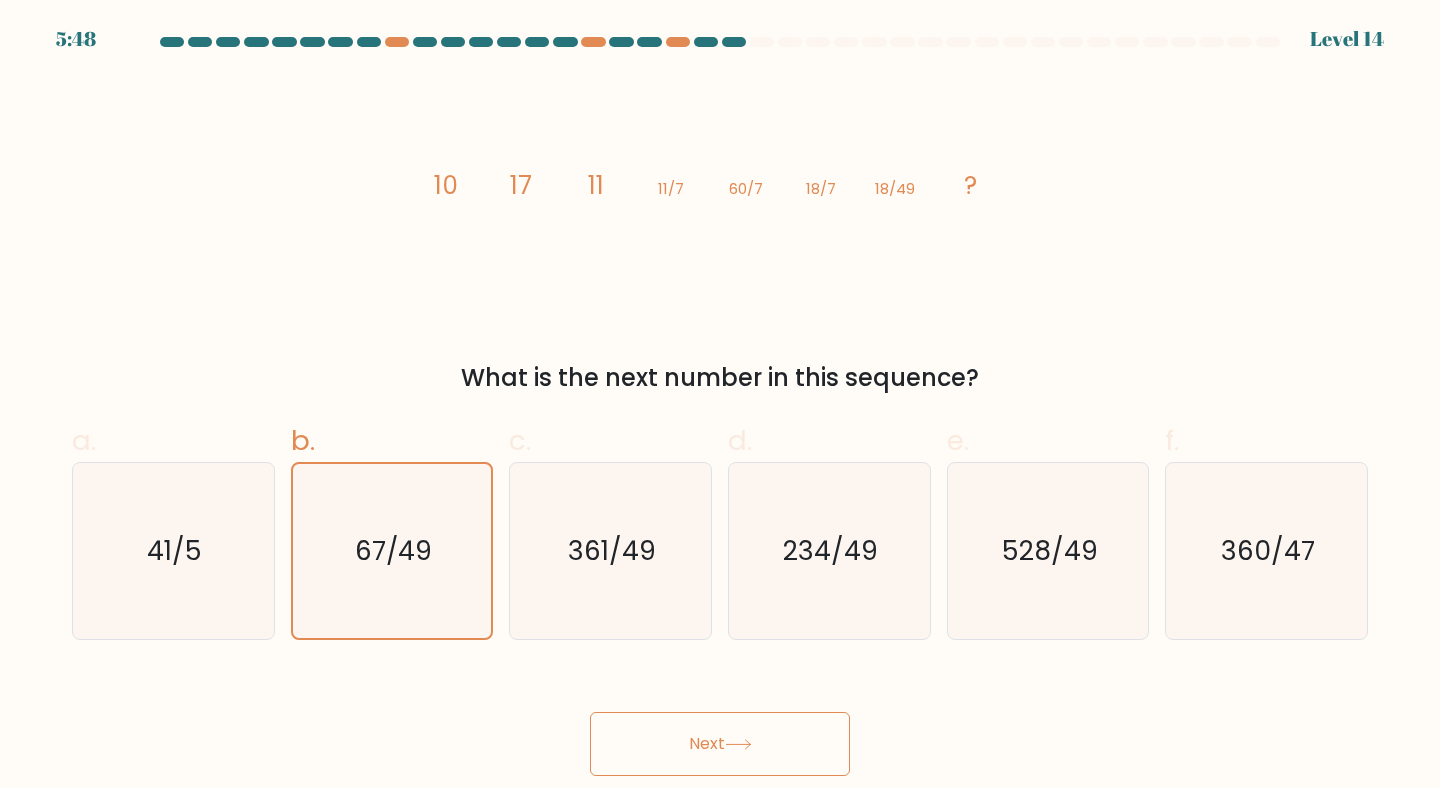 click on "Next" at bounding box center [720, 744] 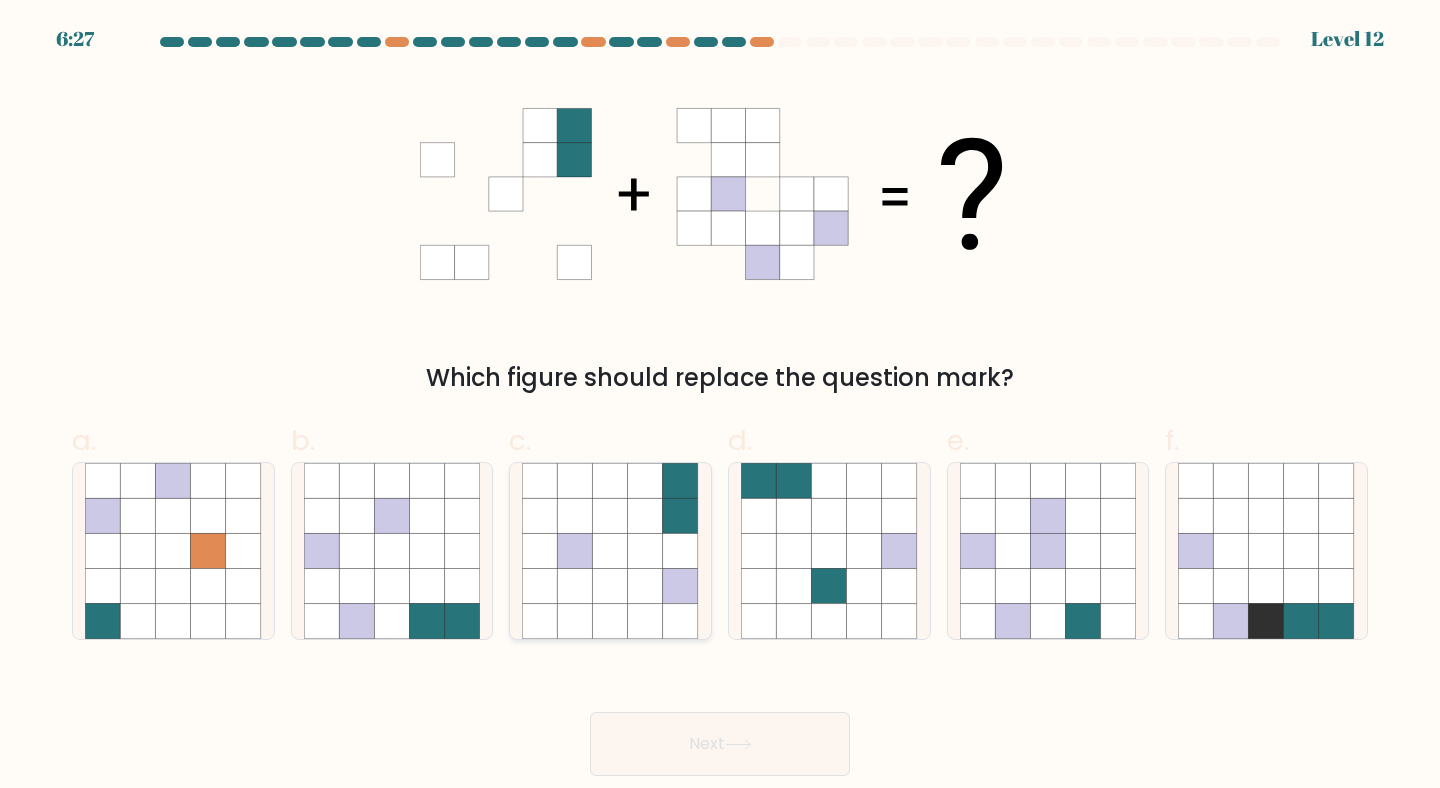 click 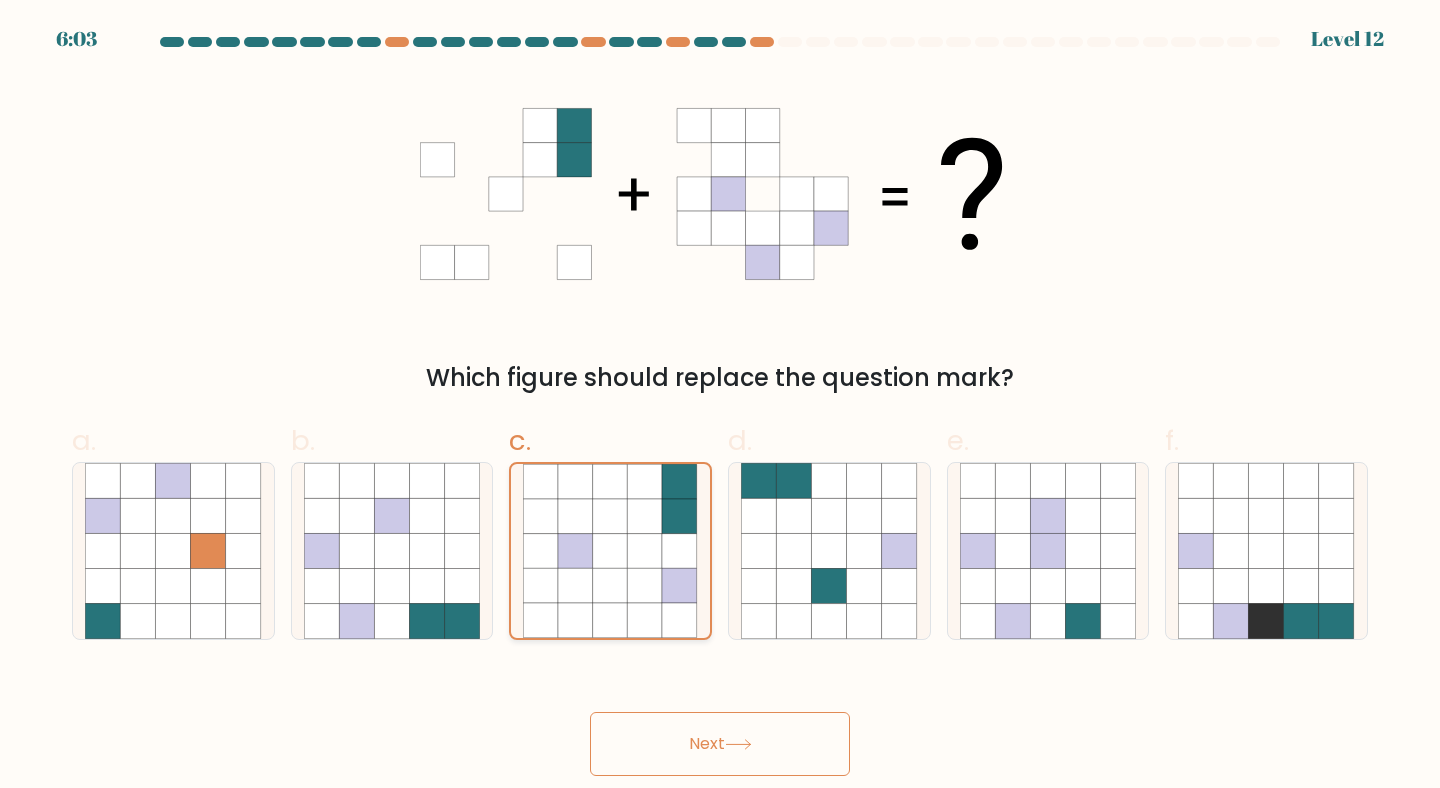 click 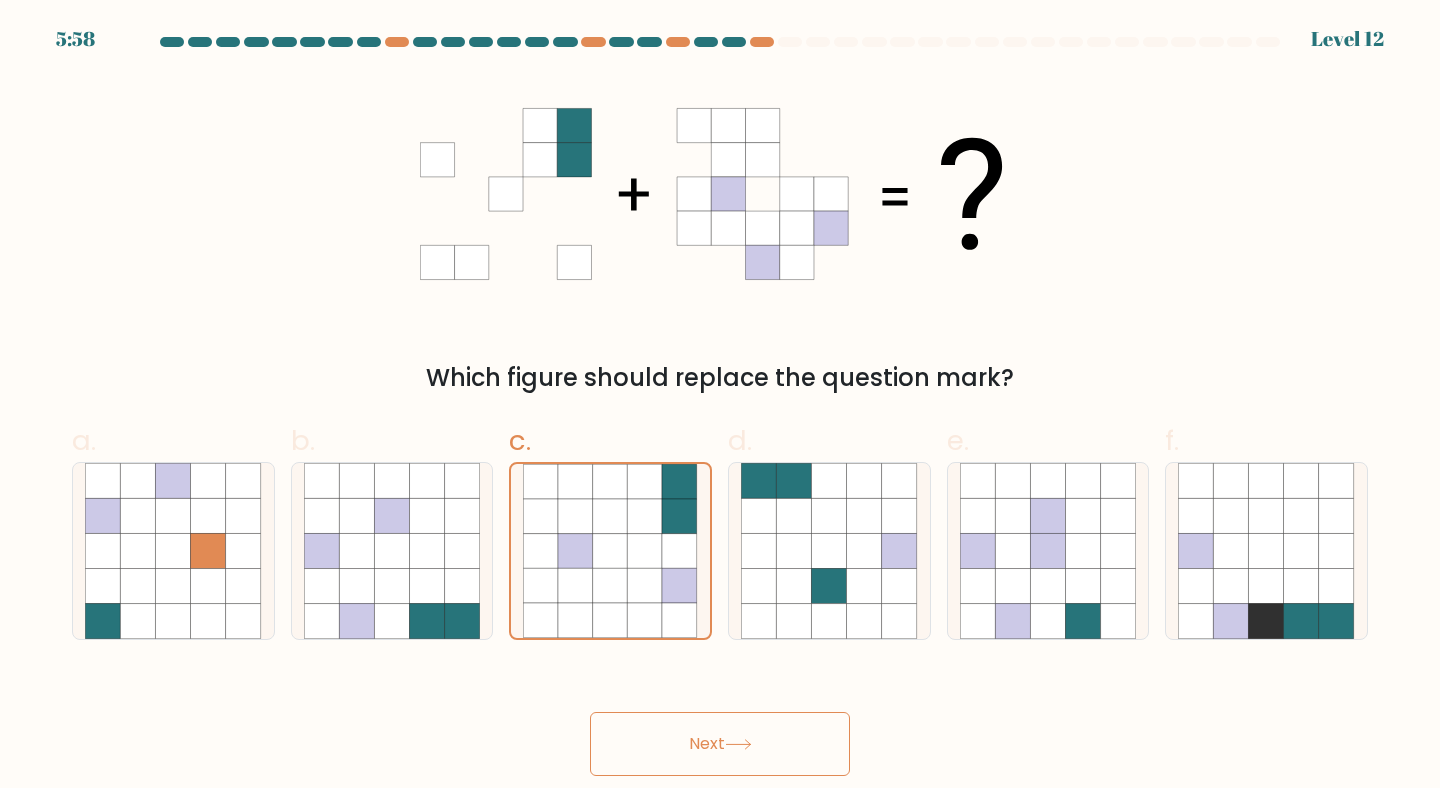 click on "Next" at bounding box center (720, 744) 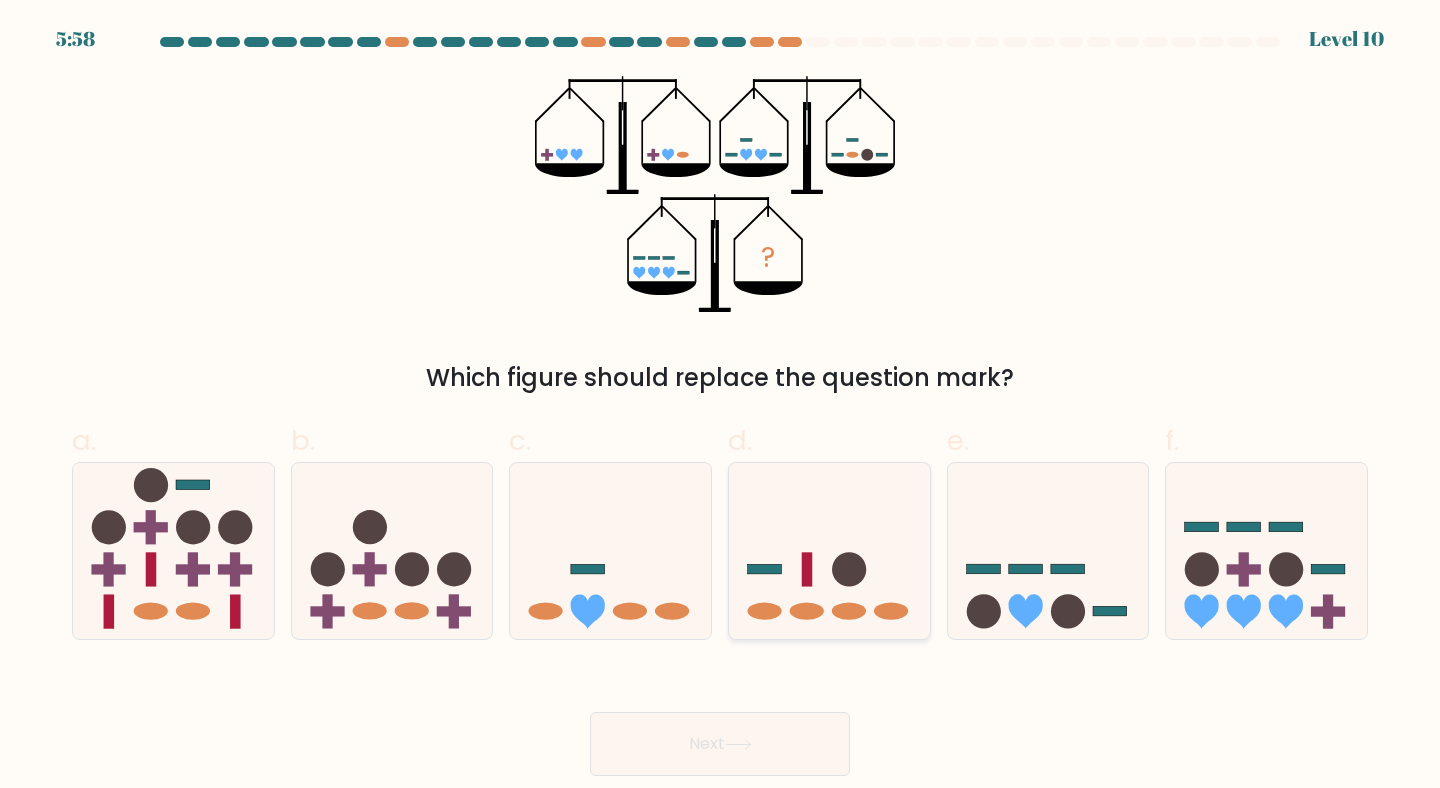 click 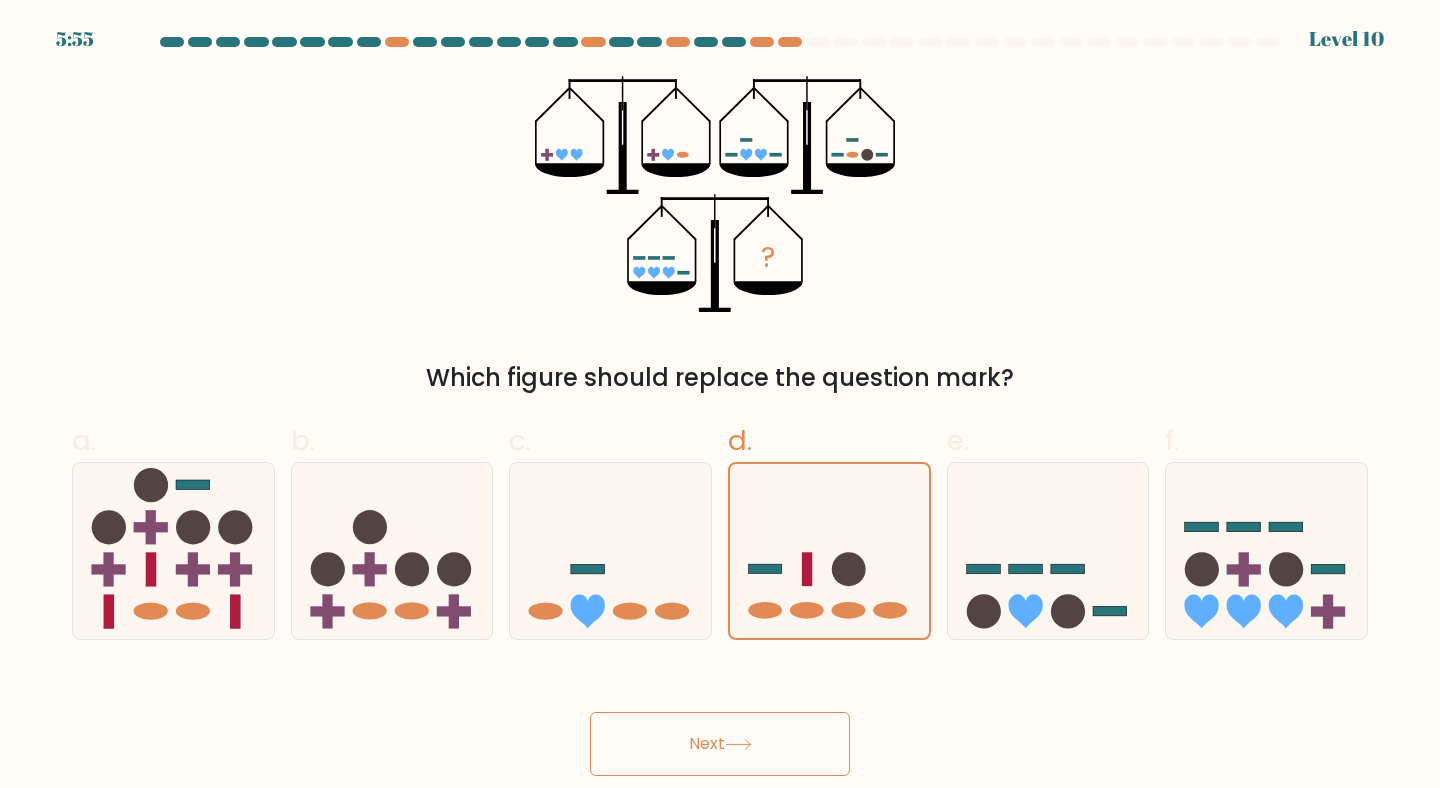 click on "Next" at bounding box center [720, 744] 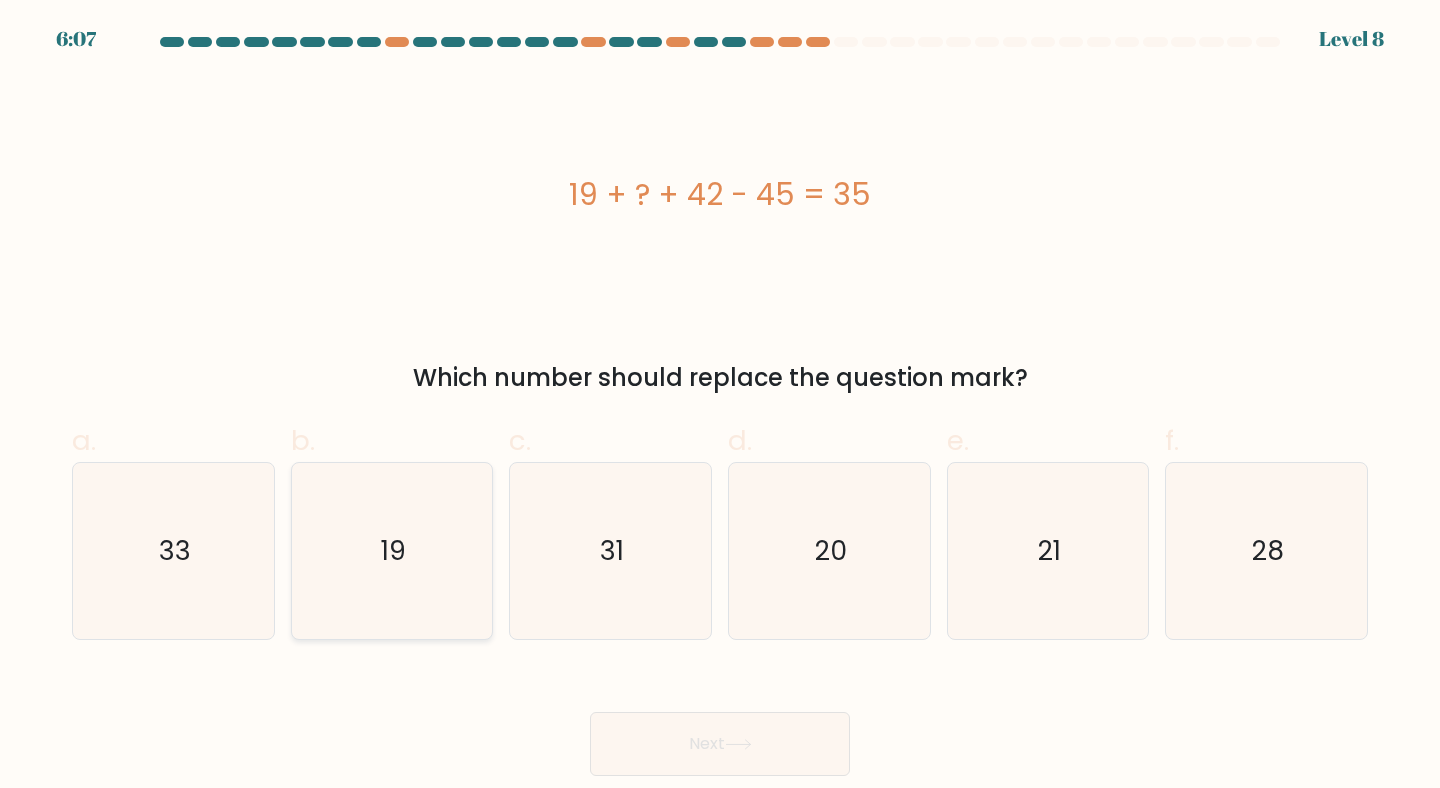 click on "19" 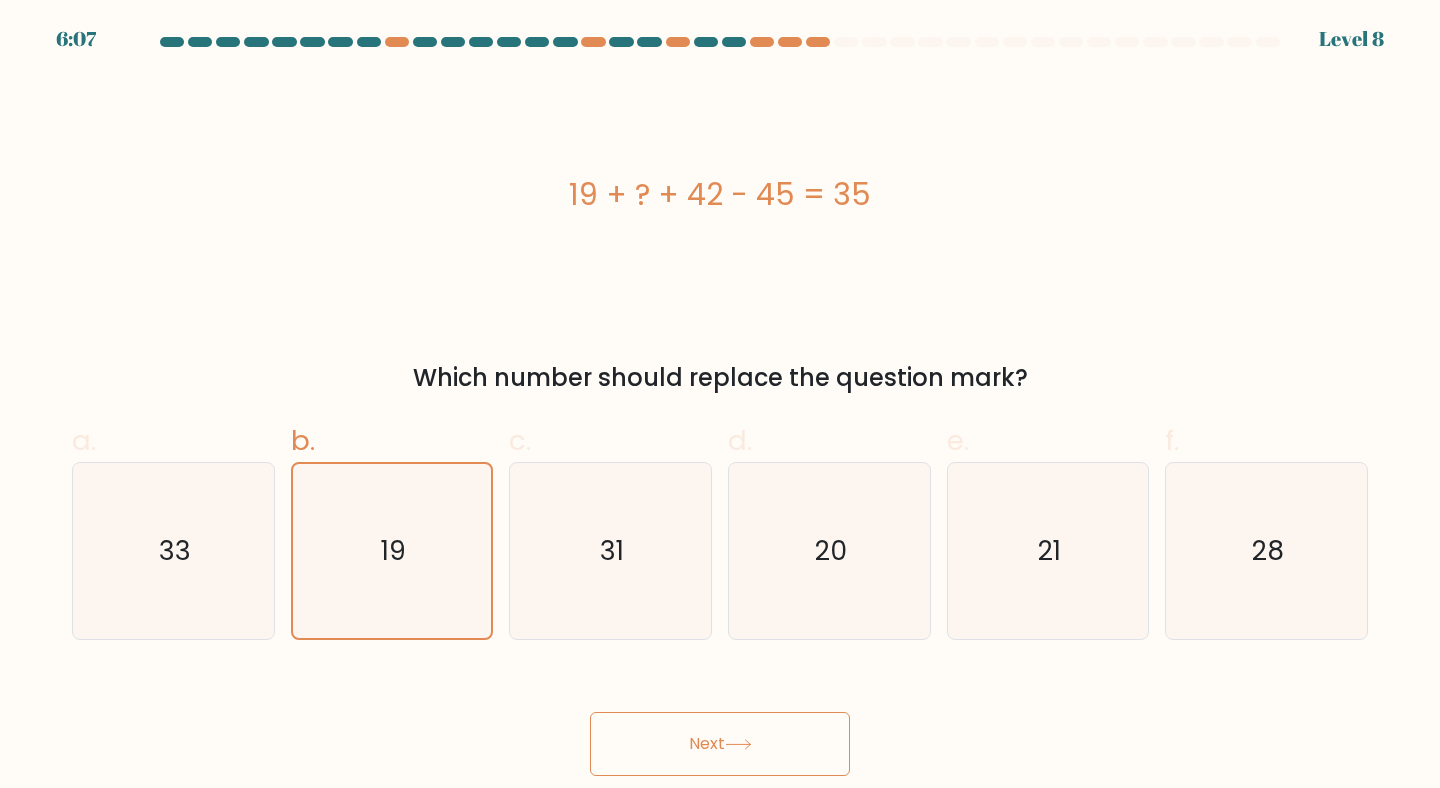 click on "Next" at bounding box center [720, 744] 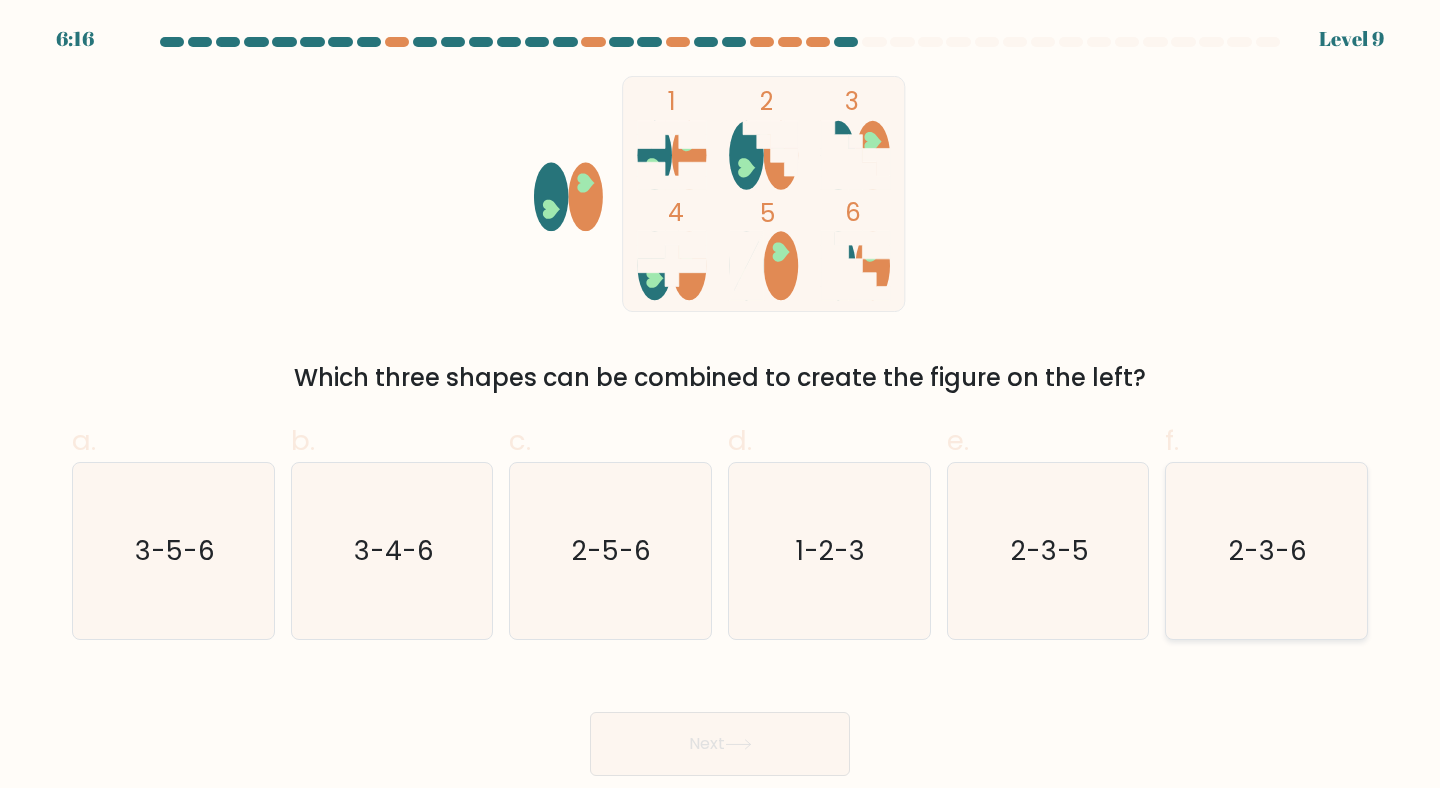 click on "2-3-6" 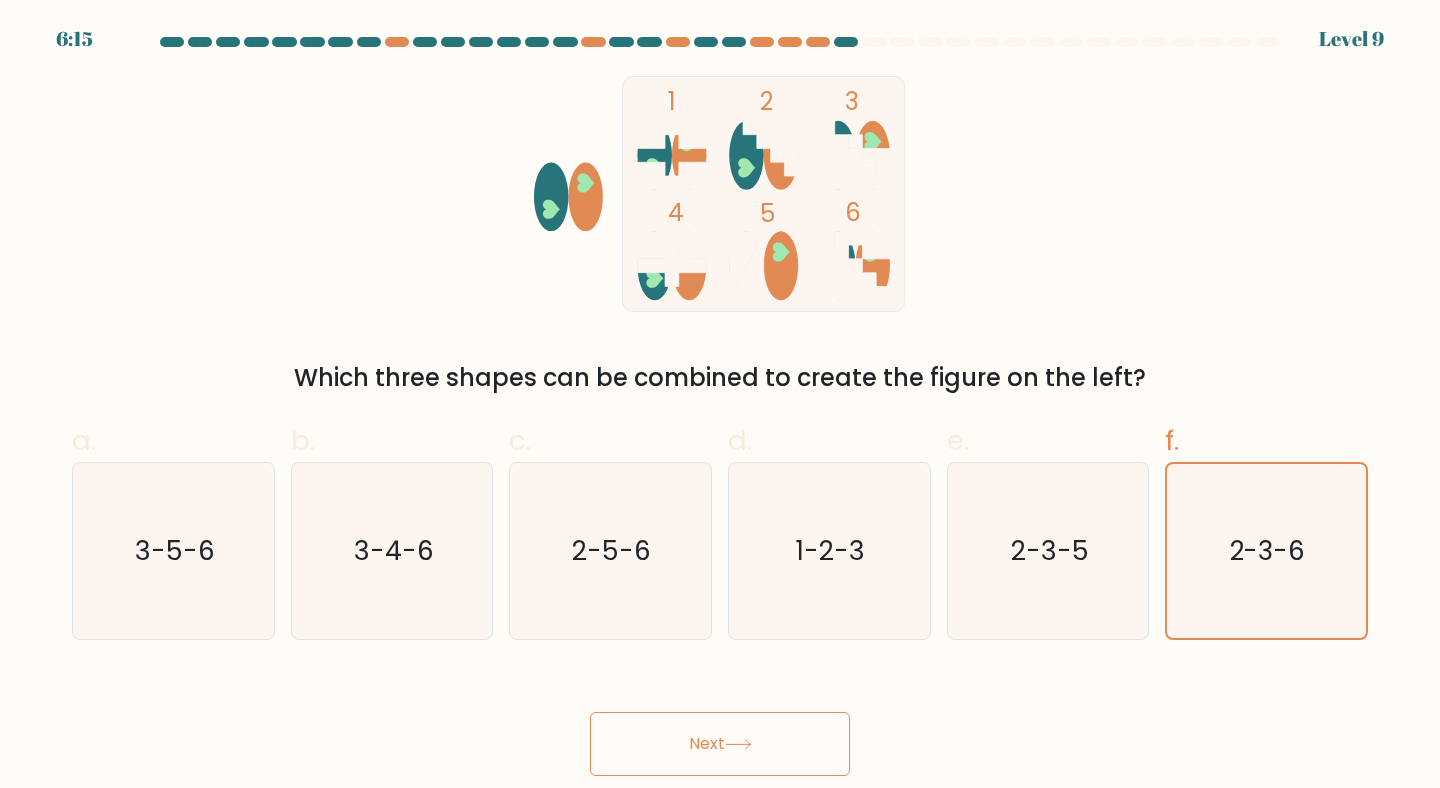 click 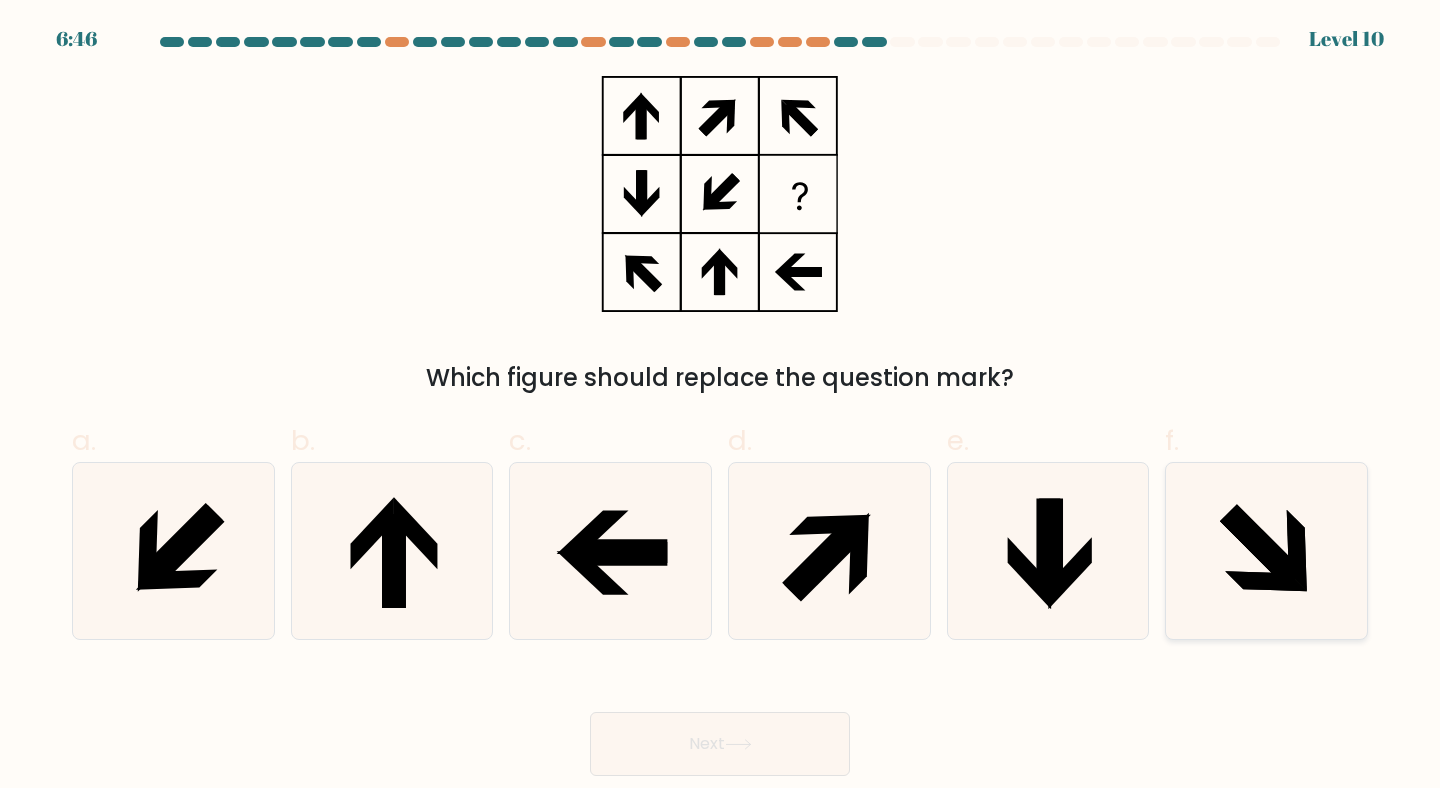 click 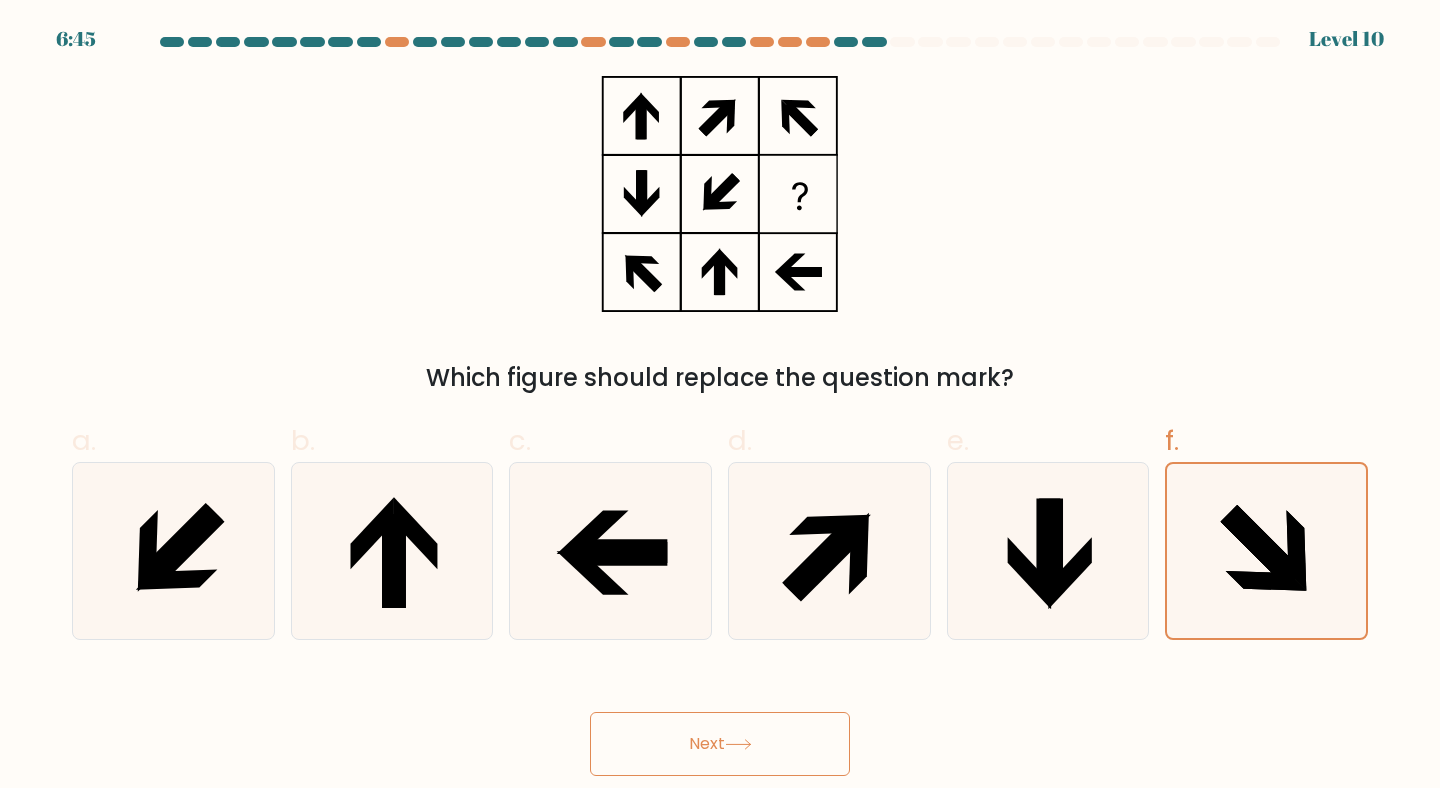click on "Next" at bounding box center [720, 744] 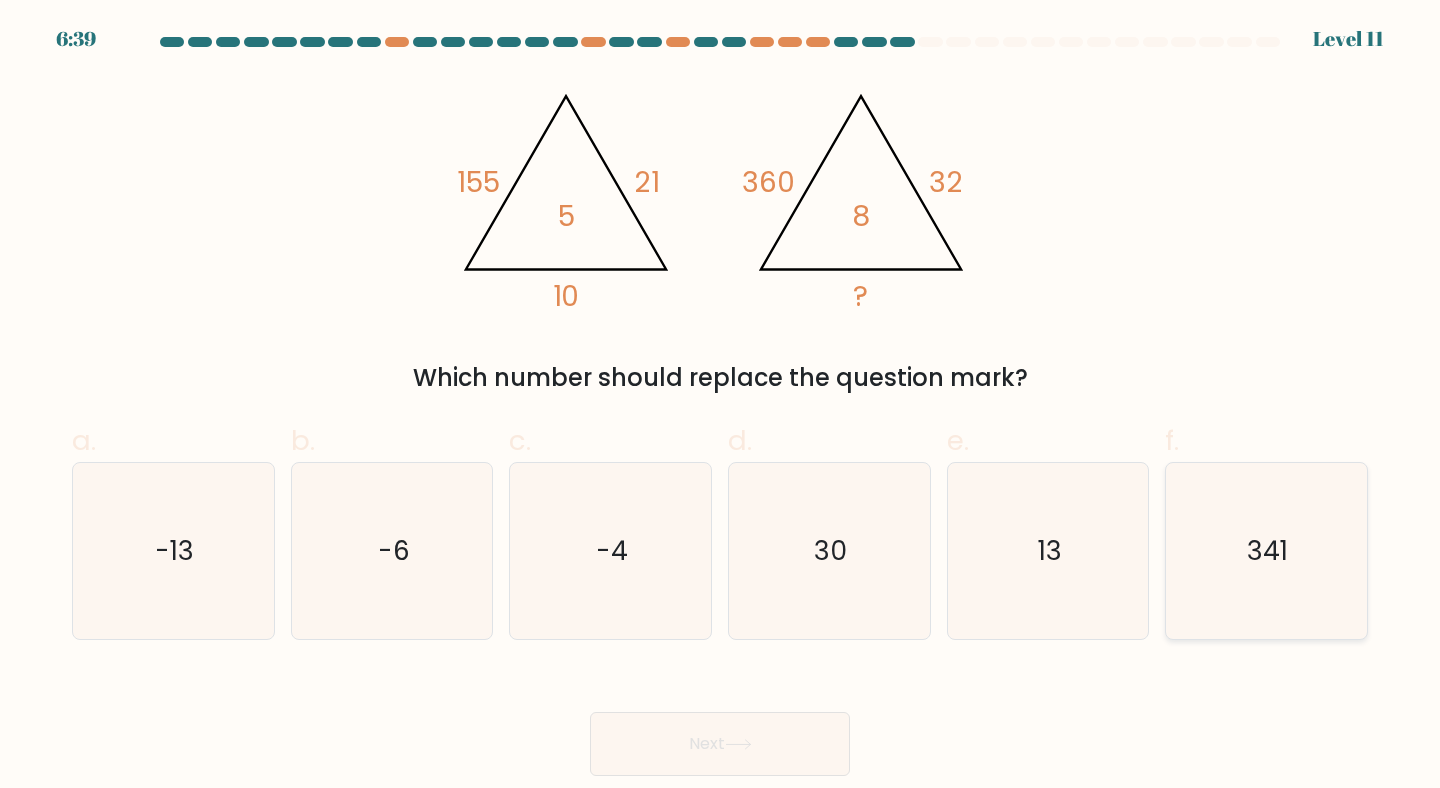 click on "341" 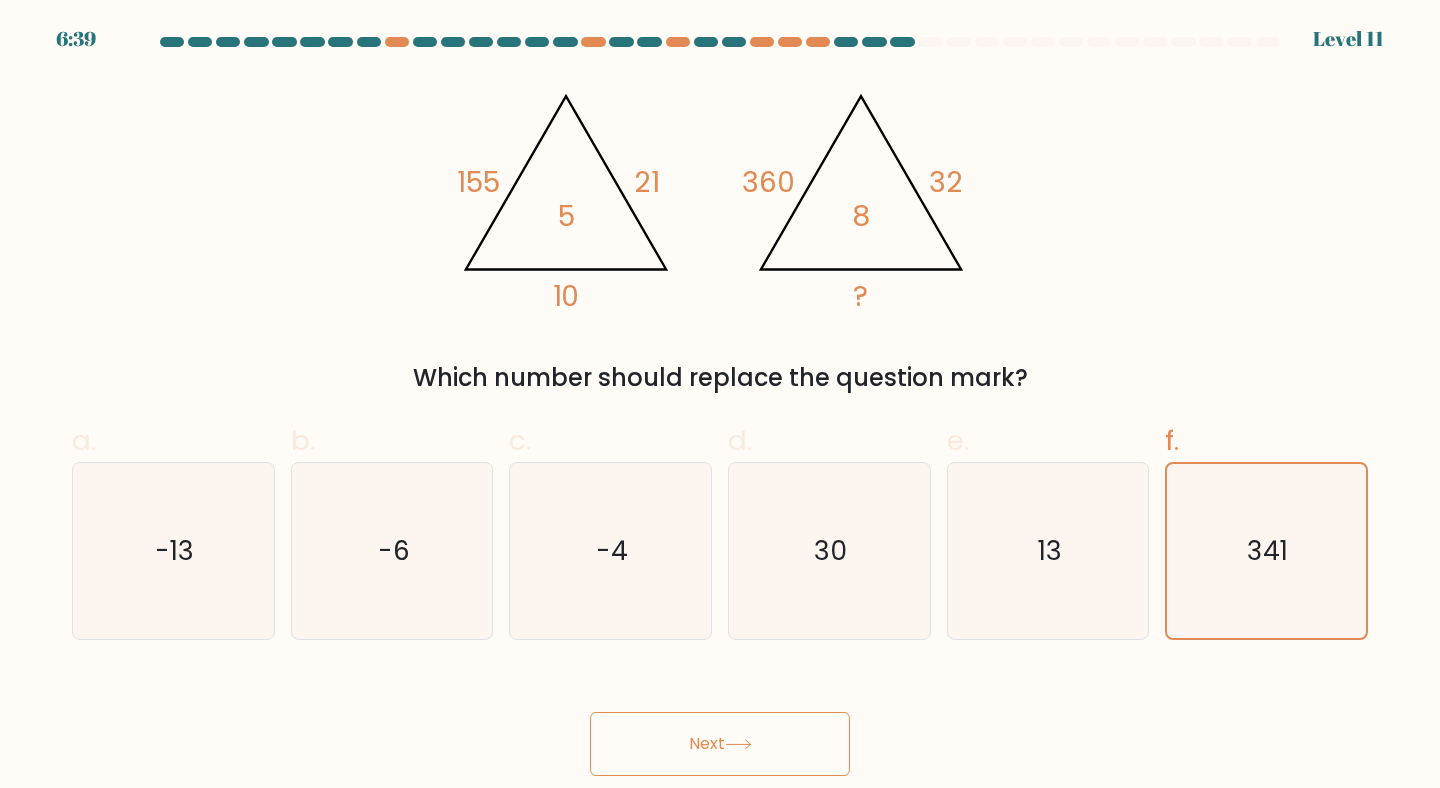 click on "Next" at bounding box center [720, 720] 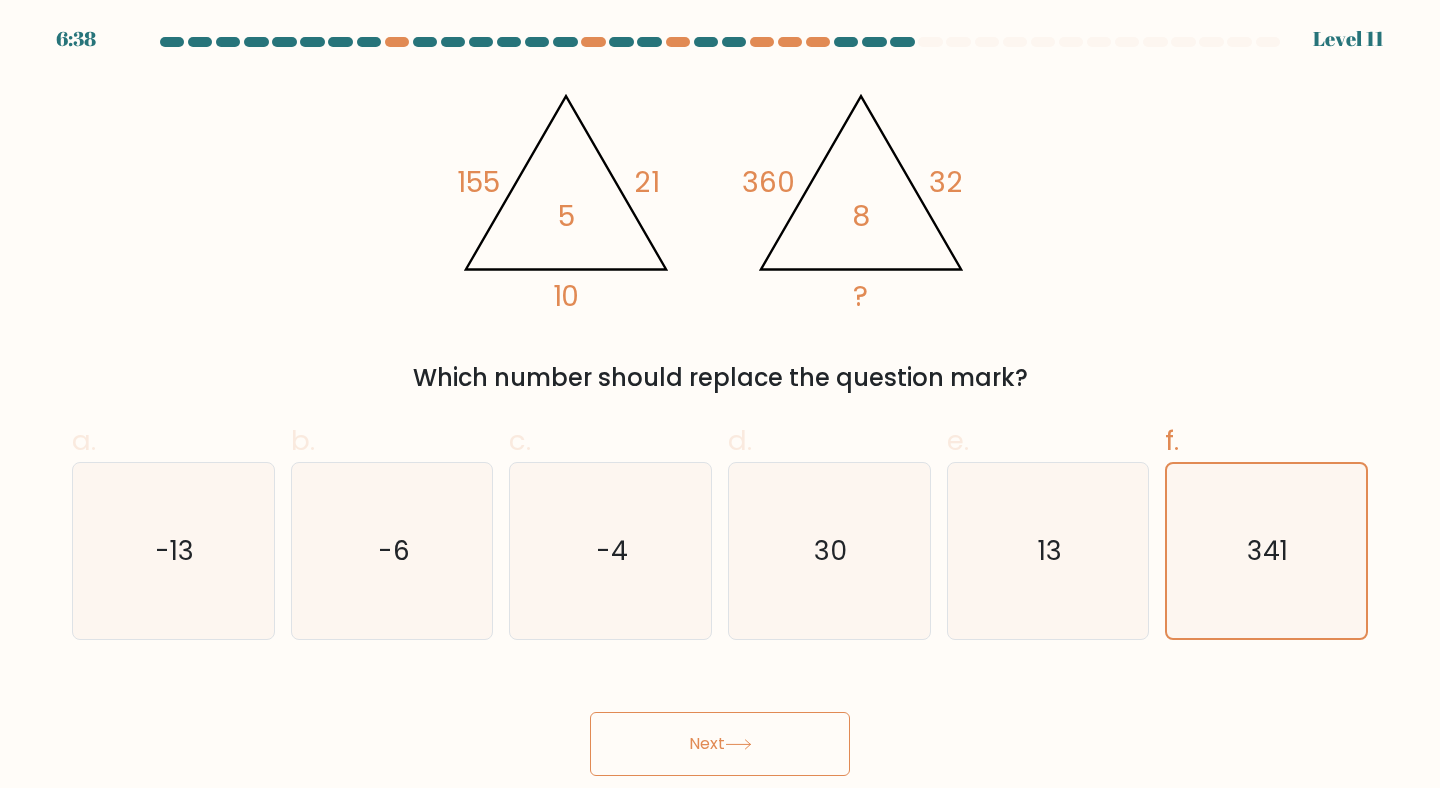 click on "Next" at bounding box center [720, 744] 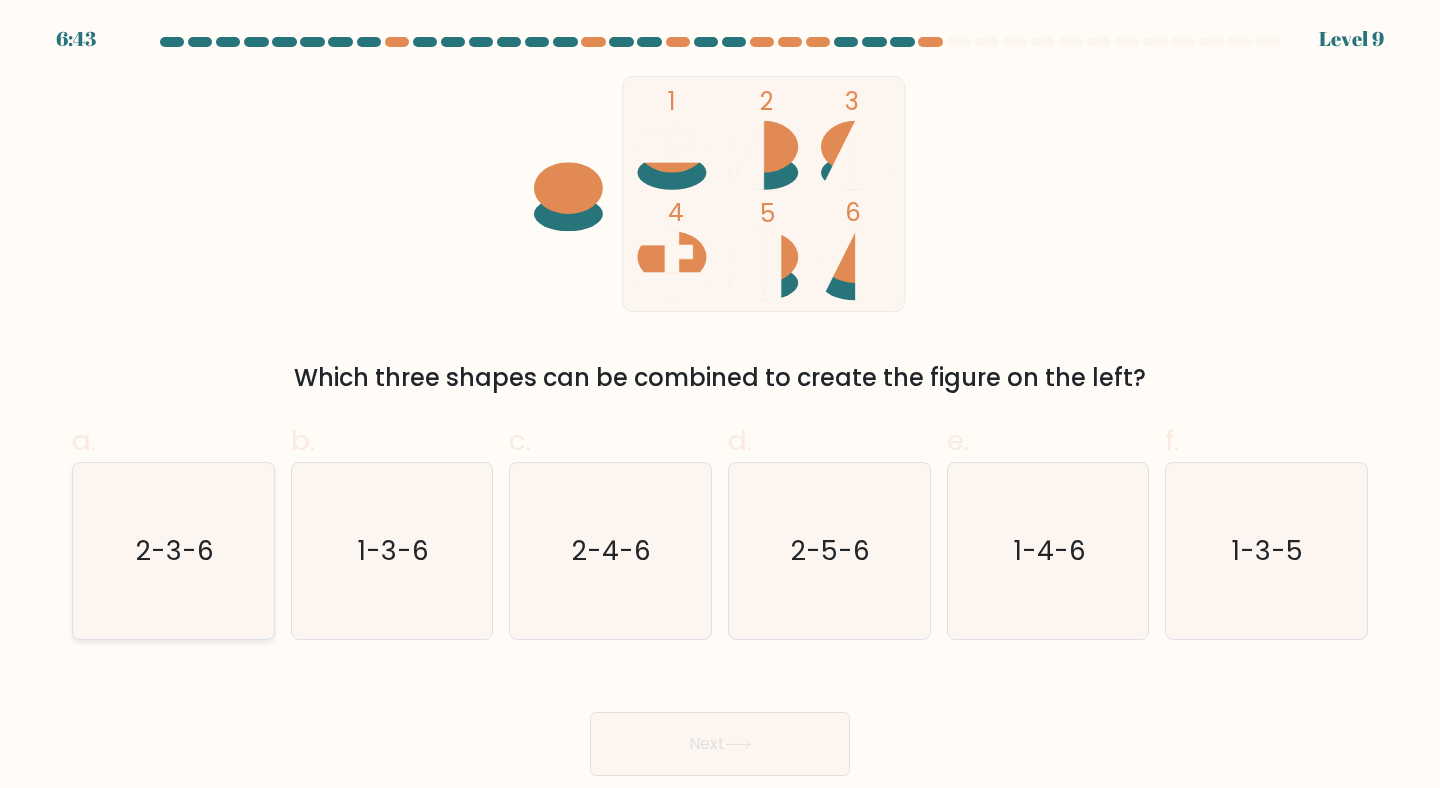 click on "2-3-6" 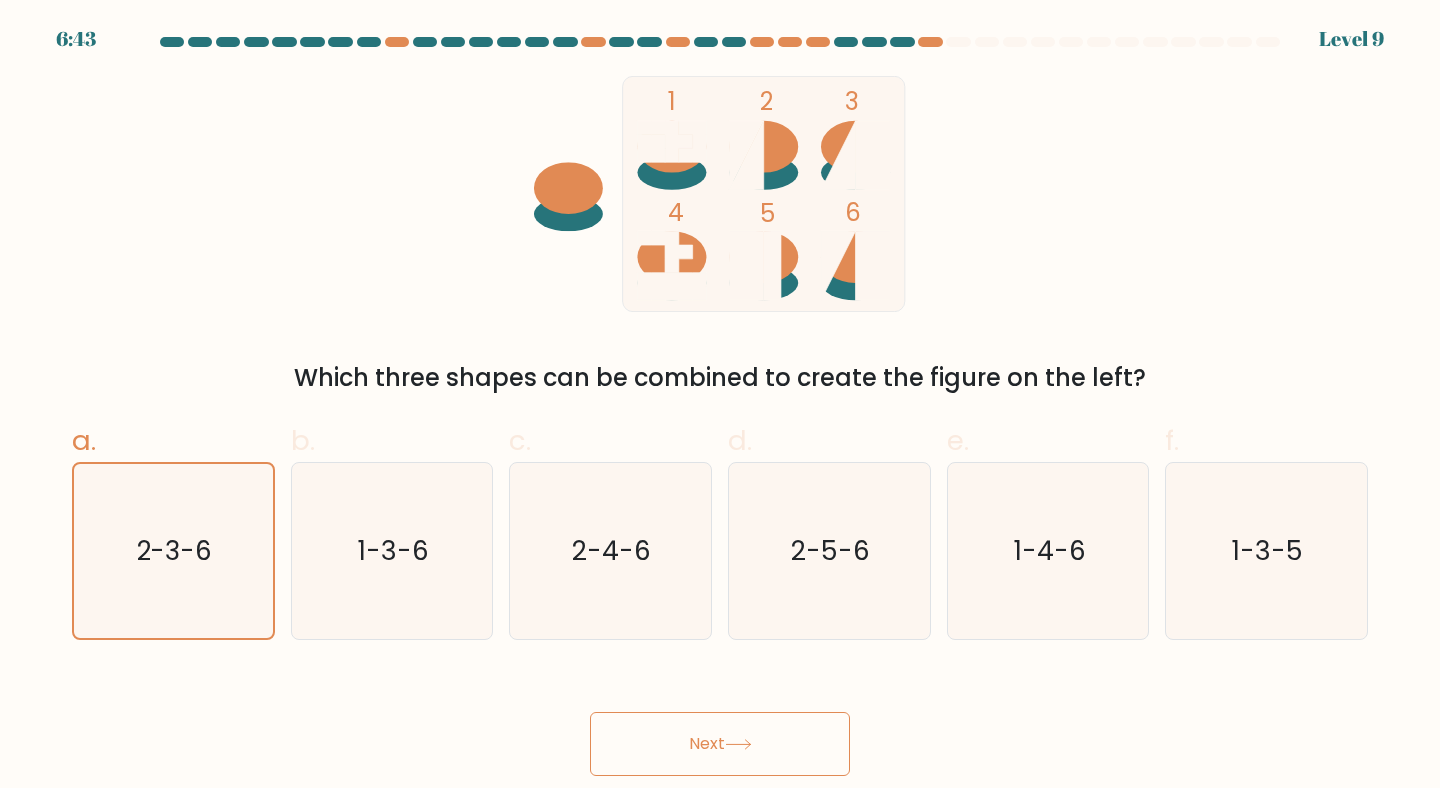 click on "Next" at bounding box center [720, 744] 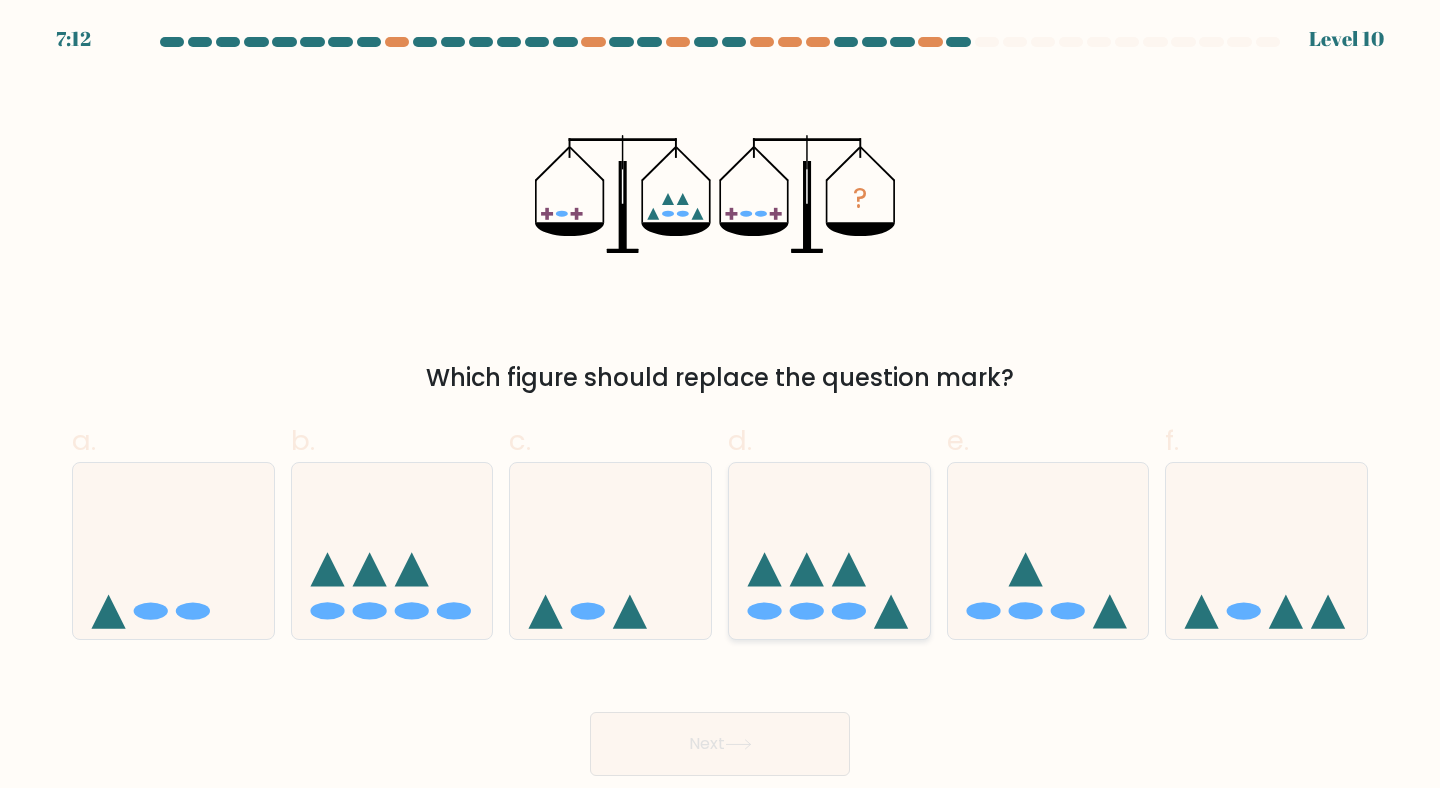 click 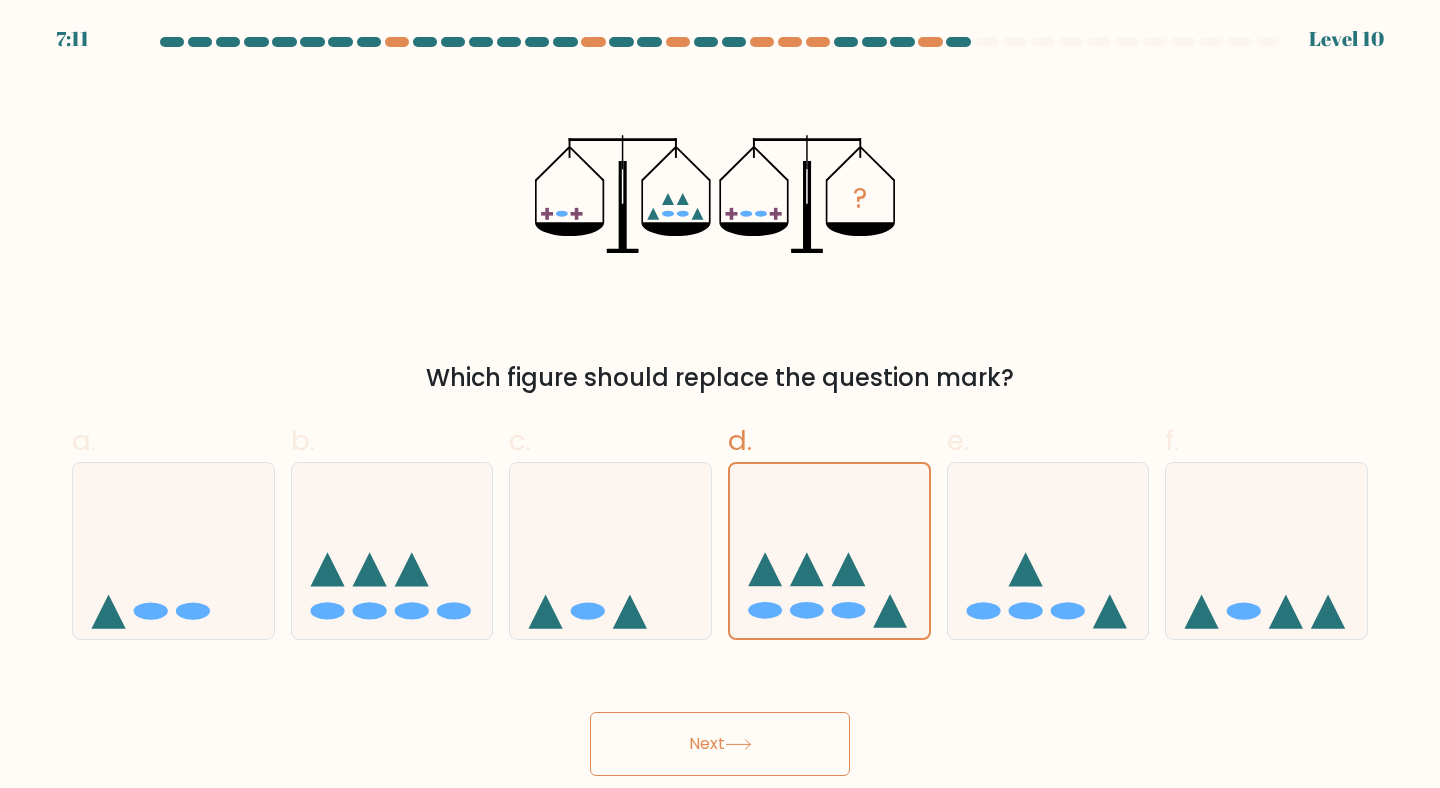 click on "Next" at bounding box center (720, 744) 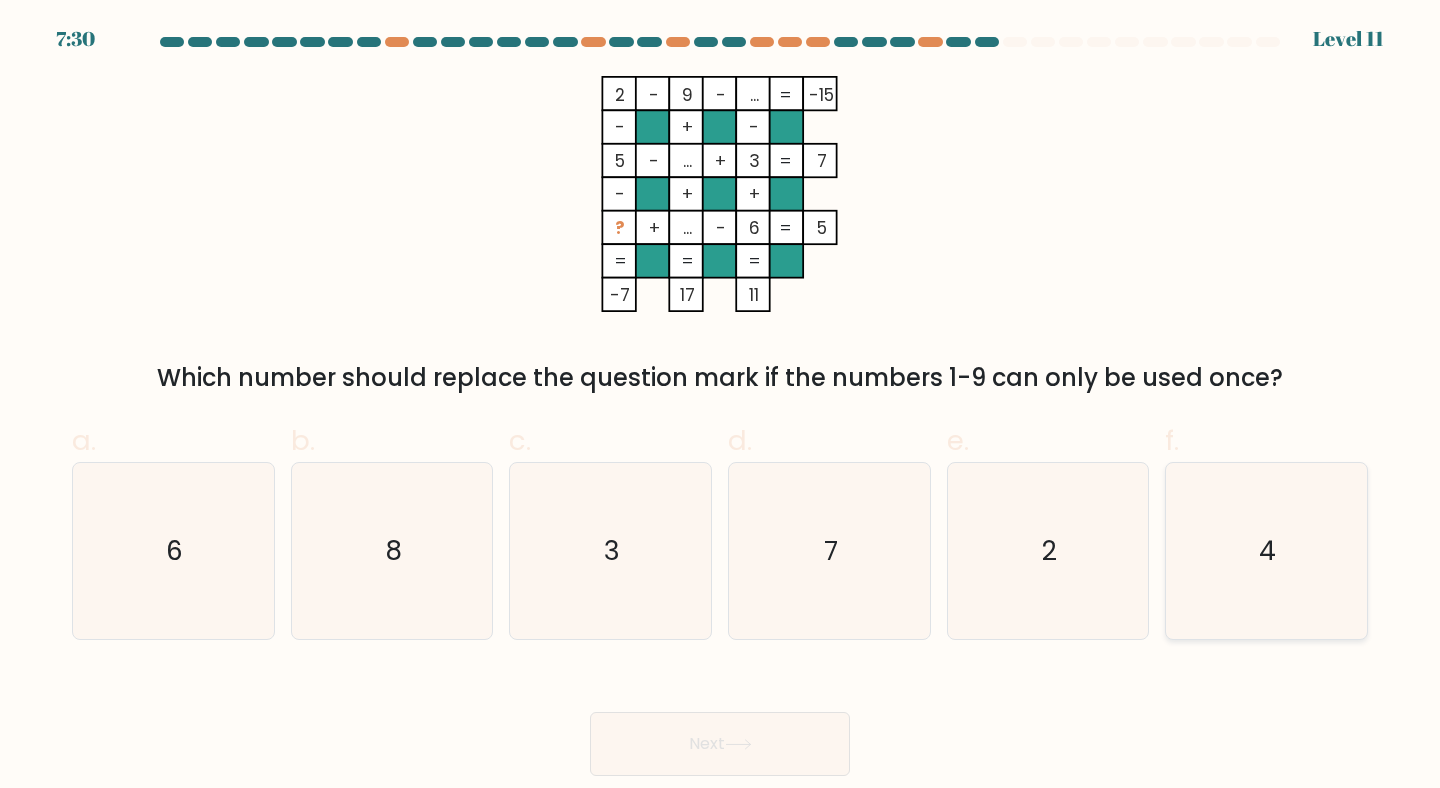 click on "4" 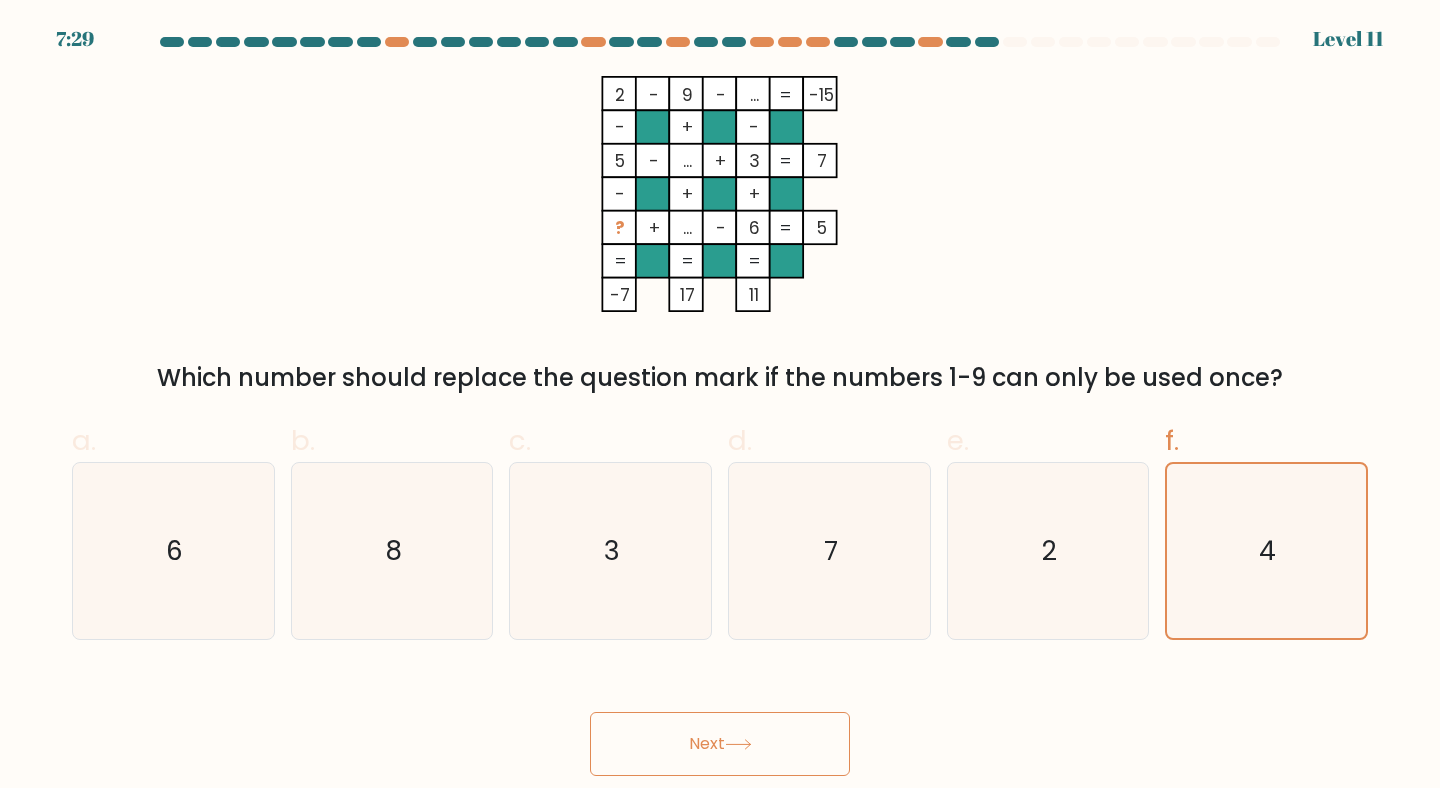 click on "Next" at bounding box center (720, 744) 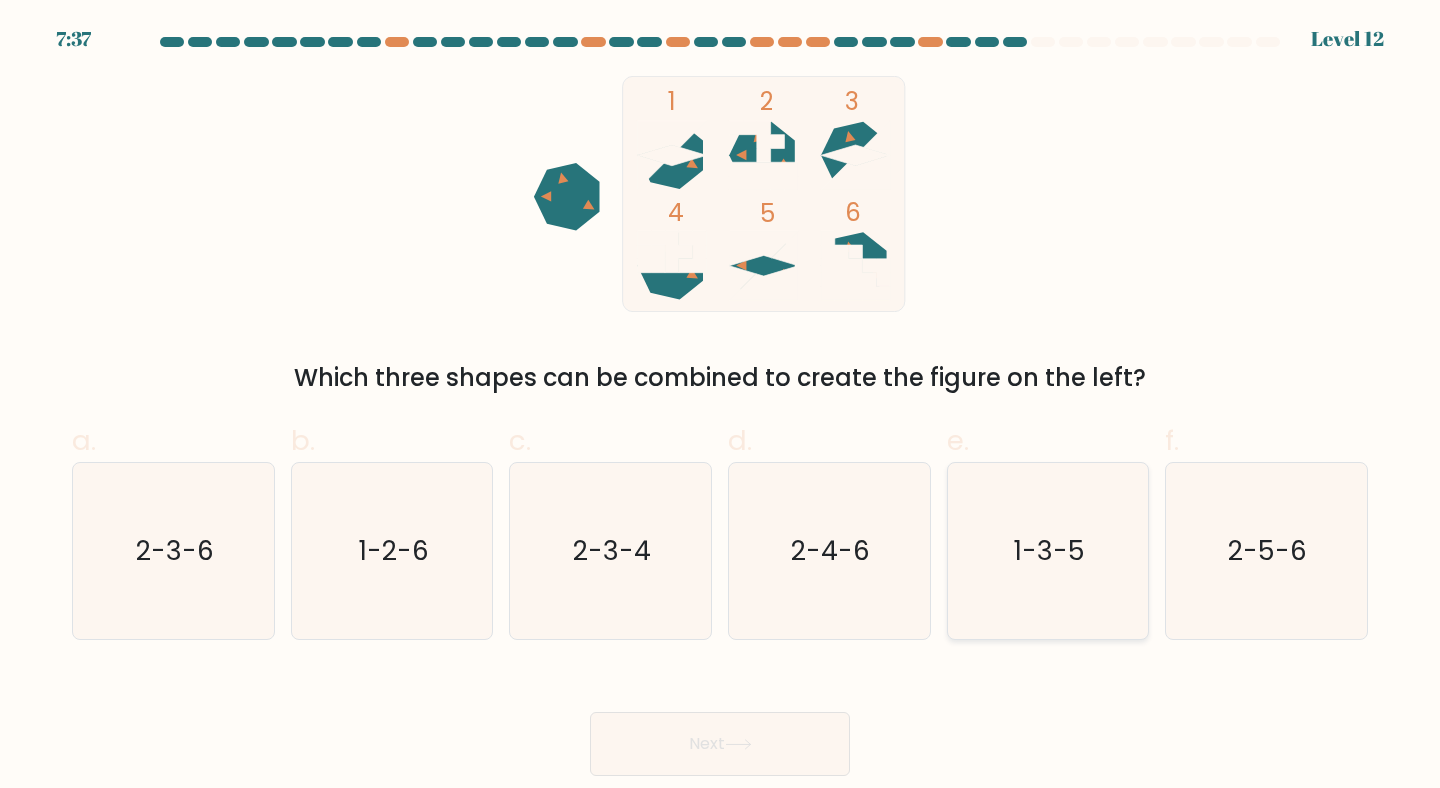click on "1-3-5" 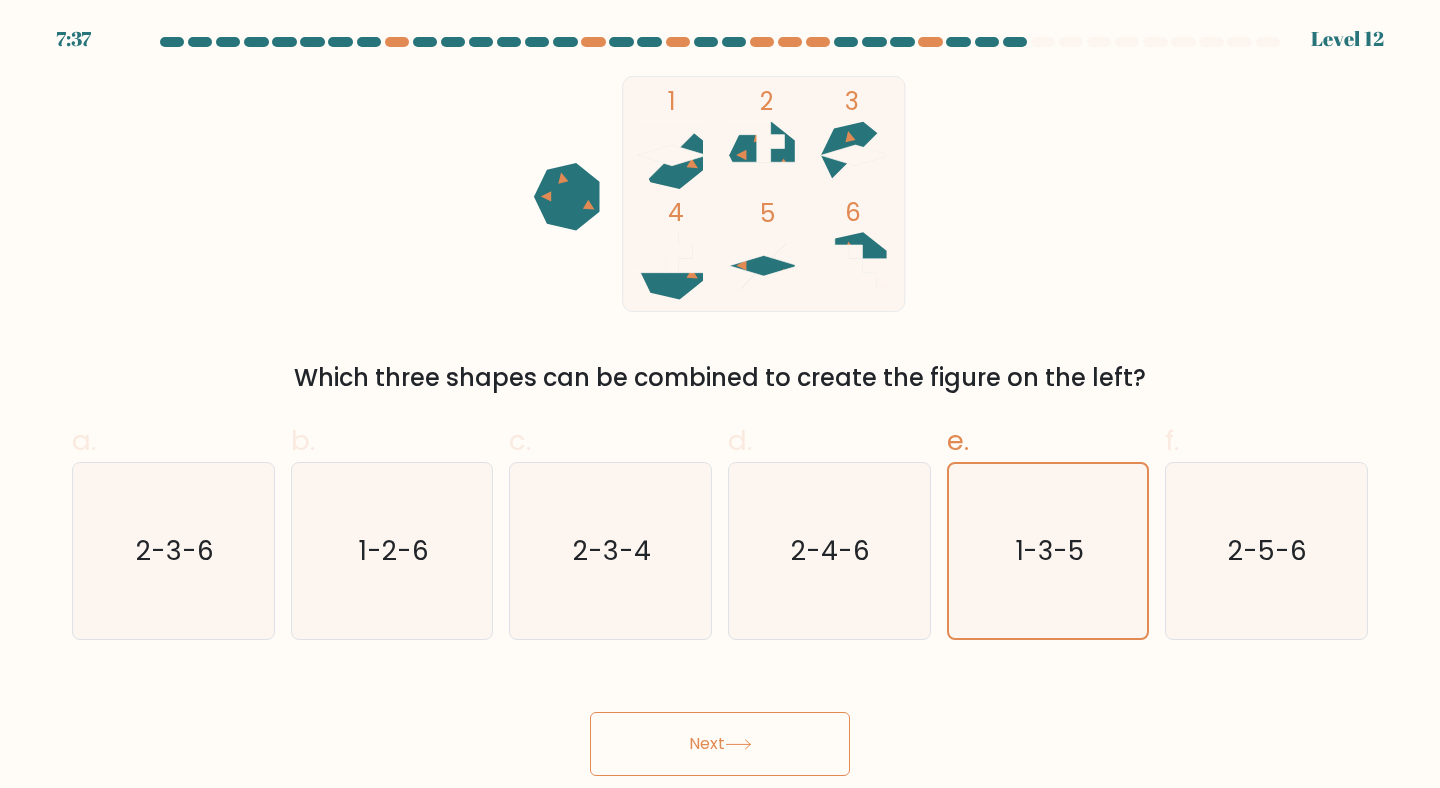 click on "Next" at bounding box center [720, 744] 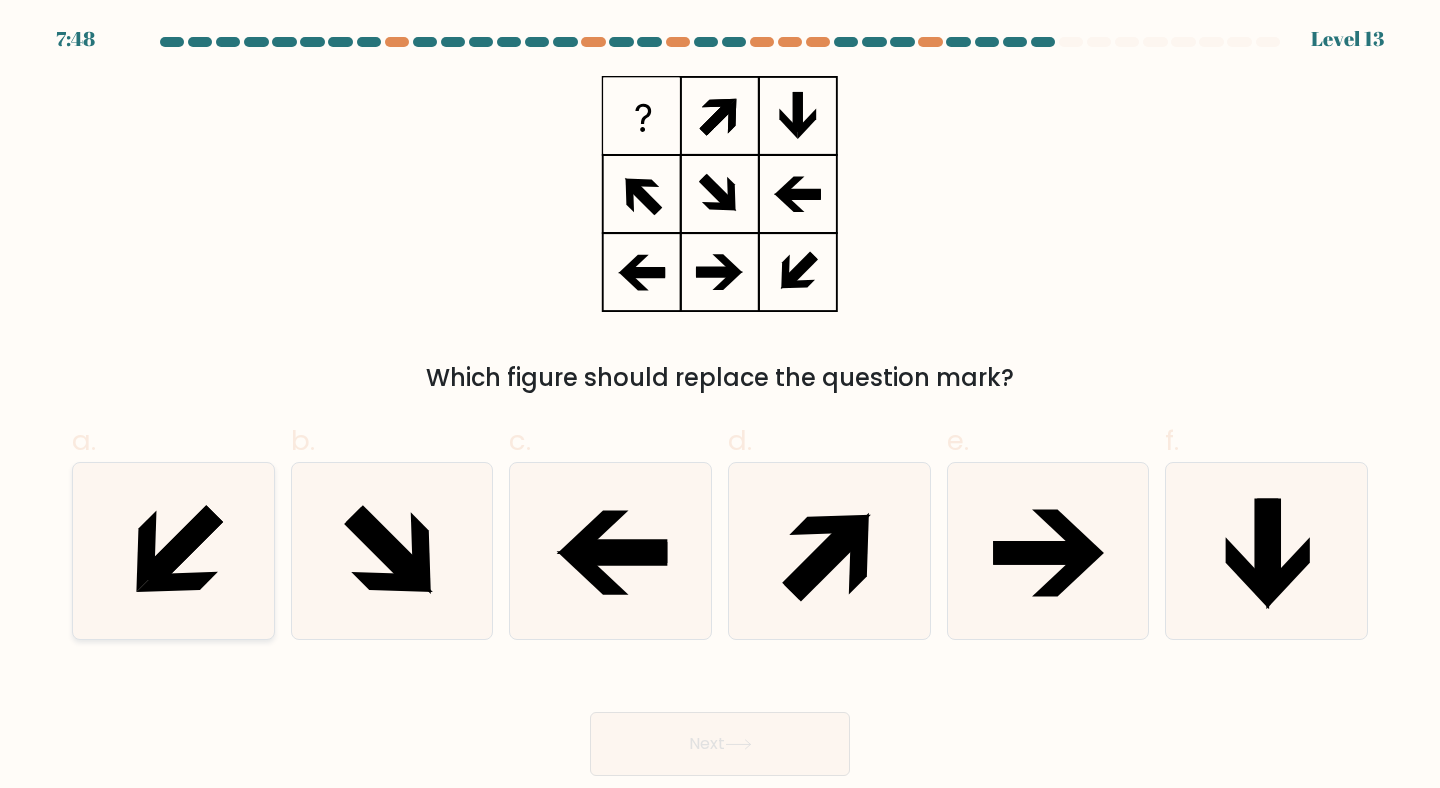 click 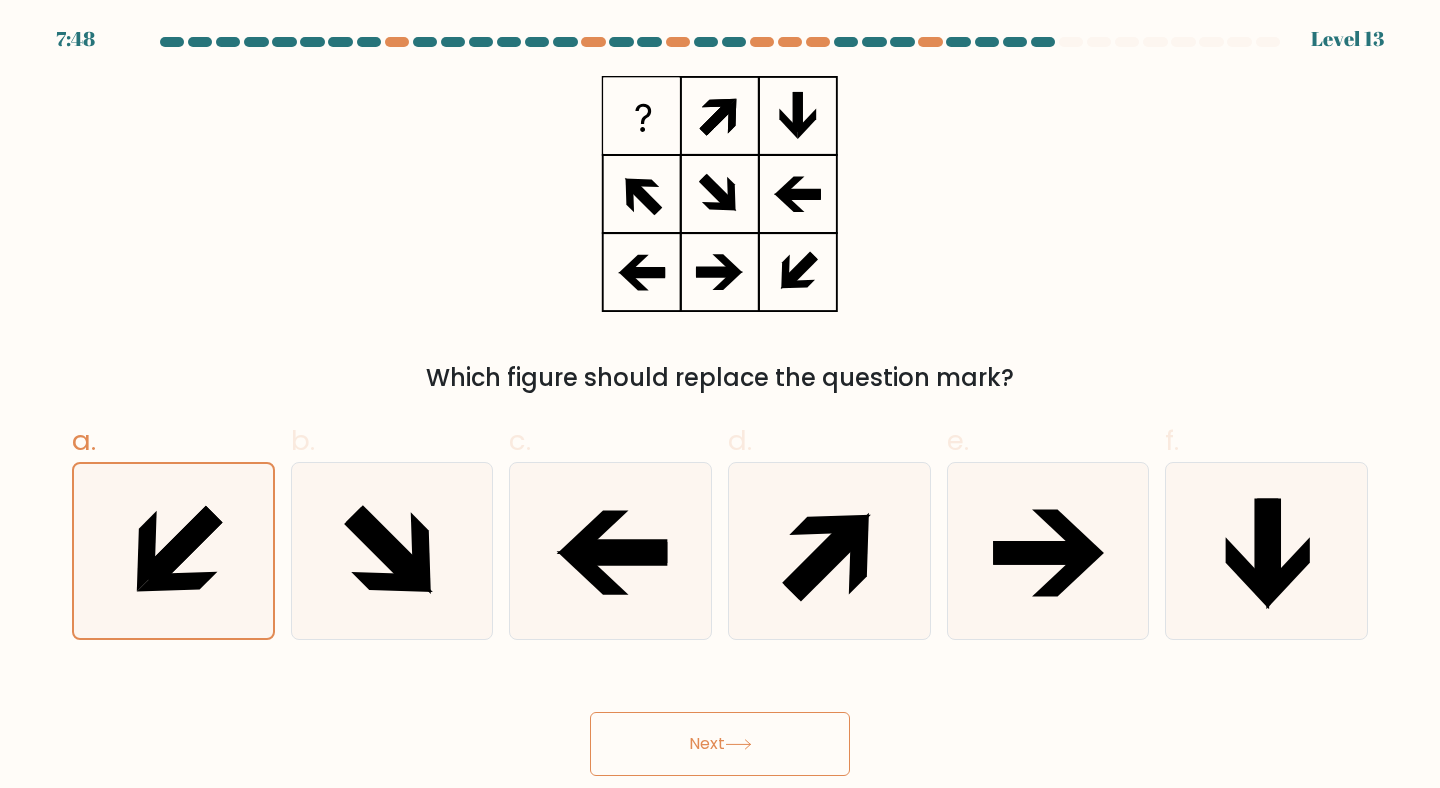 click on "Next" at bounding box center [720, 744] 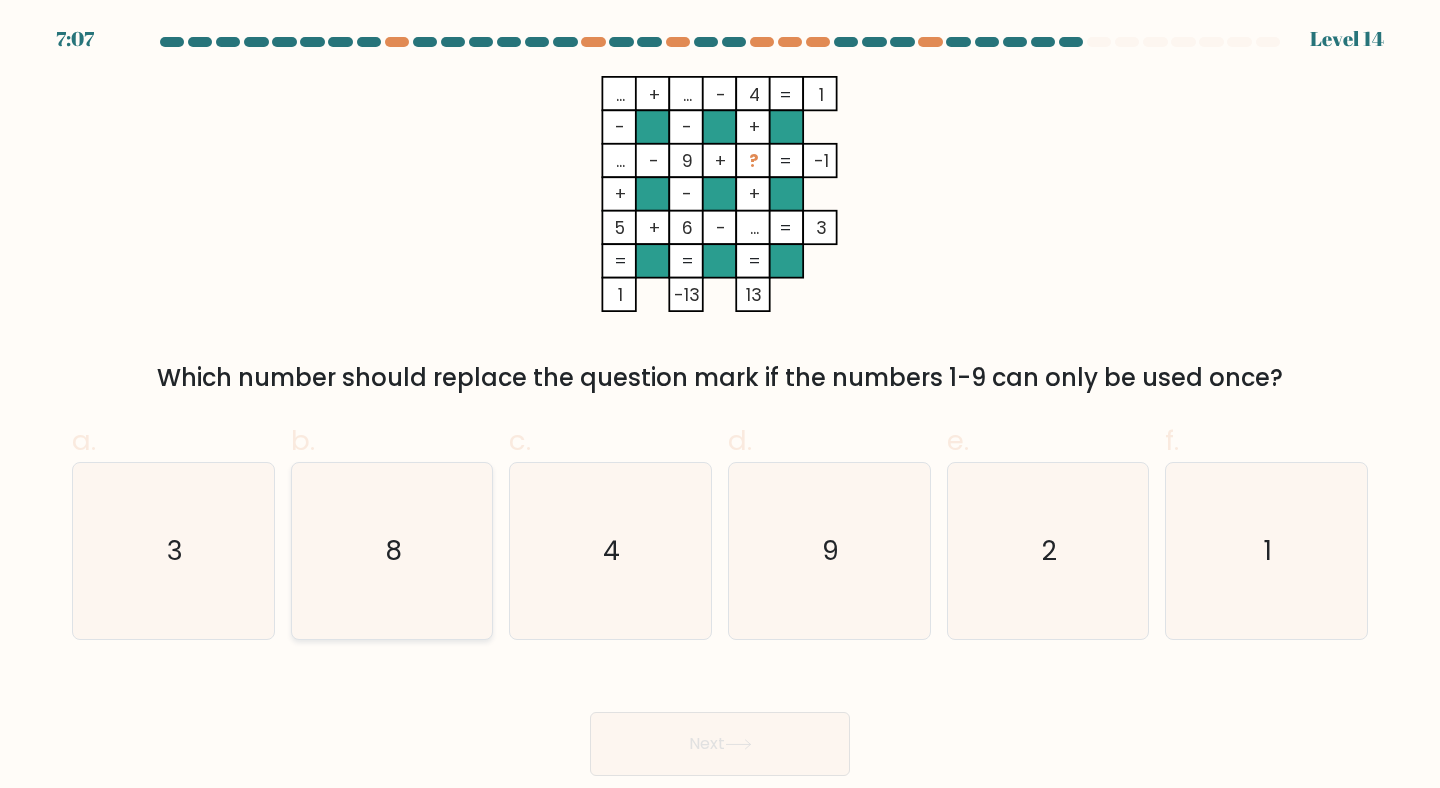 click on "8" 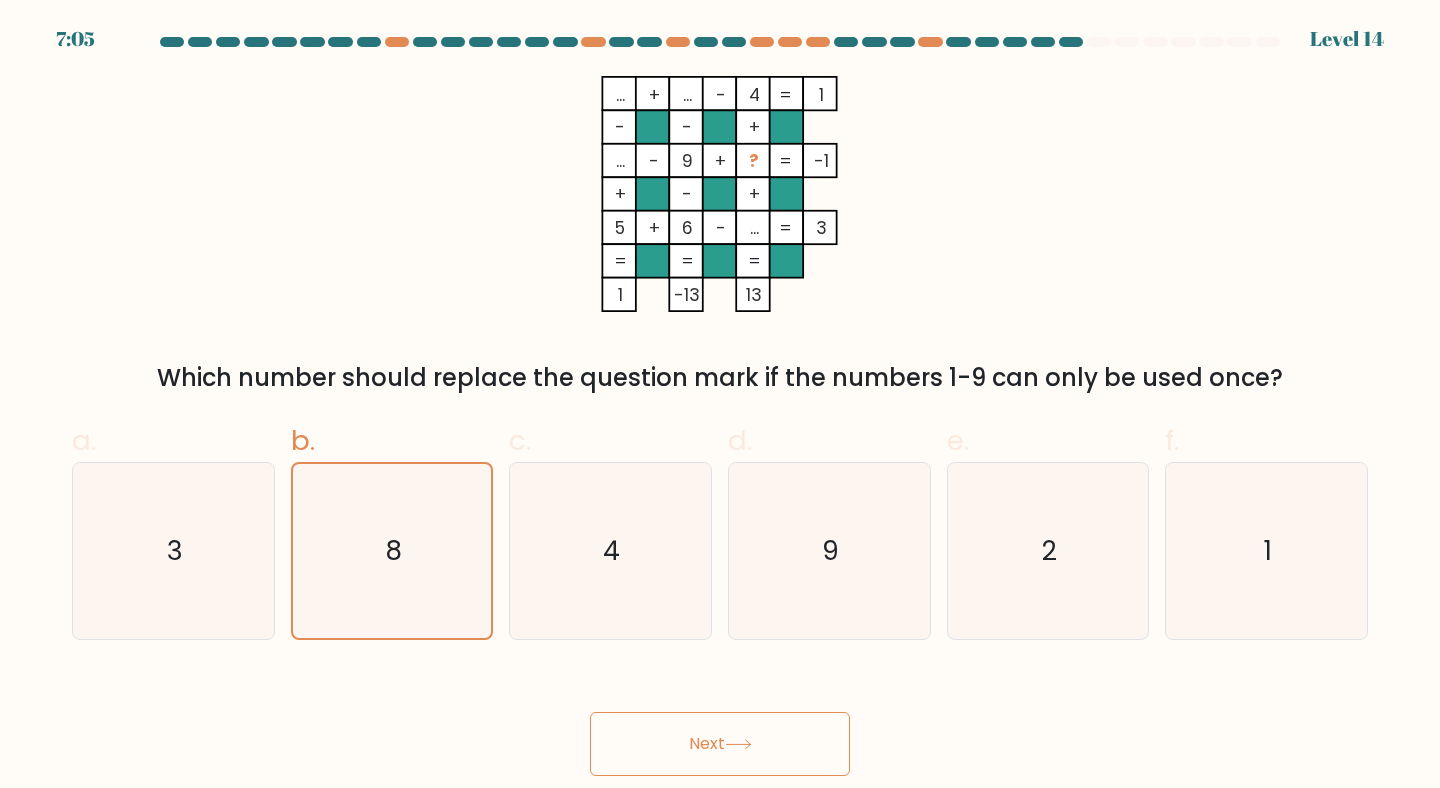 click on "Next" at bounding box center [720, 744] 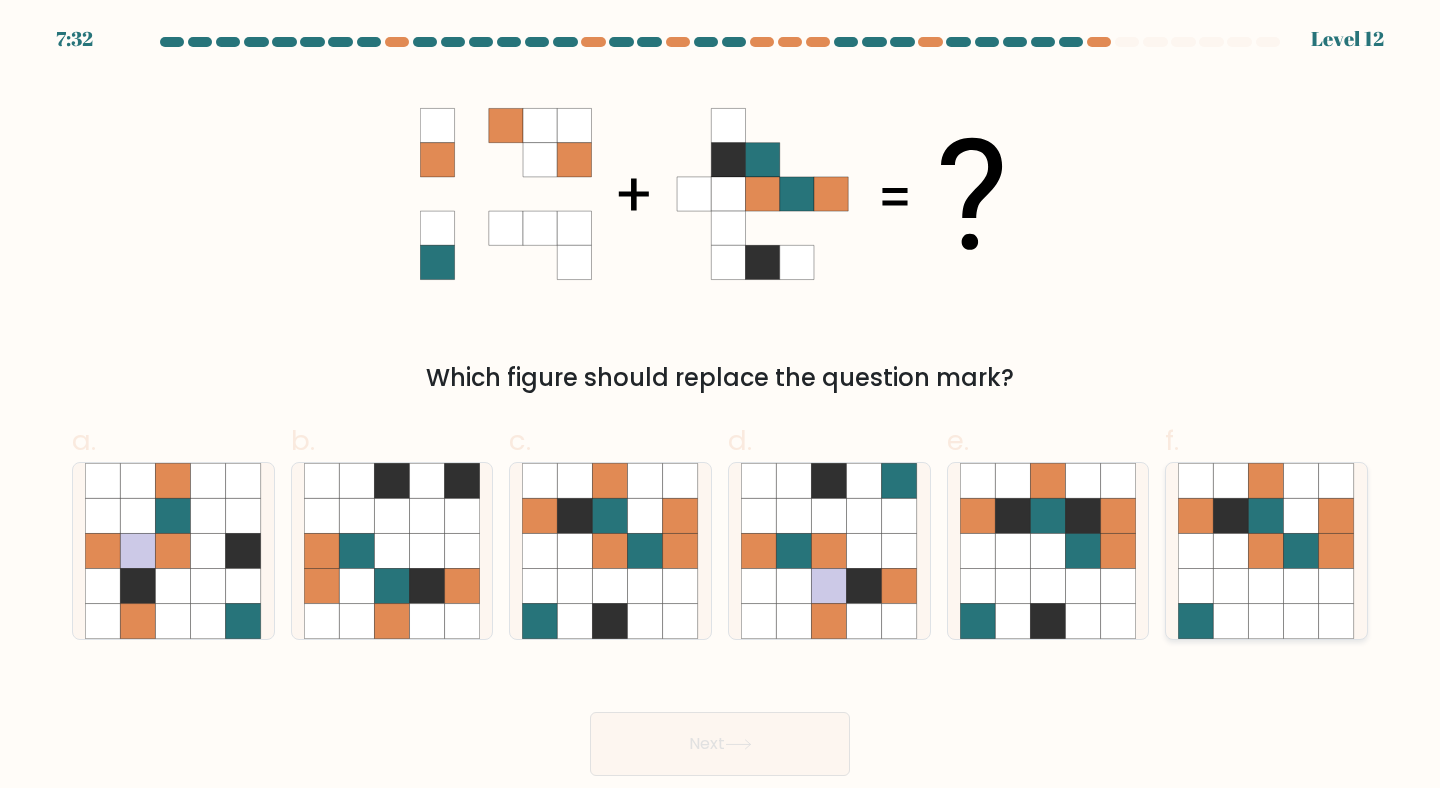 click 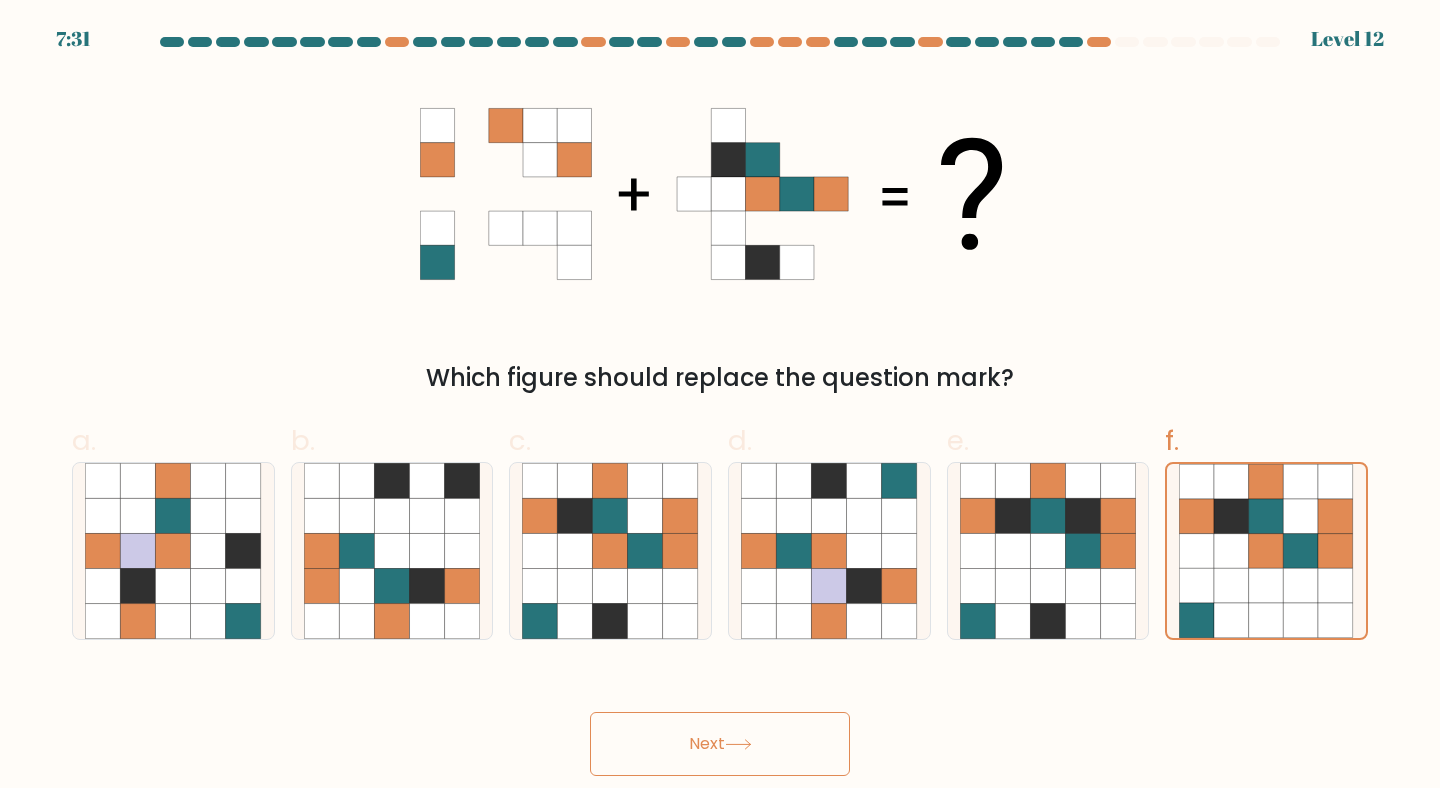 click on "Next" at bounding box center [720, 744] 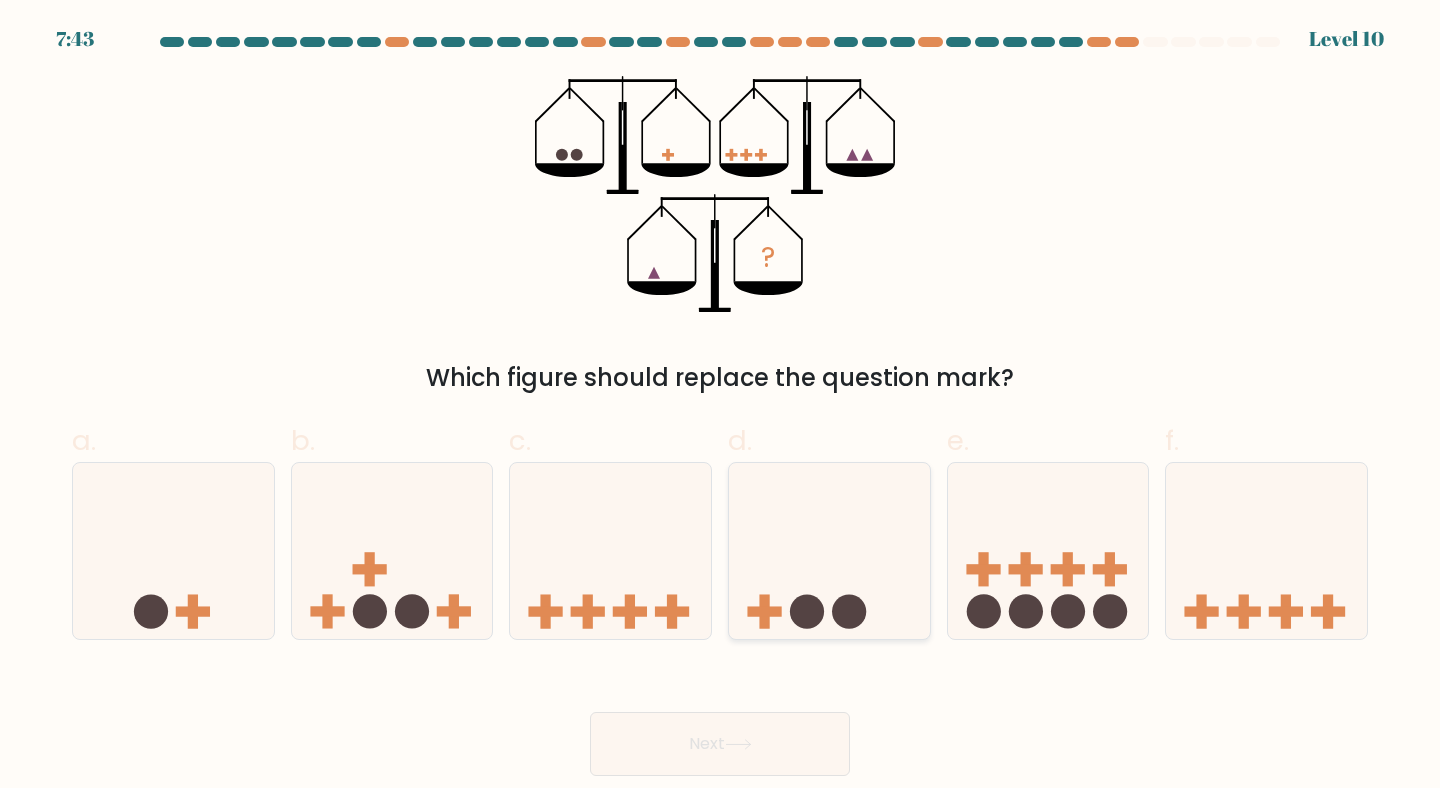 click 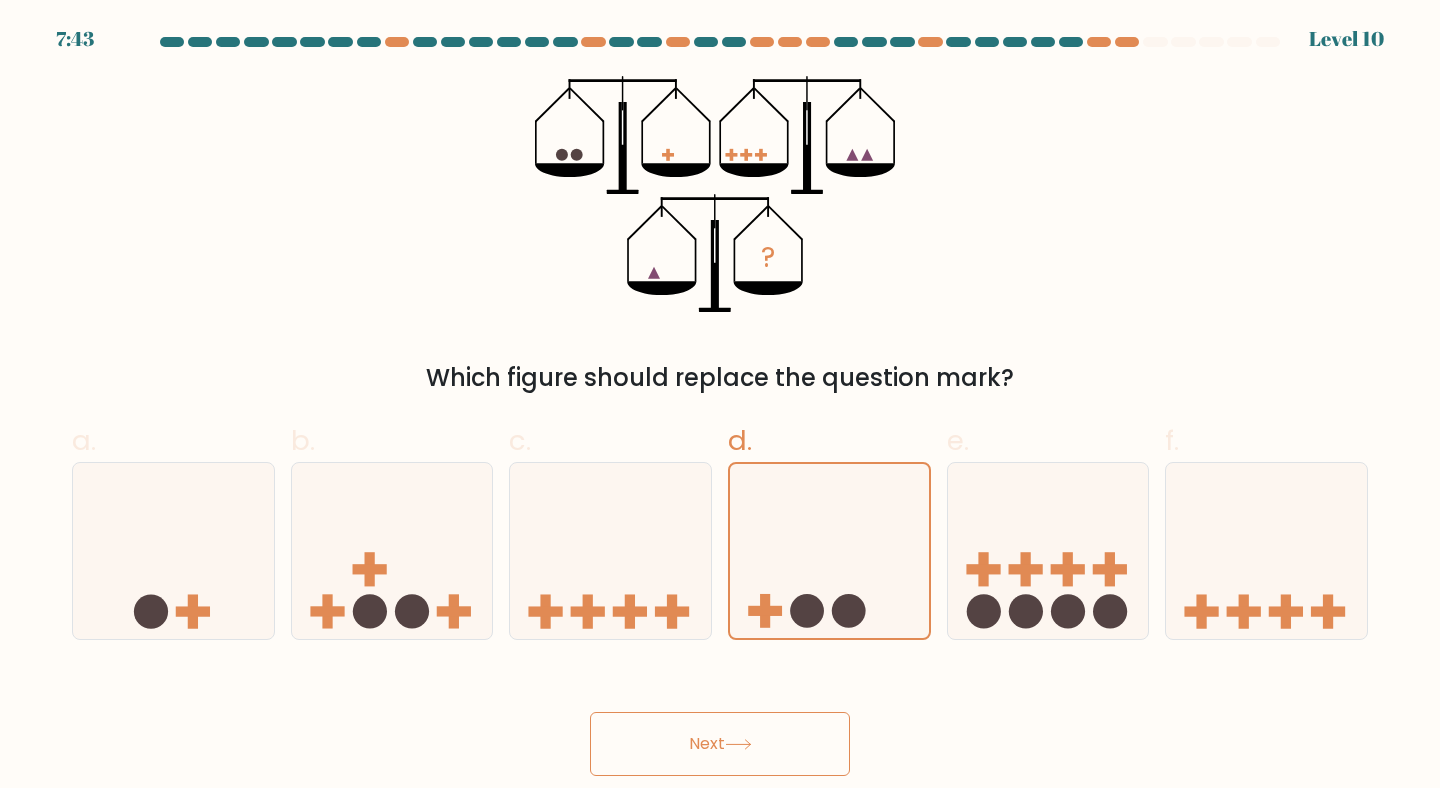 click on "Next" at bounding box center [720, 744] 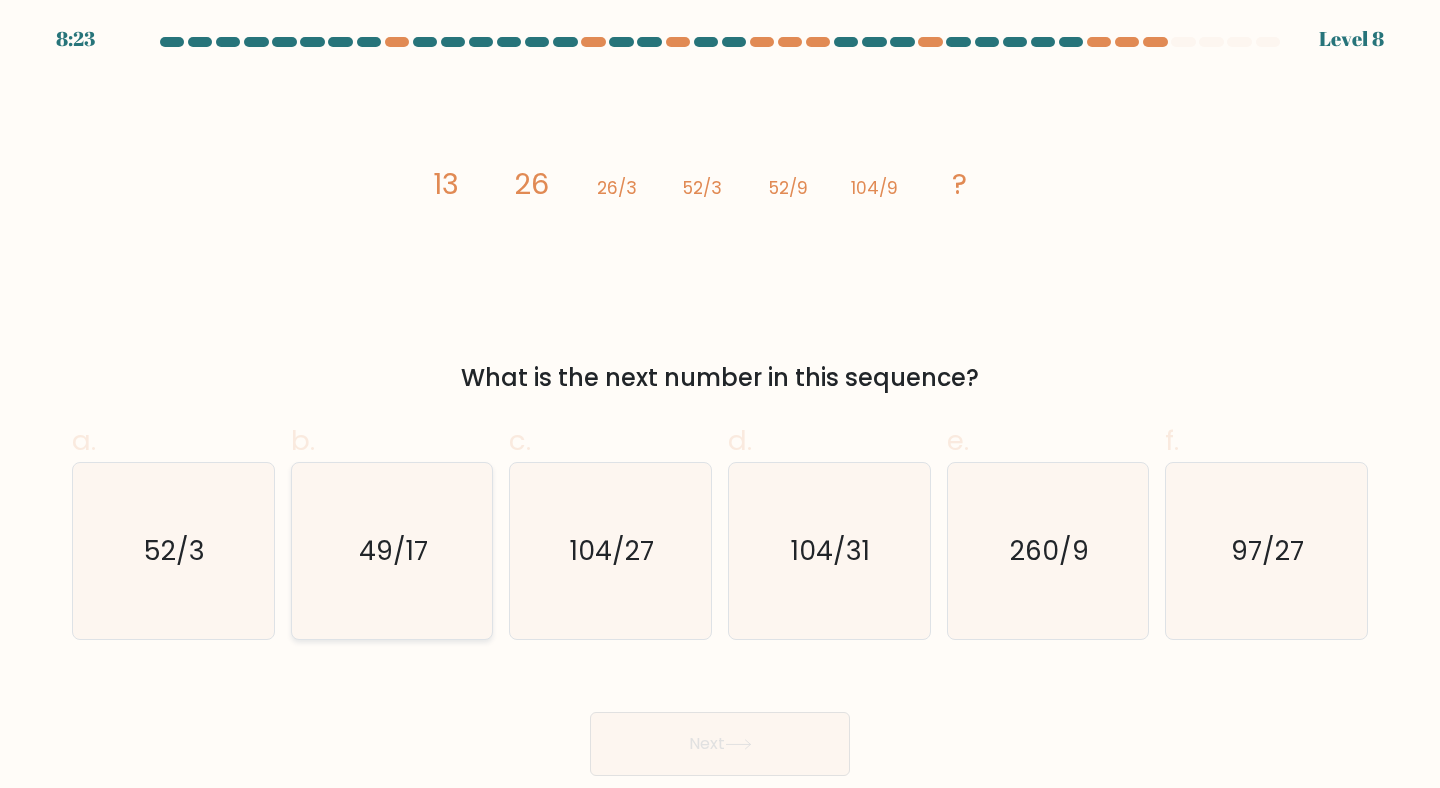 click on "49/17" 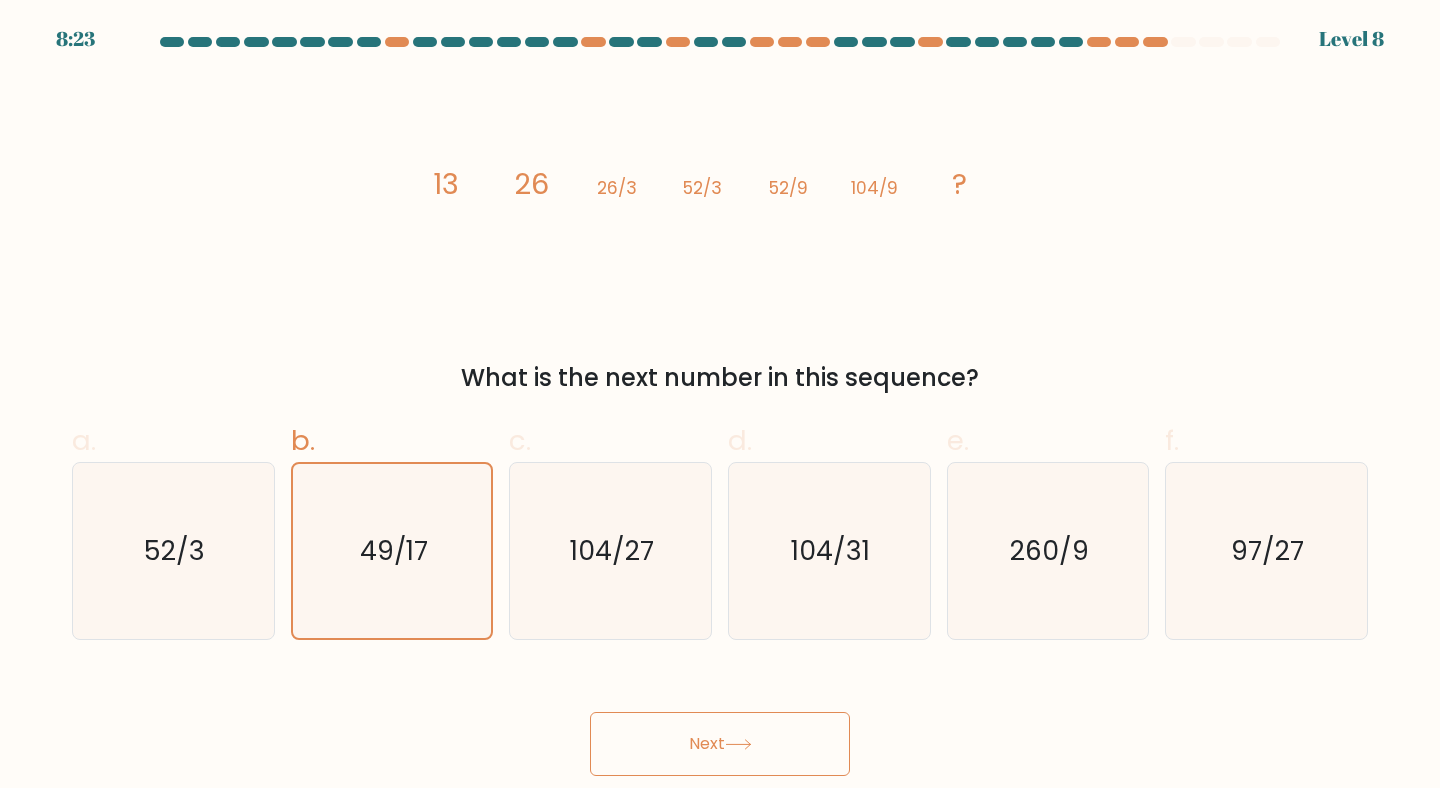 click on "Next" at bounding box center (720, 744) 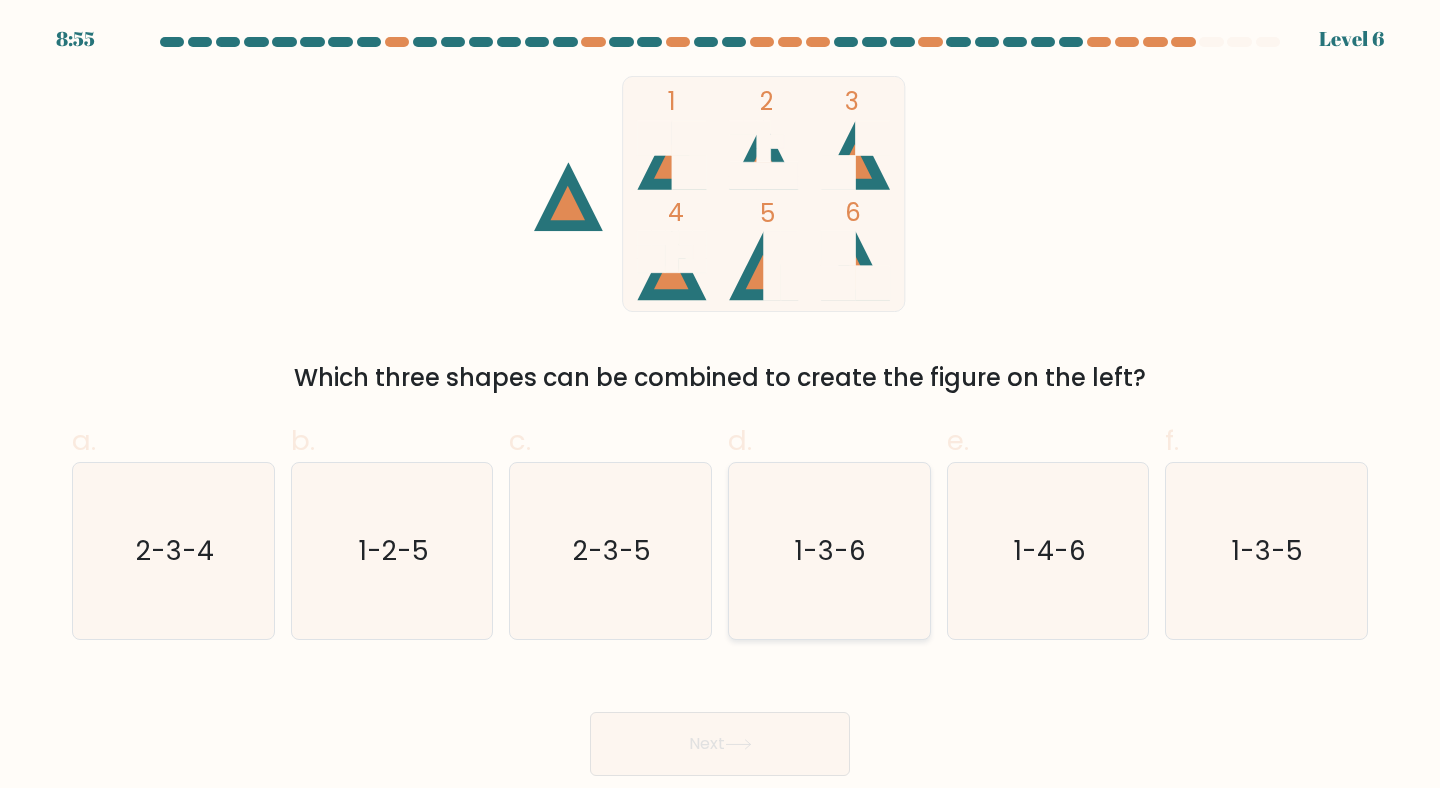 click on "1-3-6" 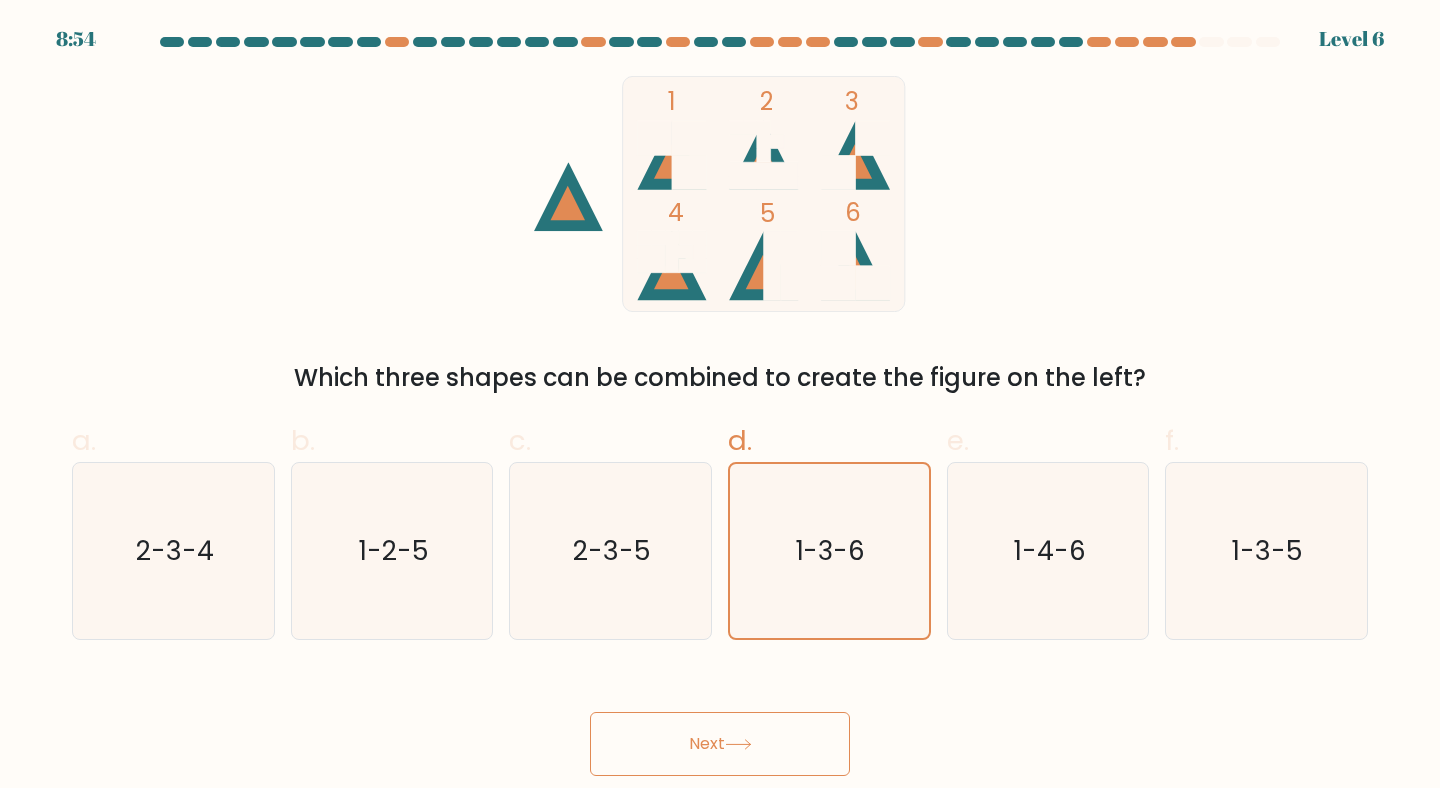 click 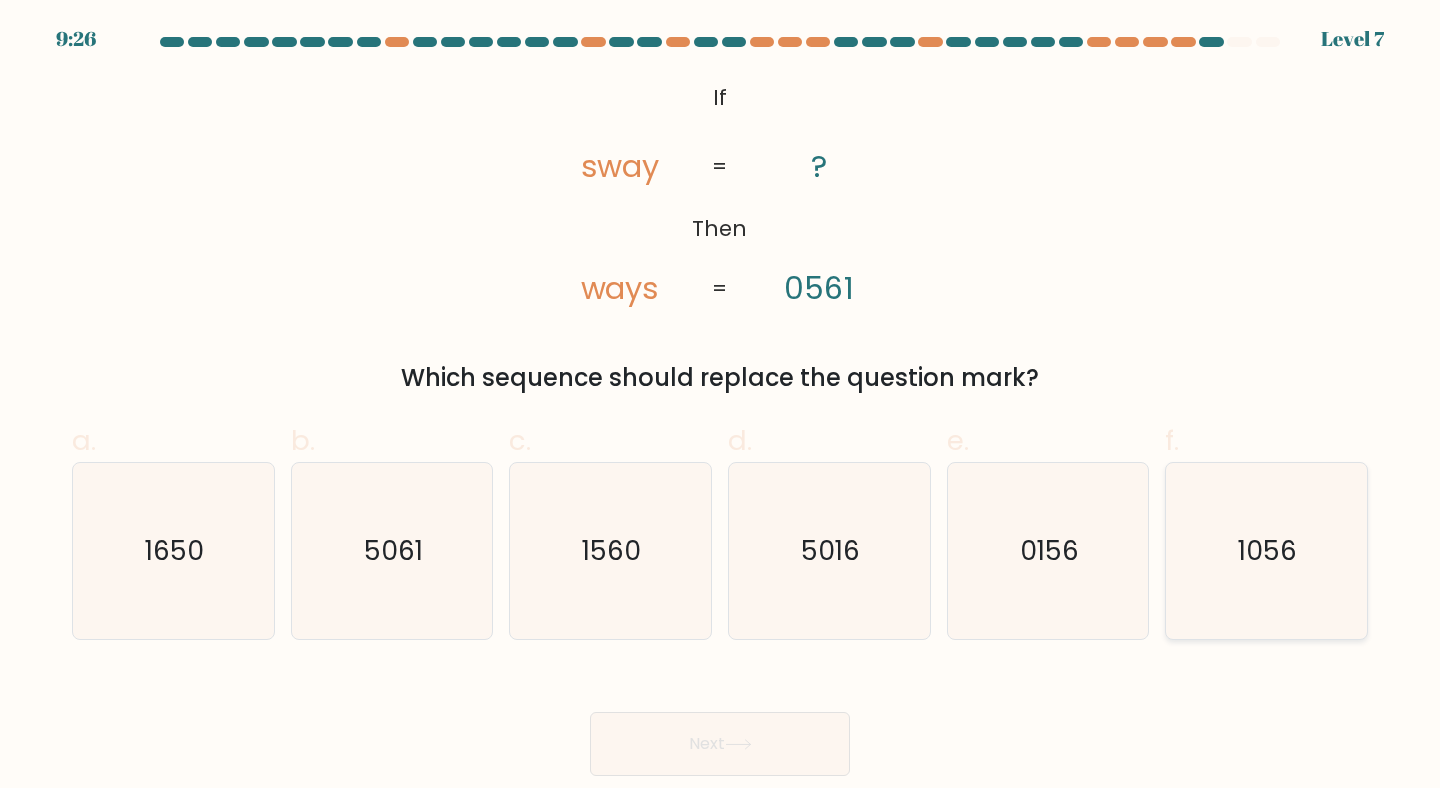 click on "1056" 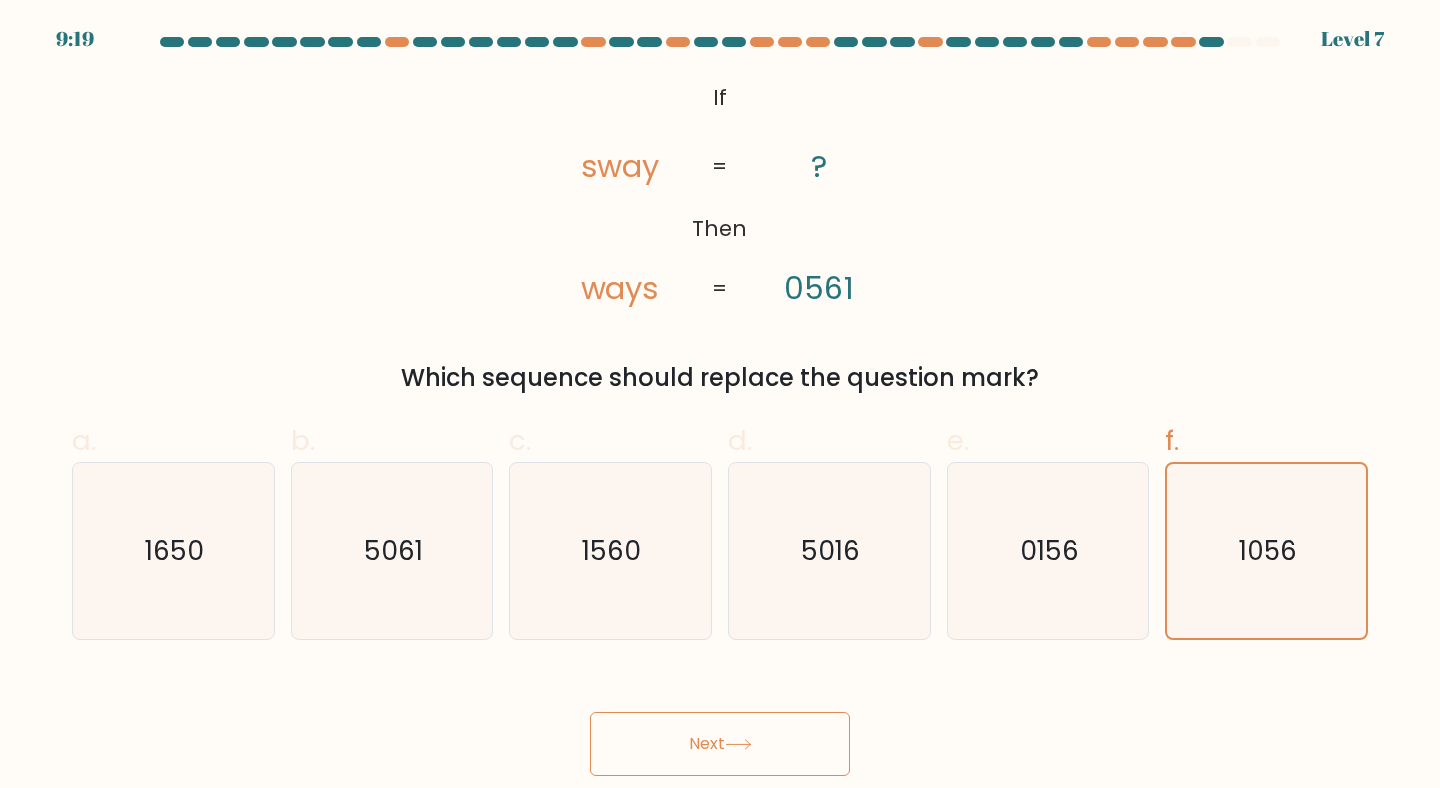 click on "Next" at bounding box center (720, 744) 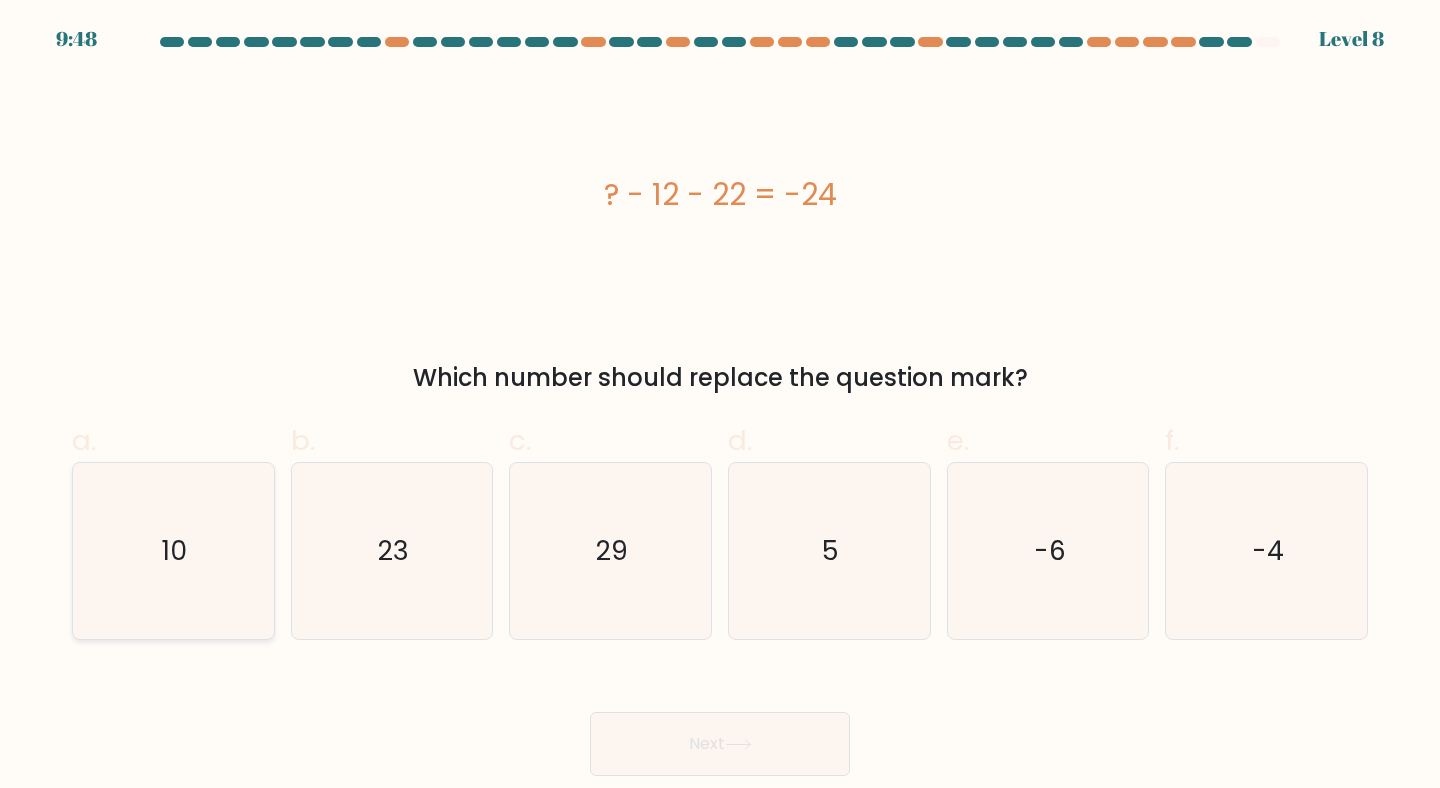 click on "10" 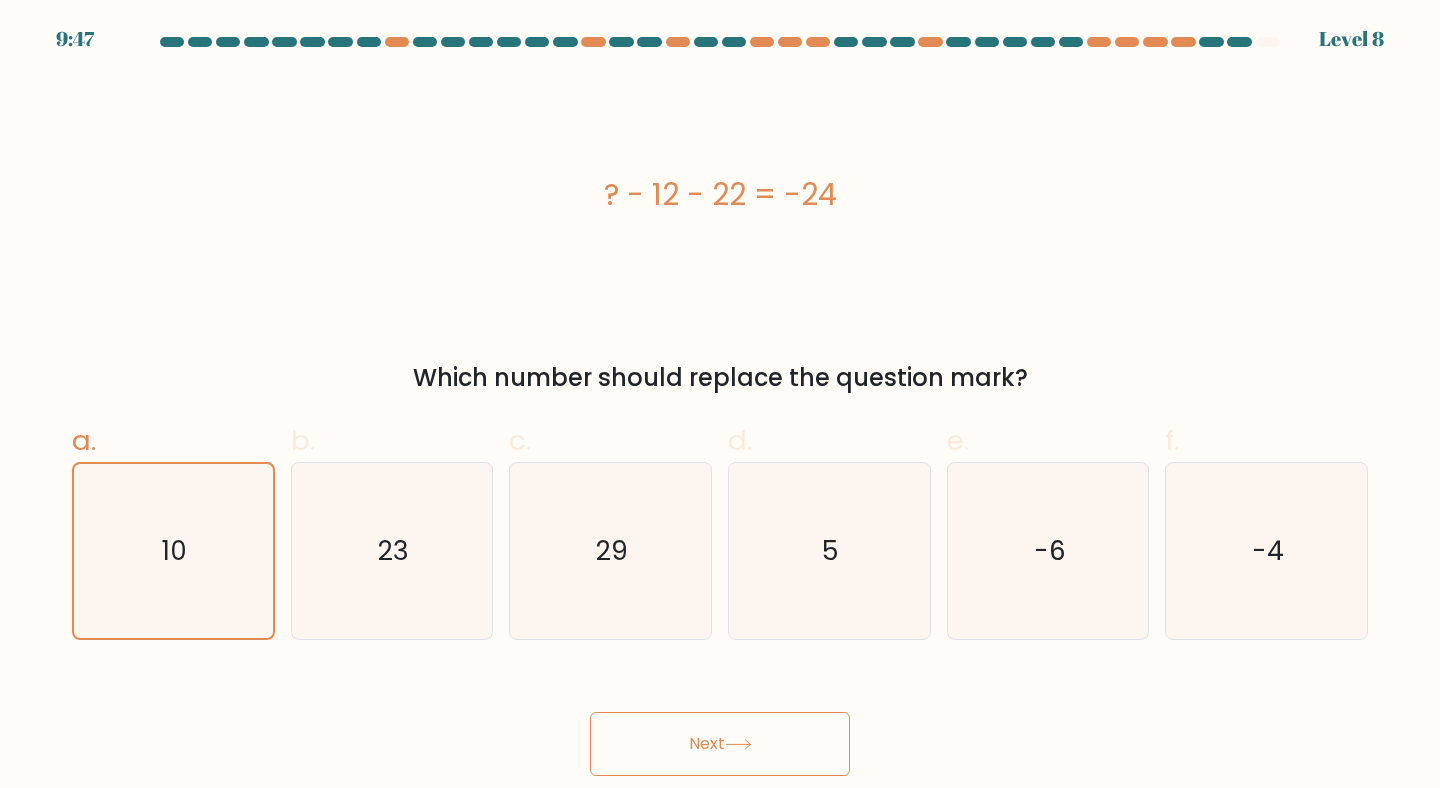 click on "Next" at bounding box center [720, 744] 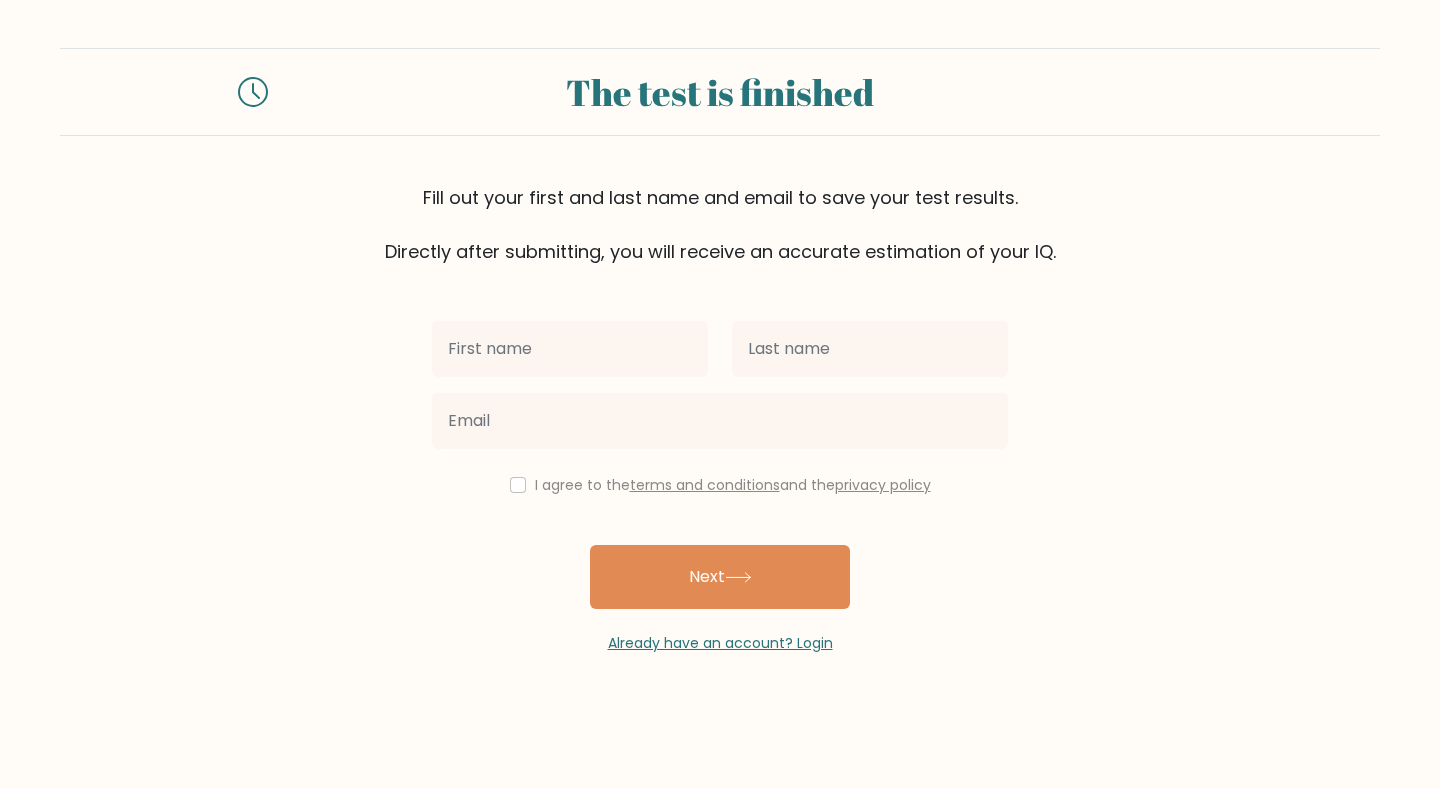 scroll, scrollTop: 0, scrollLeft: 0, axis: both 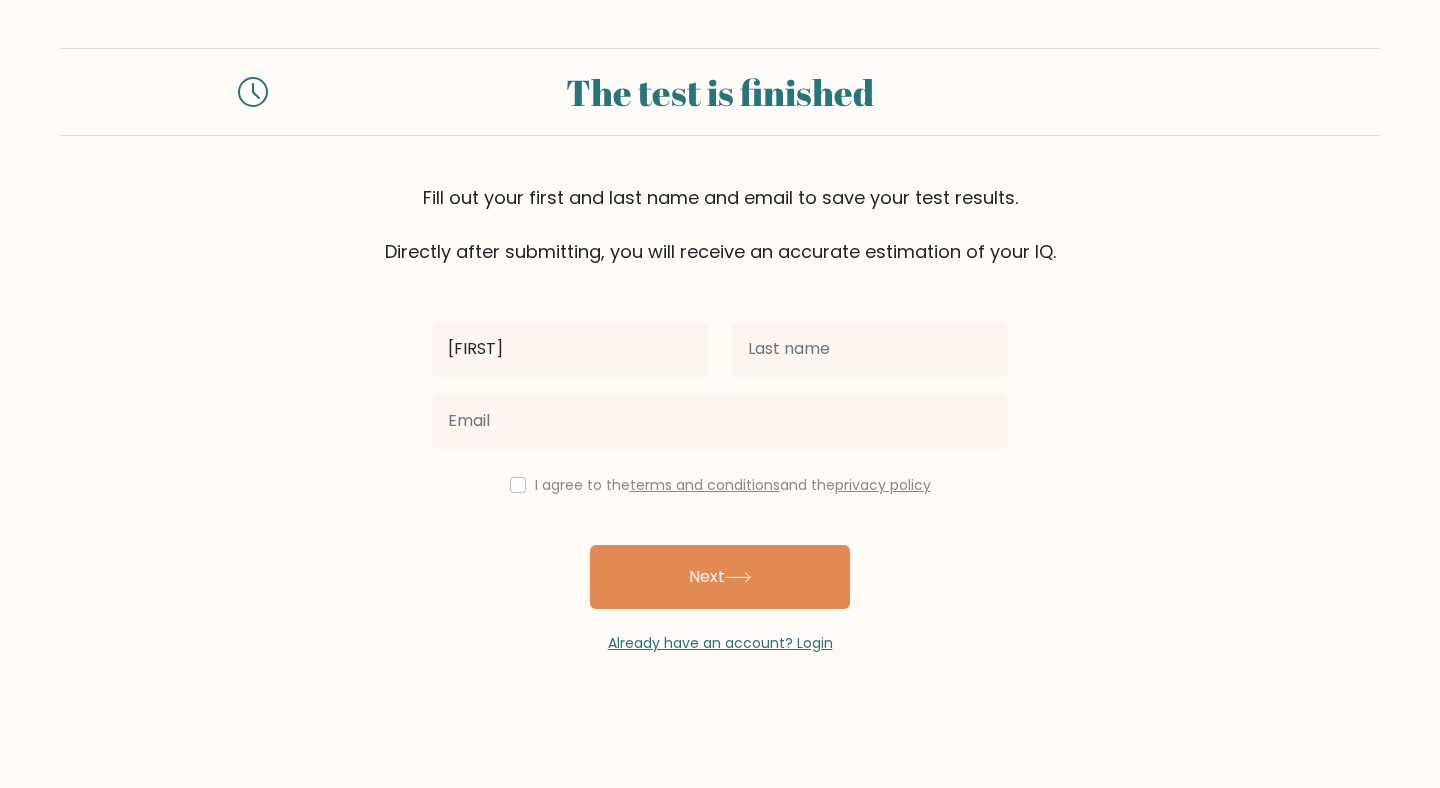 type on "[FIRST]" 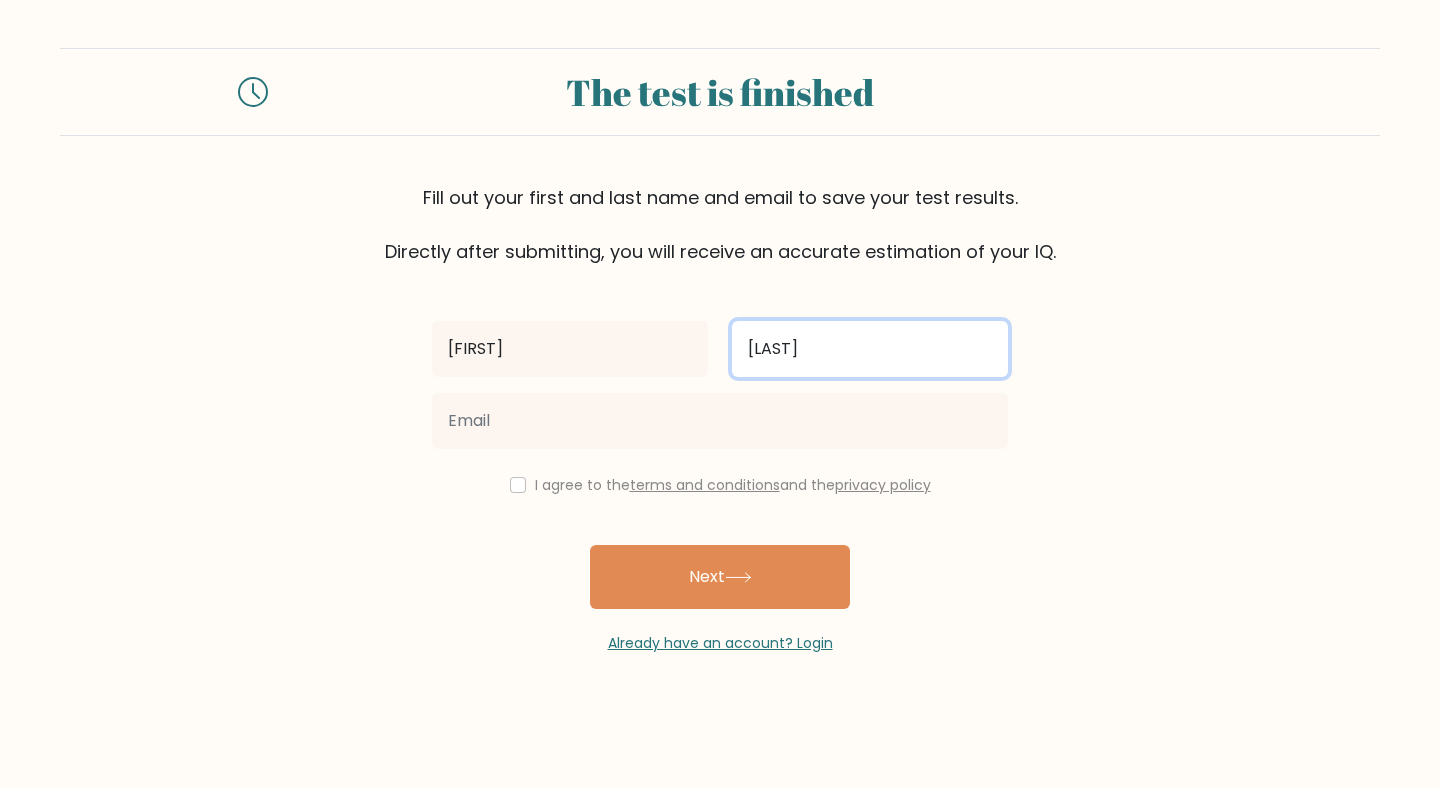 type on "[LAST]" 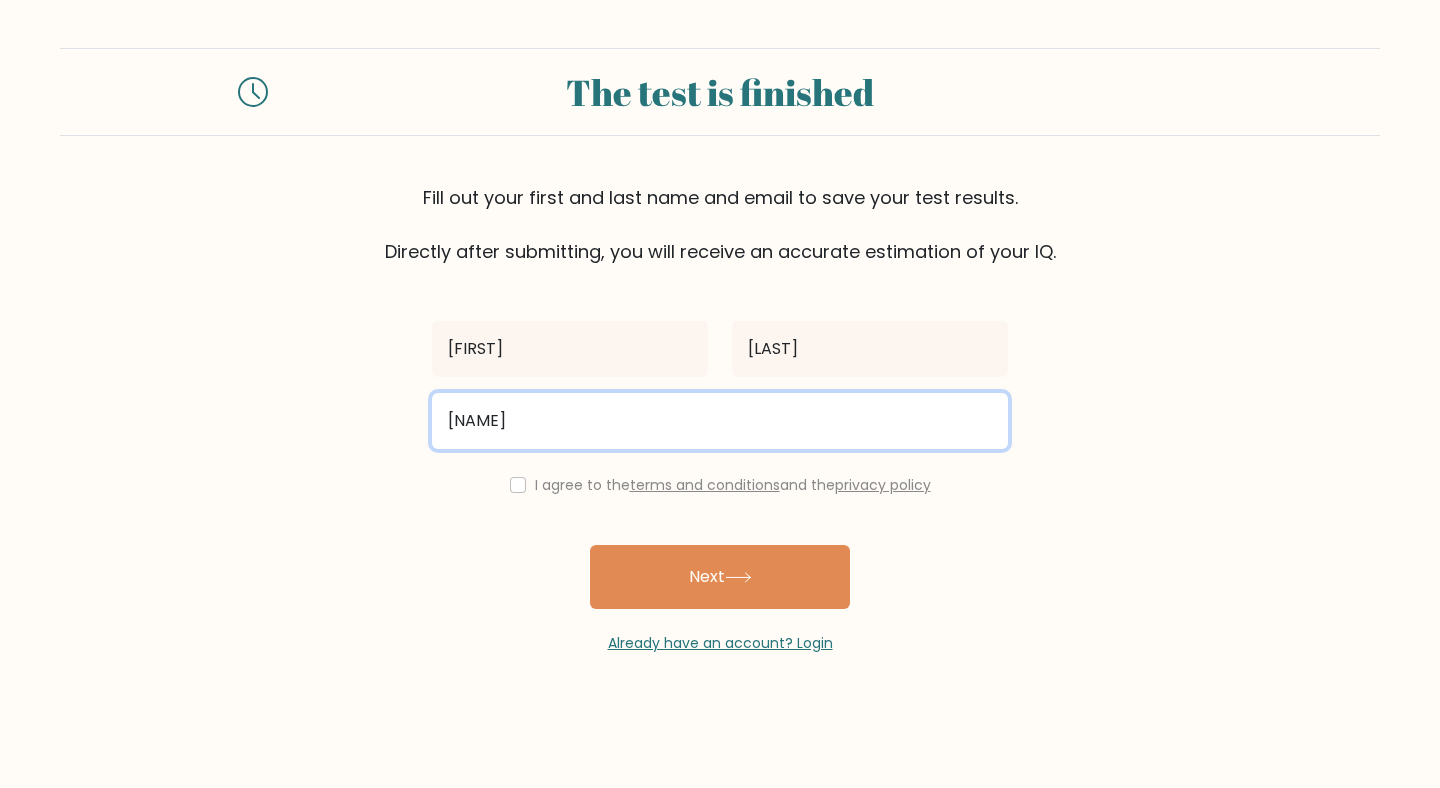 type on "topewong@gmail.com" 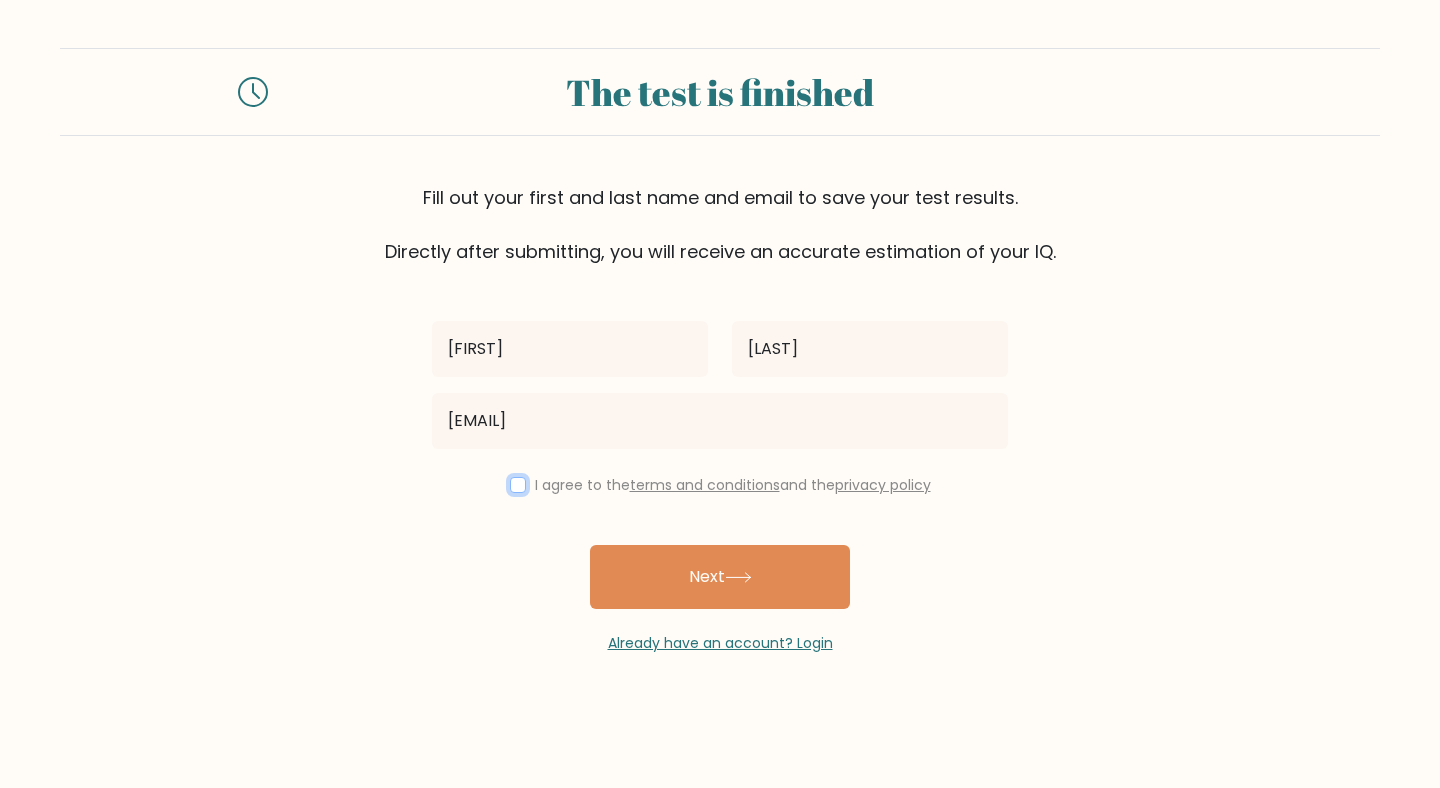 click at bounding box center [518, 485] 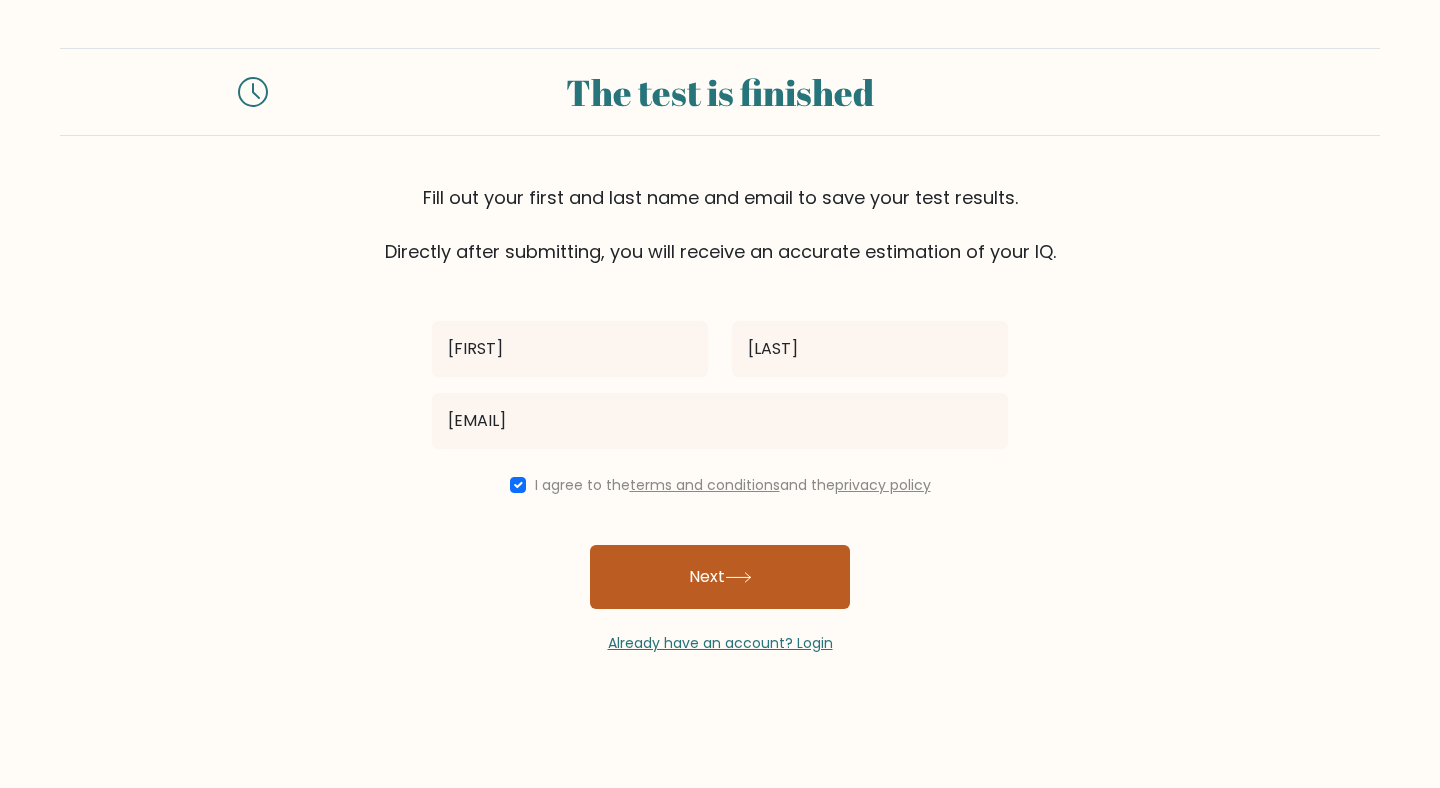 click on "Next" at bounding box center (720, 577) 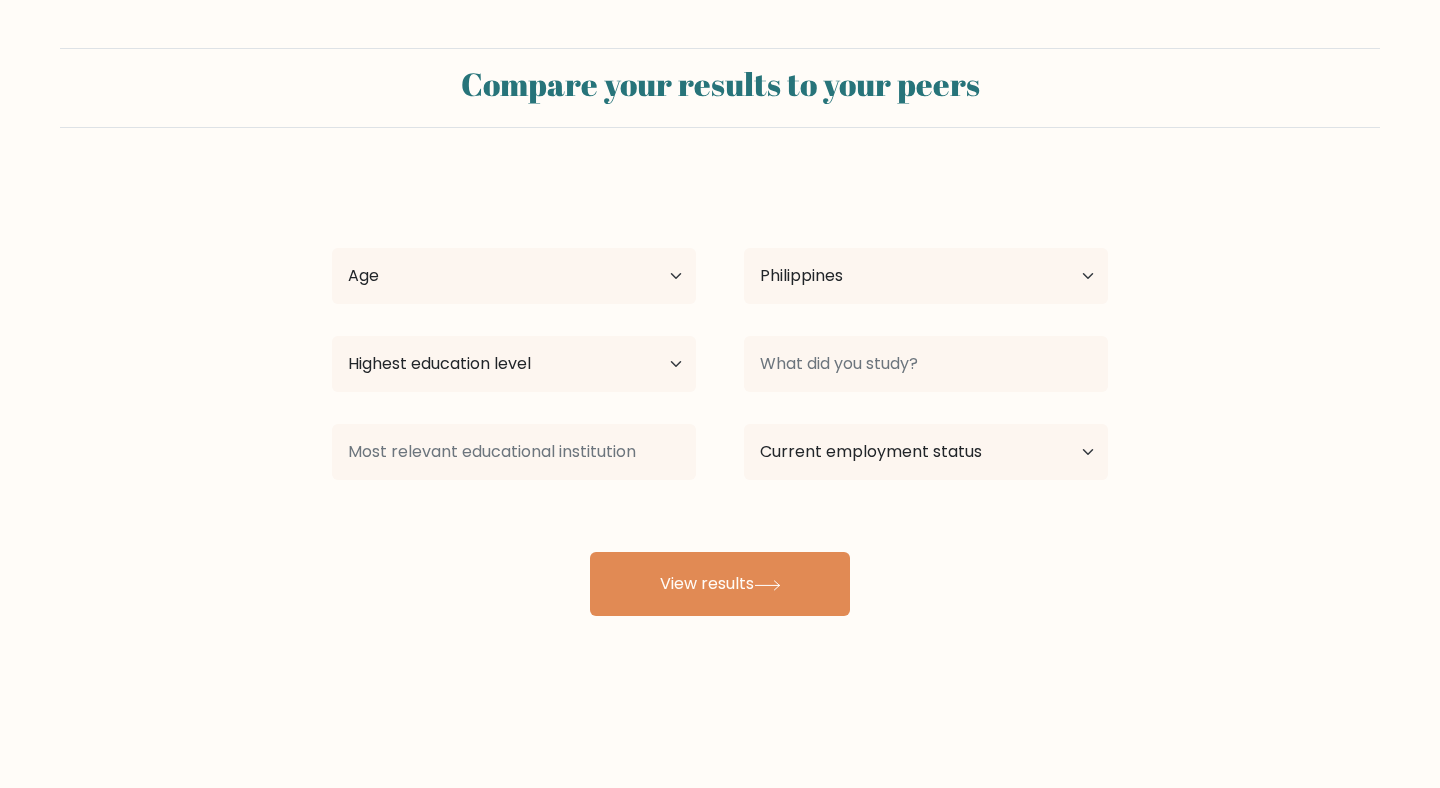 select on "PH" 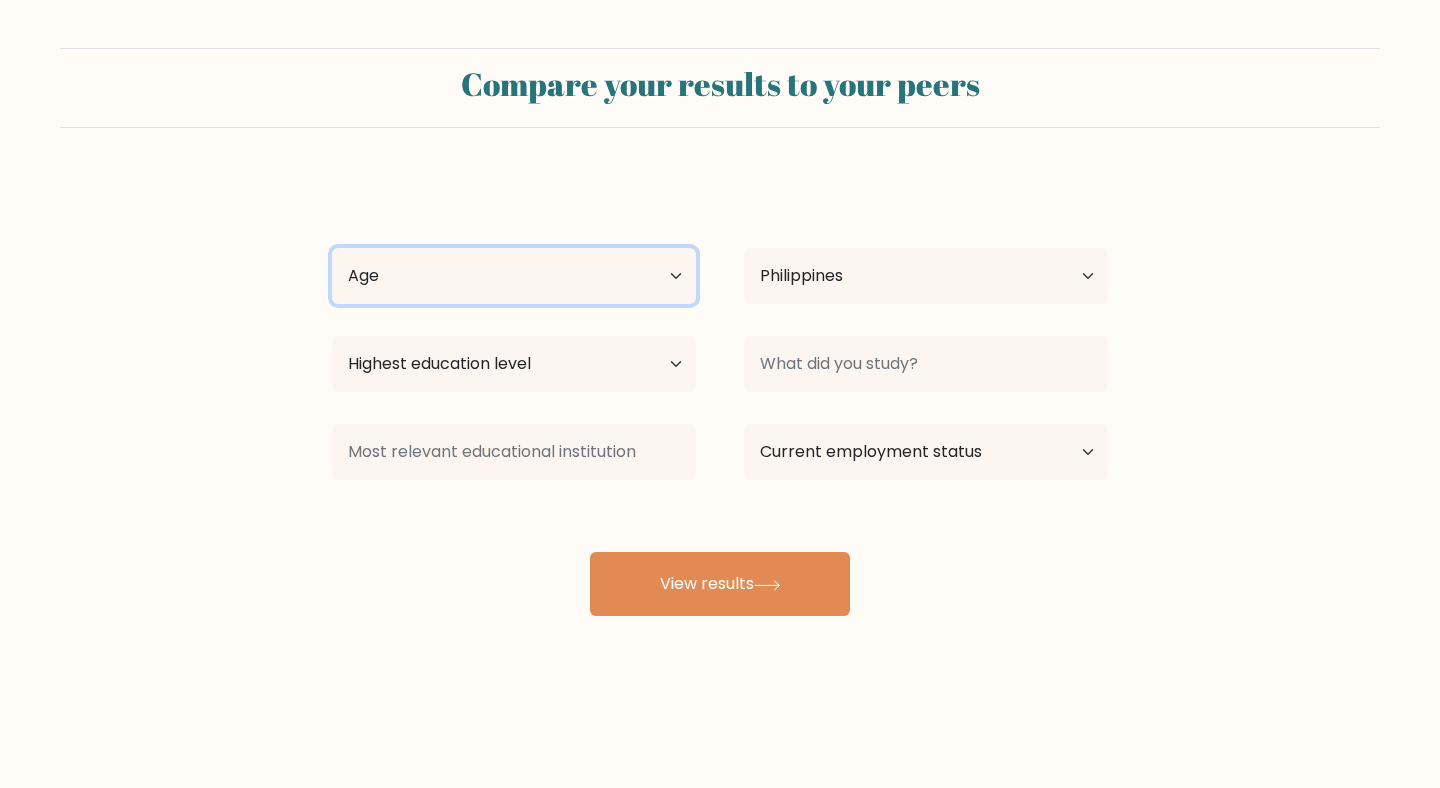 click on "Age
Under 18 years old
18-24 years old
25-34 years old
35-44 years old
45-54 years old
55-64 years old
65 years old and above" at bounding box center [514, 276] 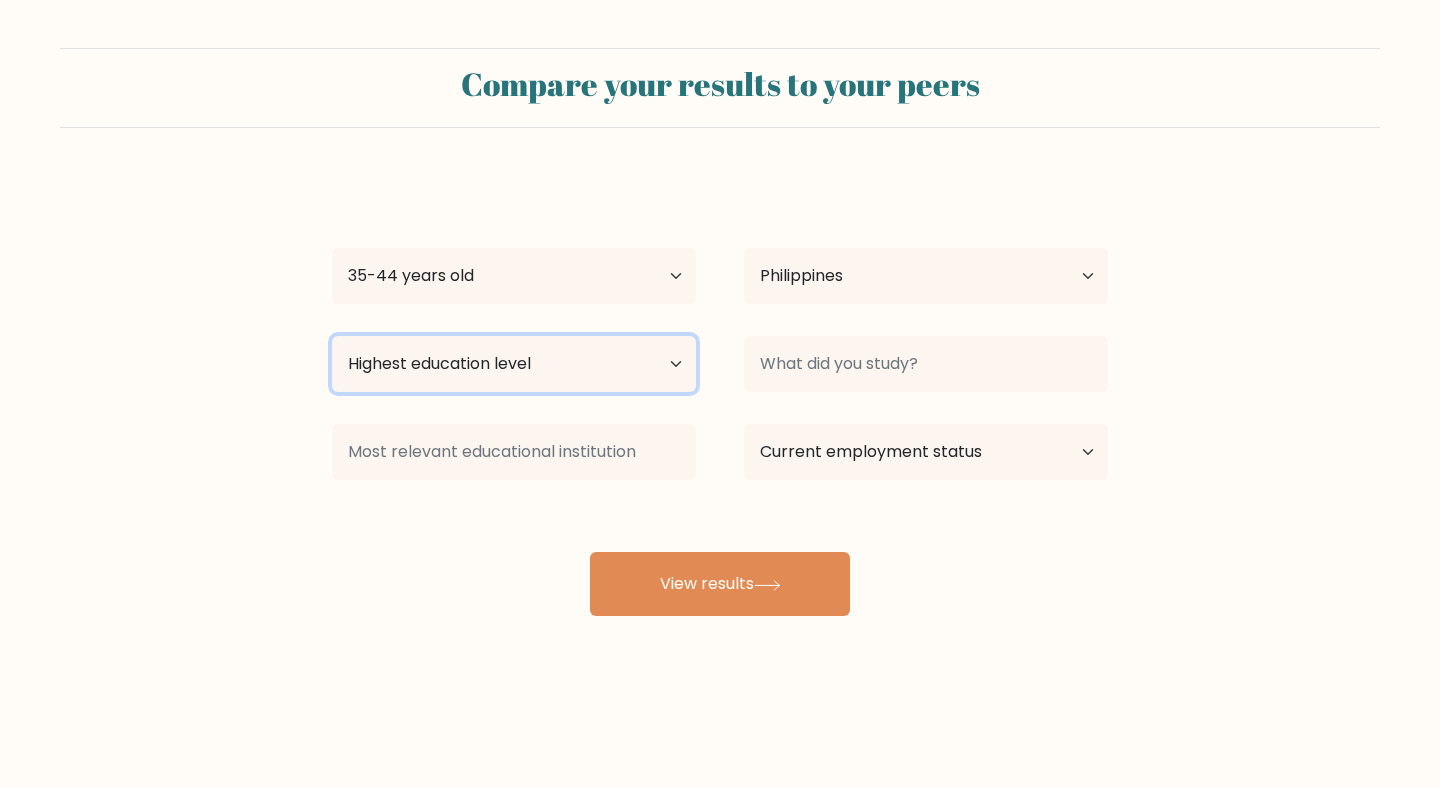 click on "Highest education level
No schooling
Primary
Lower Secondary
Upper Secondary
Occupation Specific
Bachelor's degree
Master's degree
Doctoral degree" at bounding box center (514, 364) 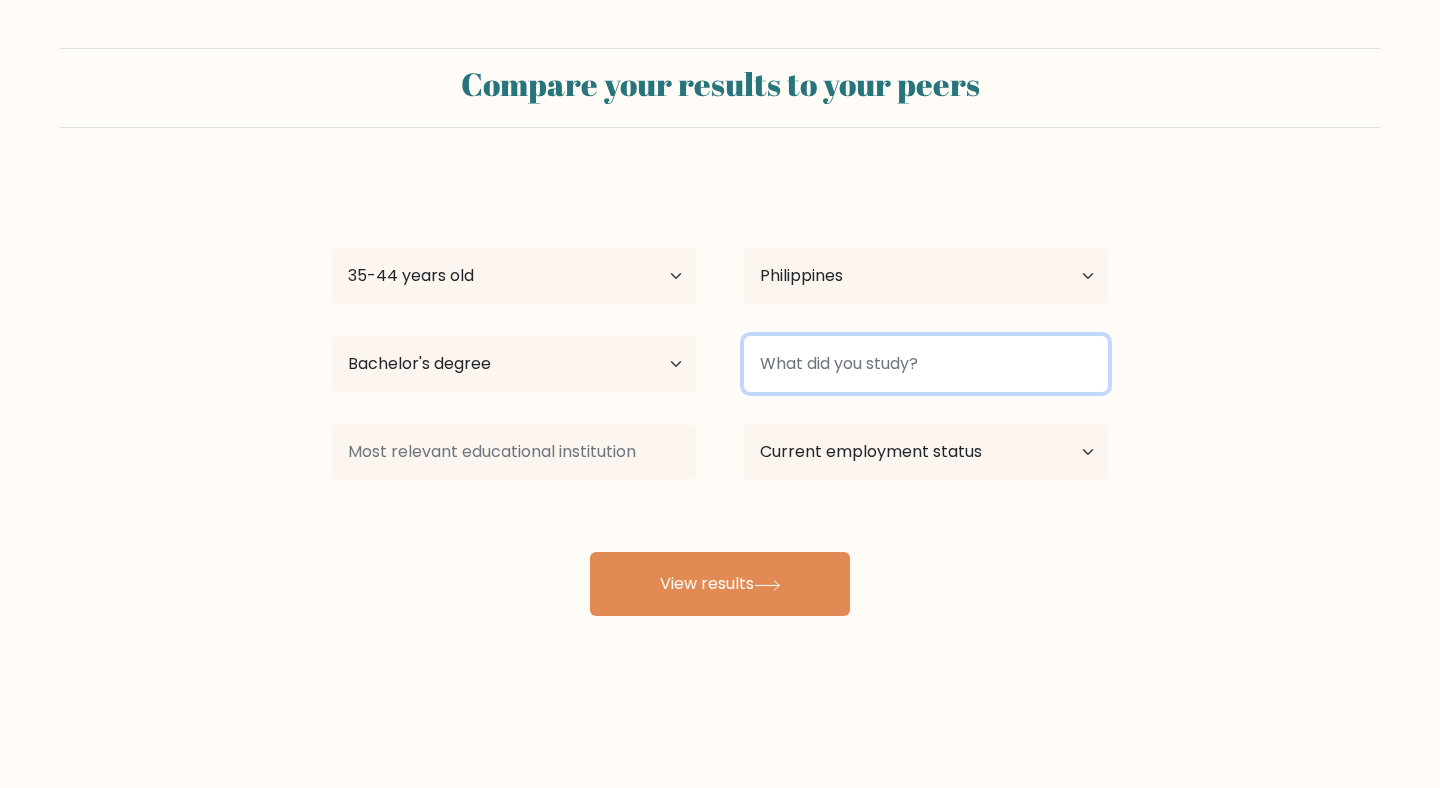 click at bounding box center [926, 364] 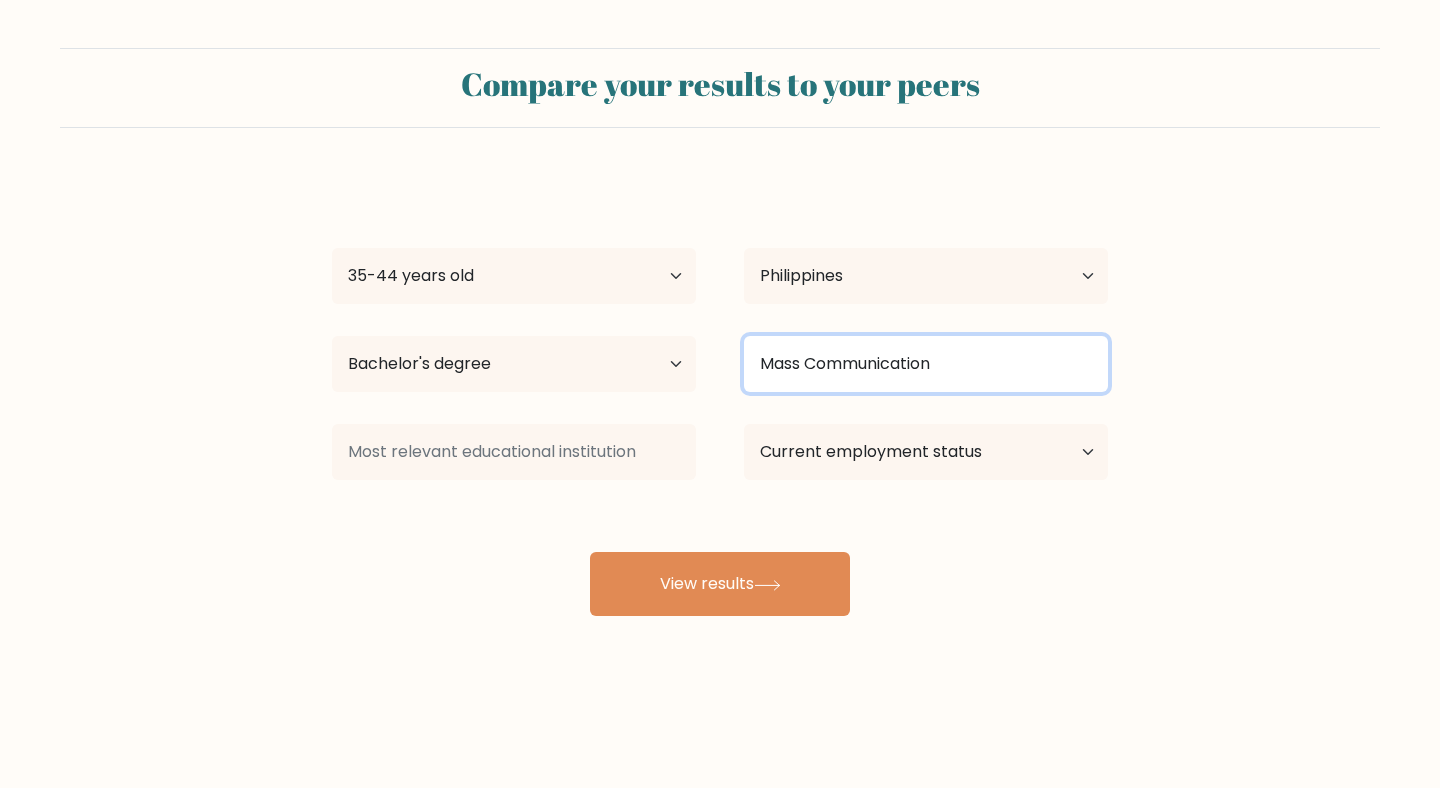 type on "Mass Communication" 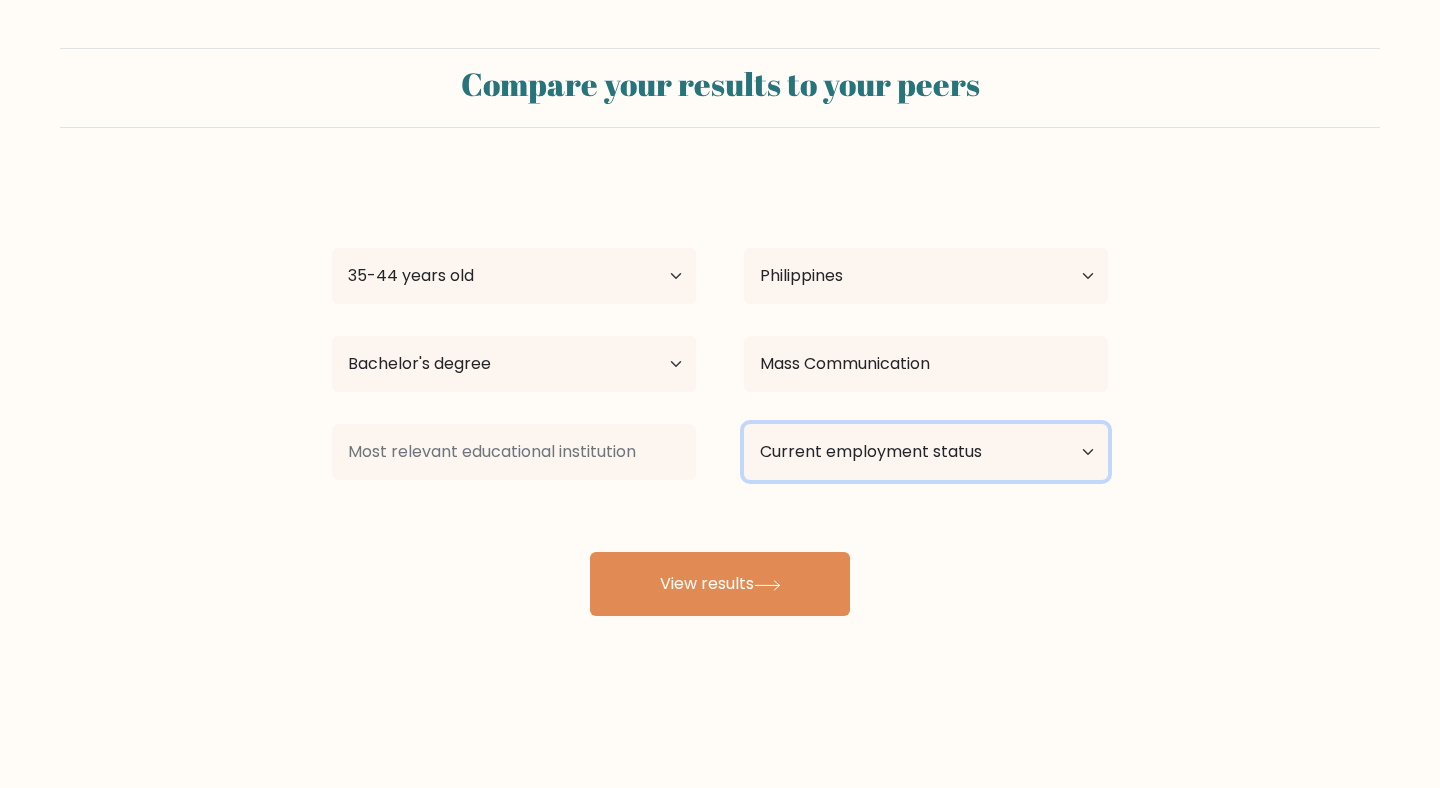 click on "Current employment status
Employed
Student
Retired
Other / prefer not to answer" at bounding box center (926, 452) 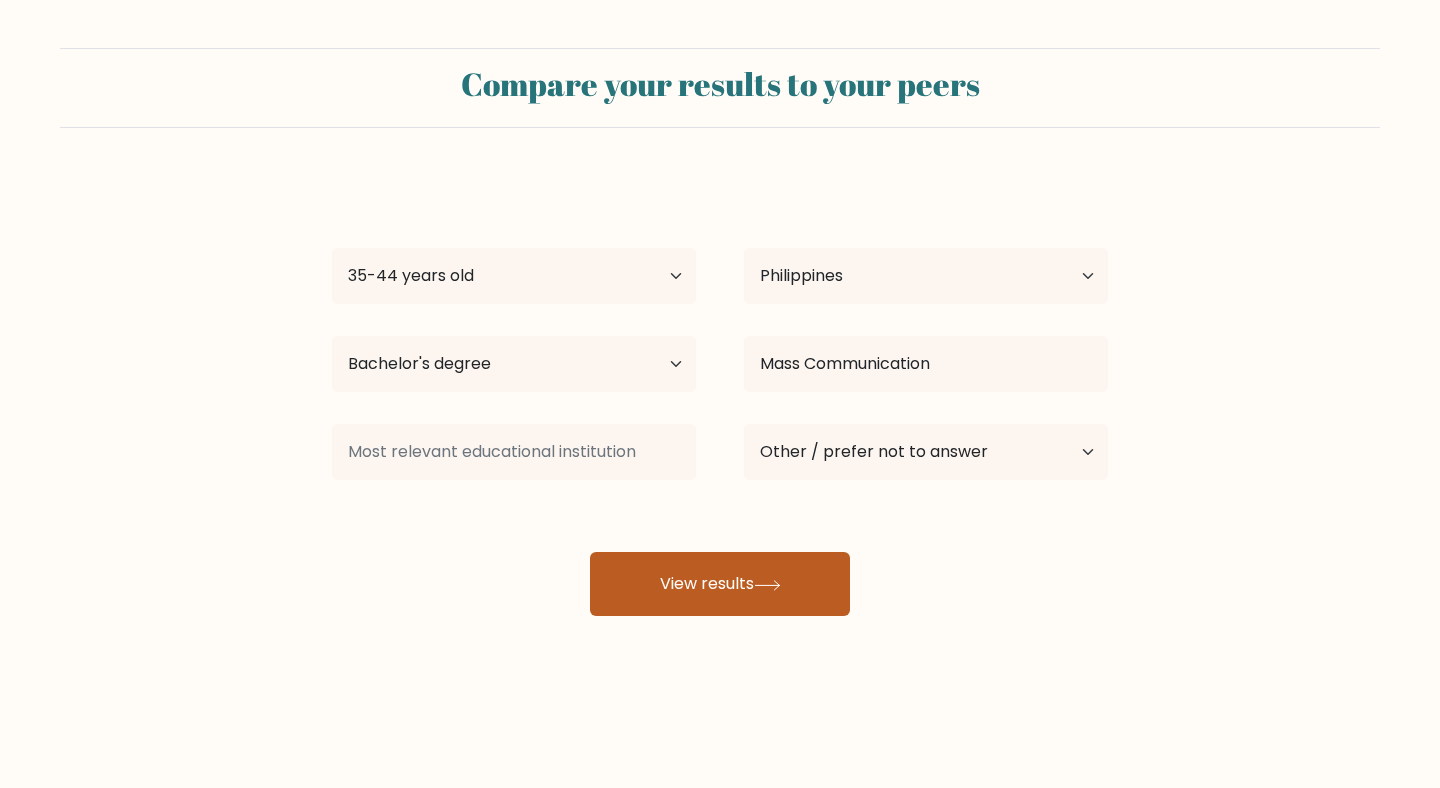click on "View results" at bounding box center [720, 584] 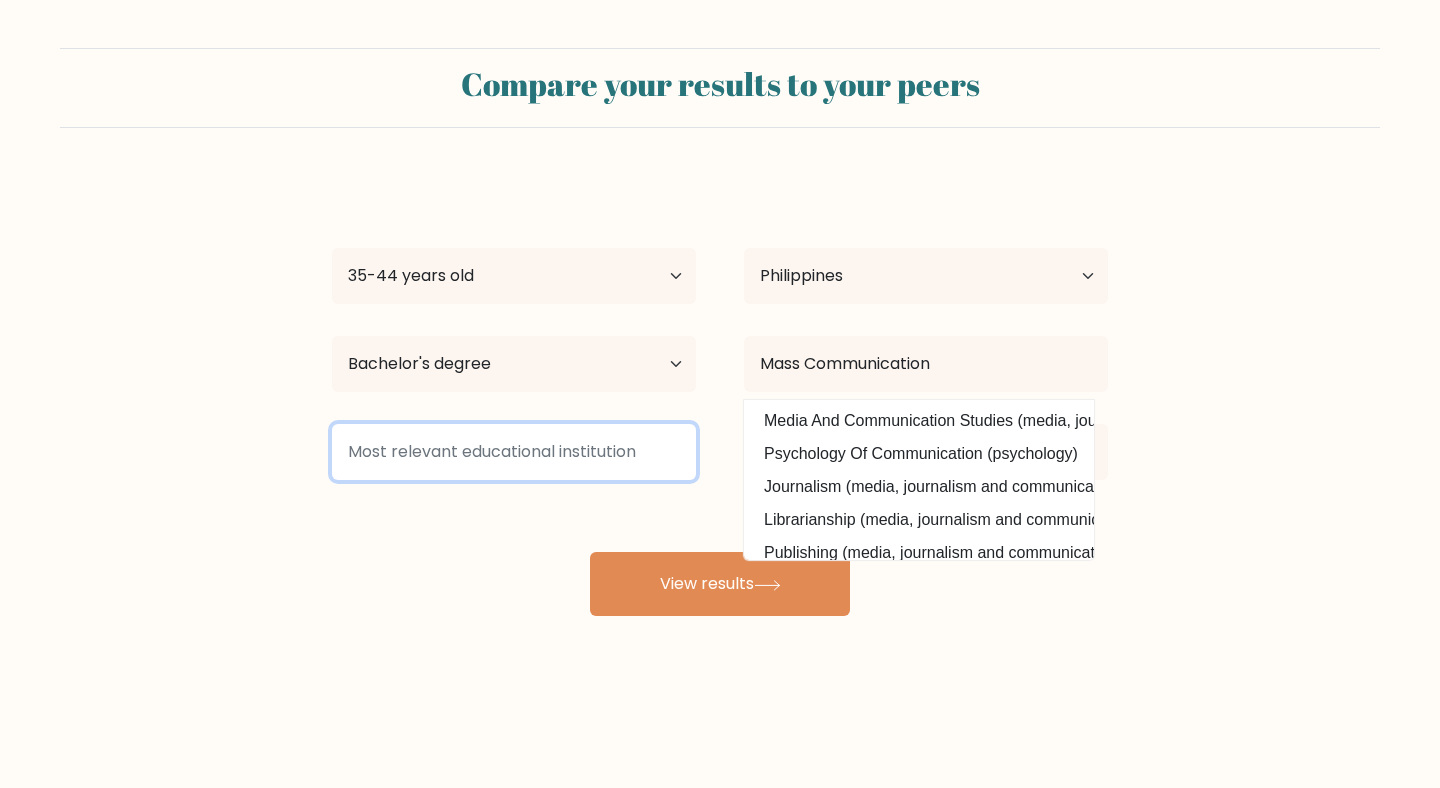 click at bounding box center (514, 452) 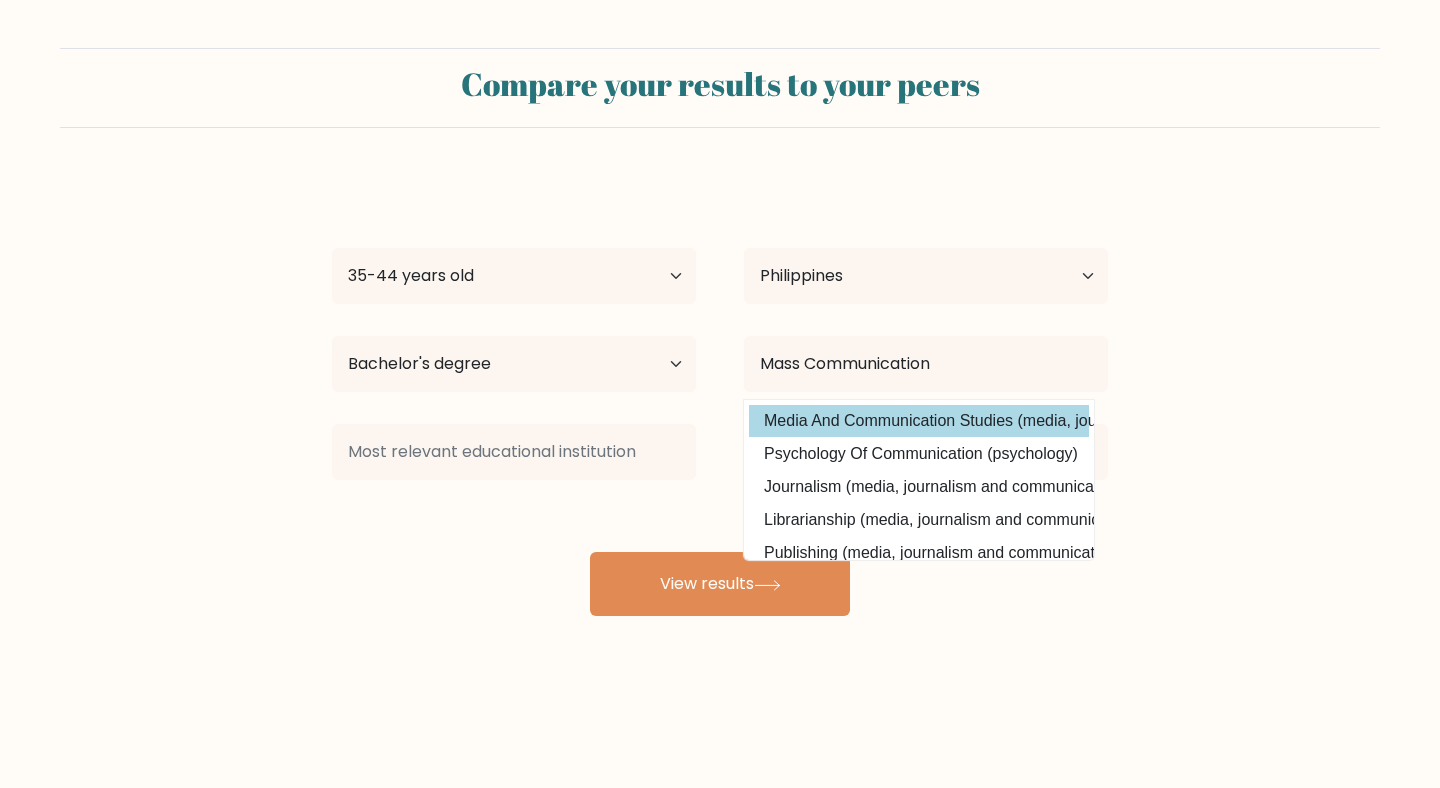 click on "Media And Communication Studies (media, journalism and communications)" at bounding box center (919, 421) 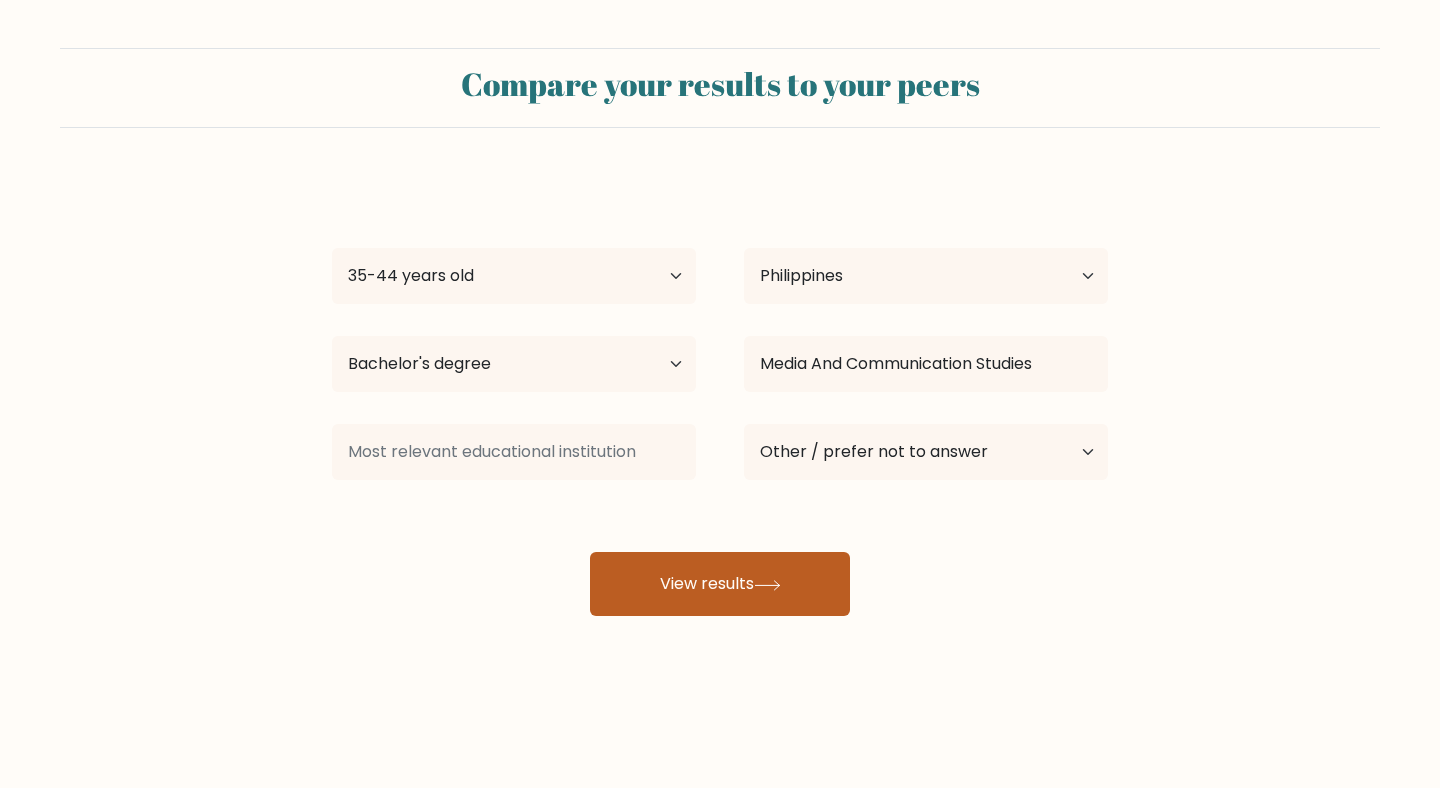 click on "View results" at bounding box center (720, 584) 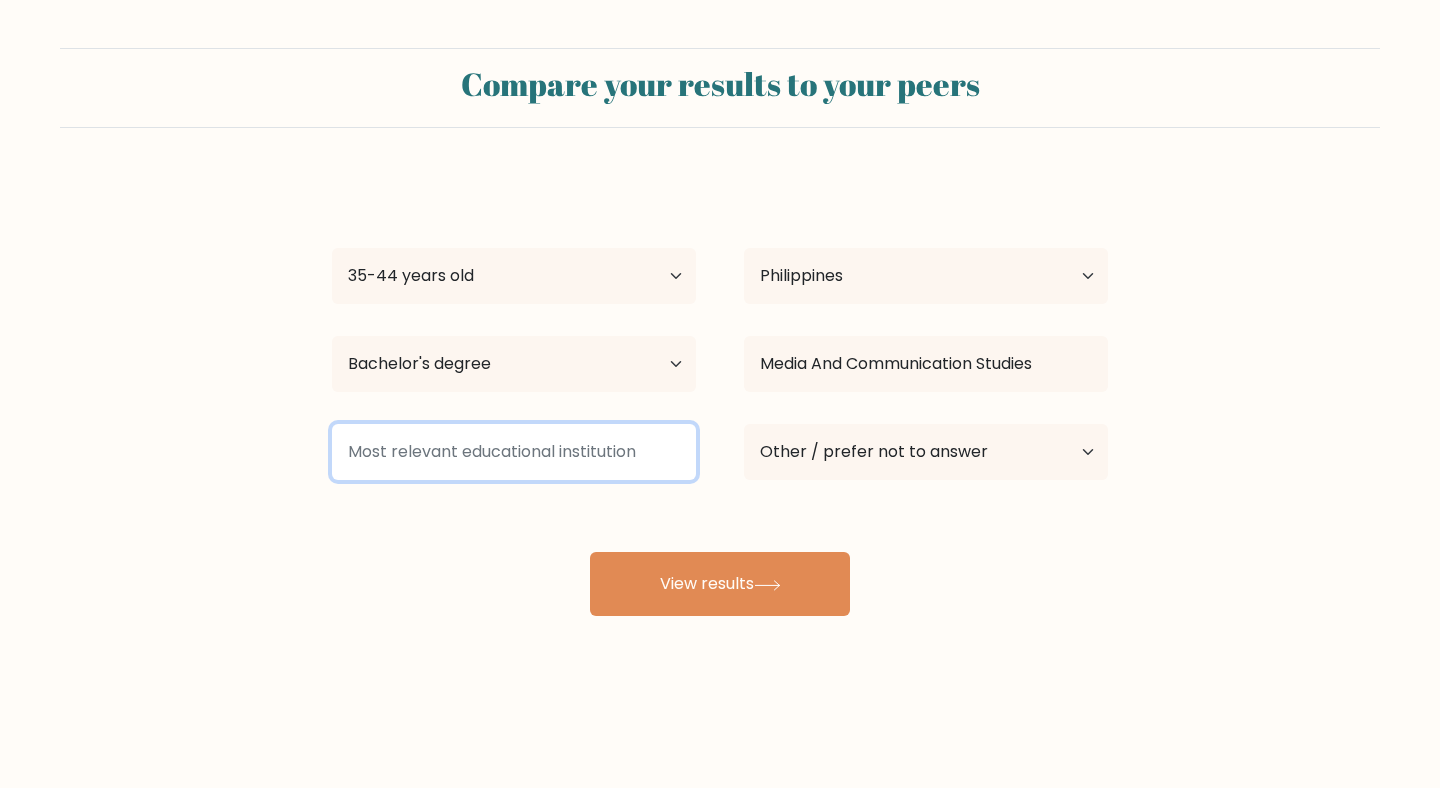 click at bounding box center (514, 452) 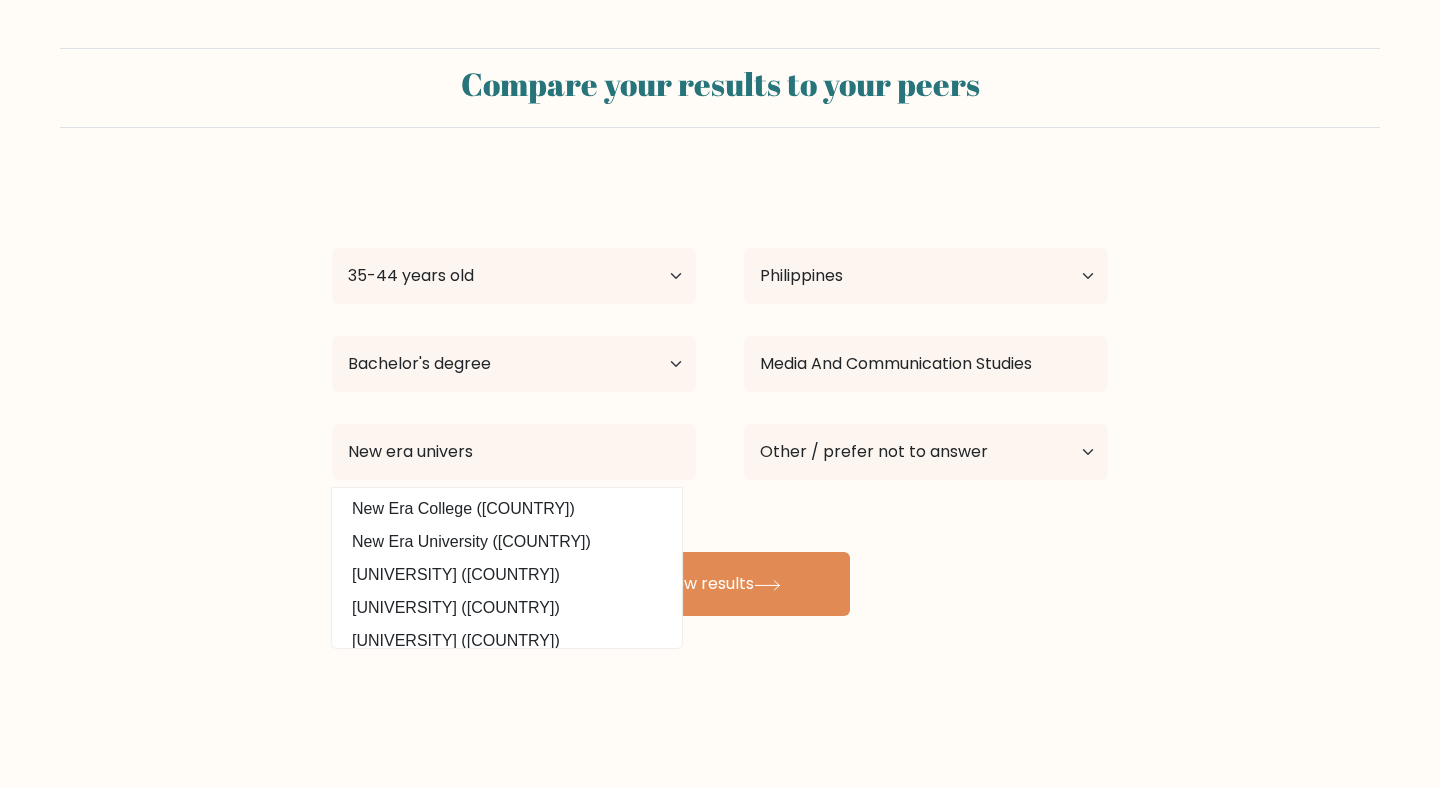 click on "New Era University (Philippines)" at bounding box center [507, 542] 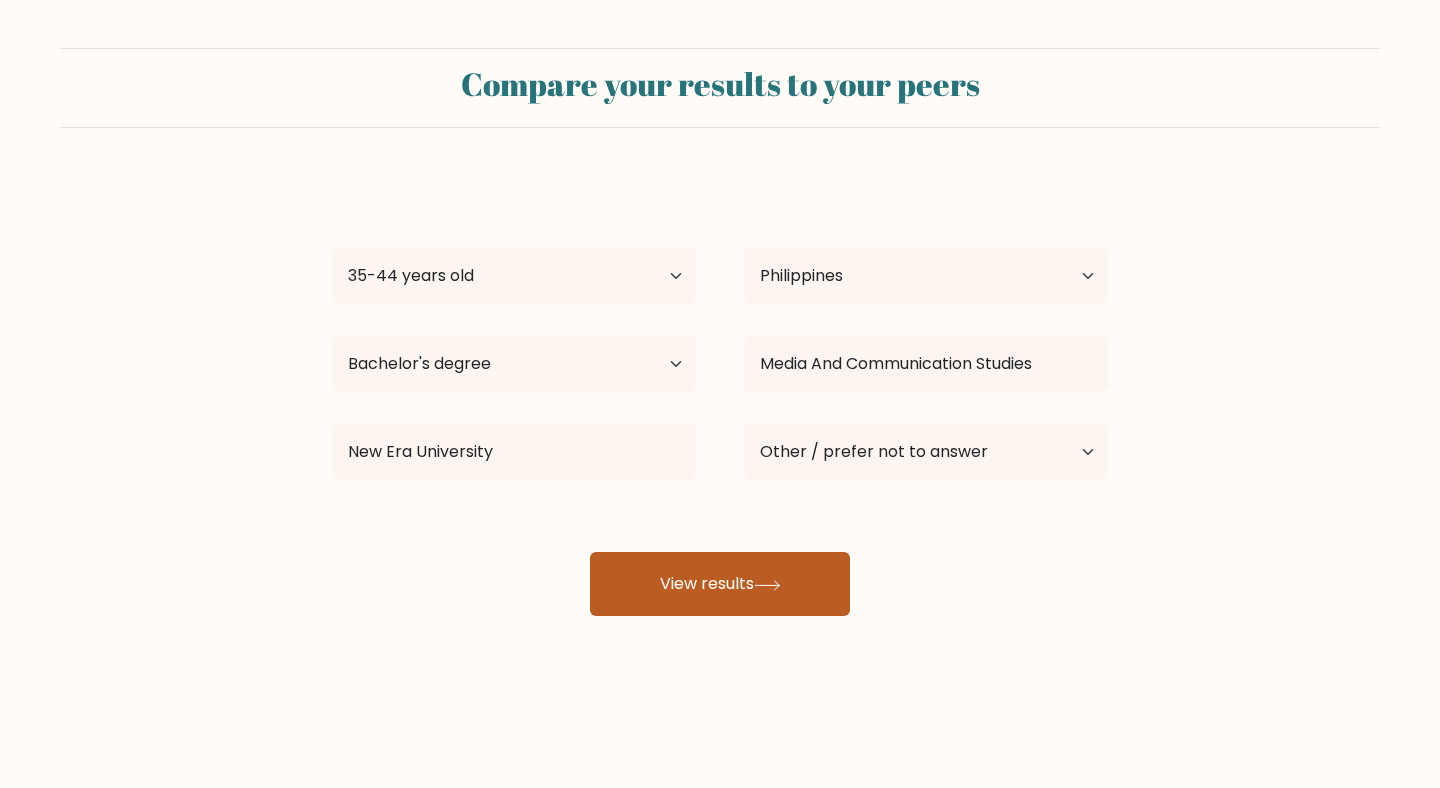 click on "View results" at bounding box center (720, 584) 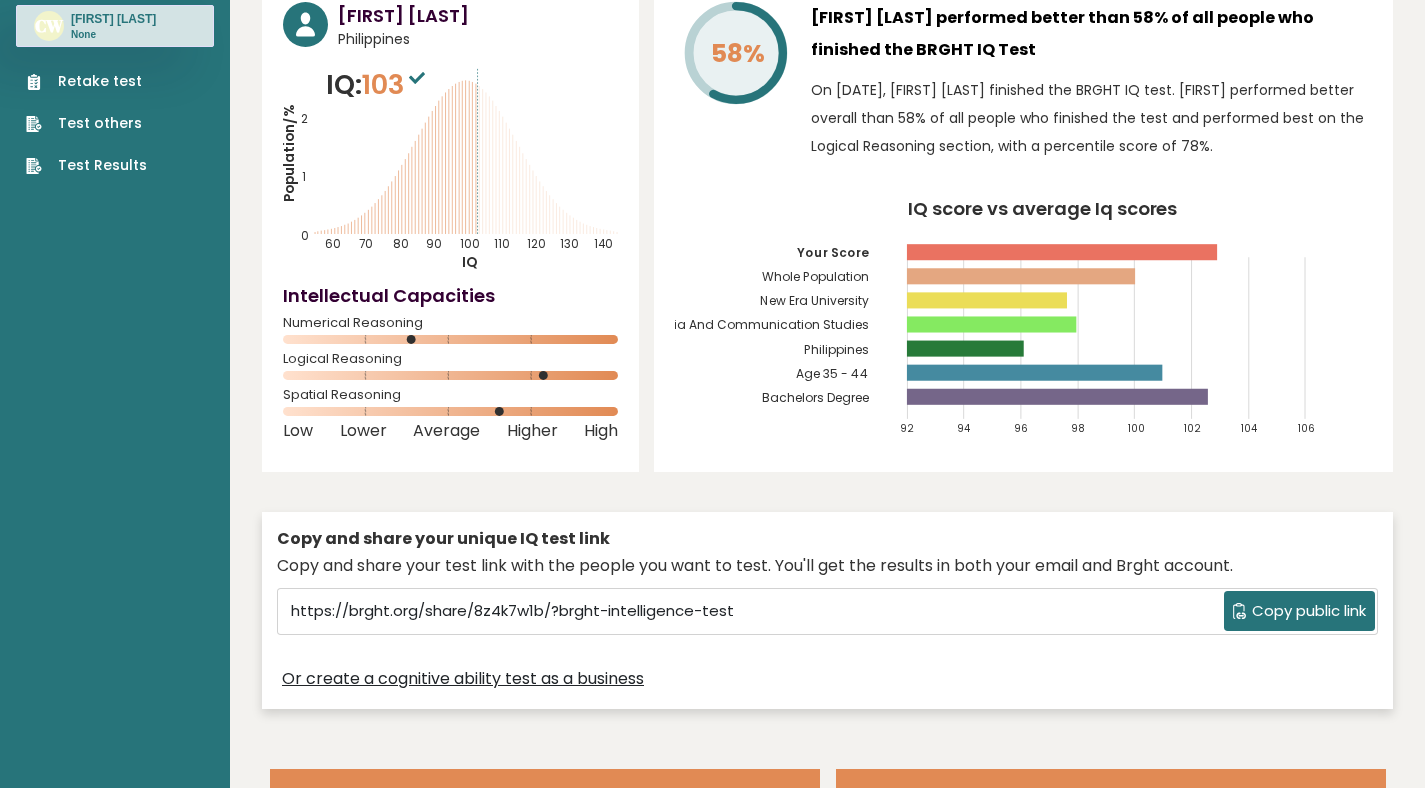 scroll, scrollTop: 0, scrollLeft: 0, axis: both 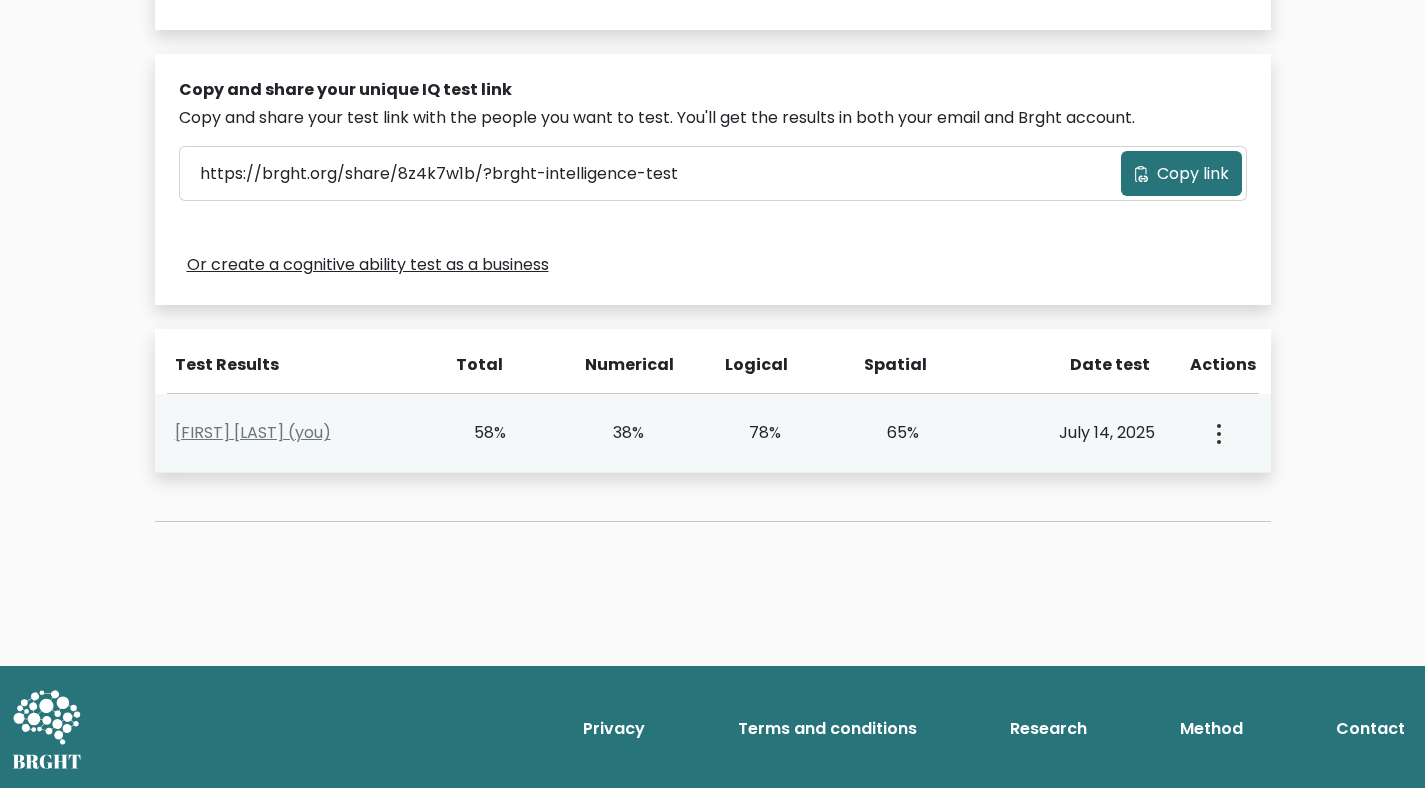 click at bounding box center (1217, 433) 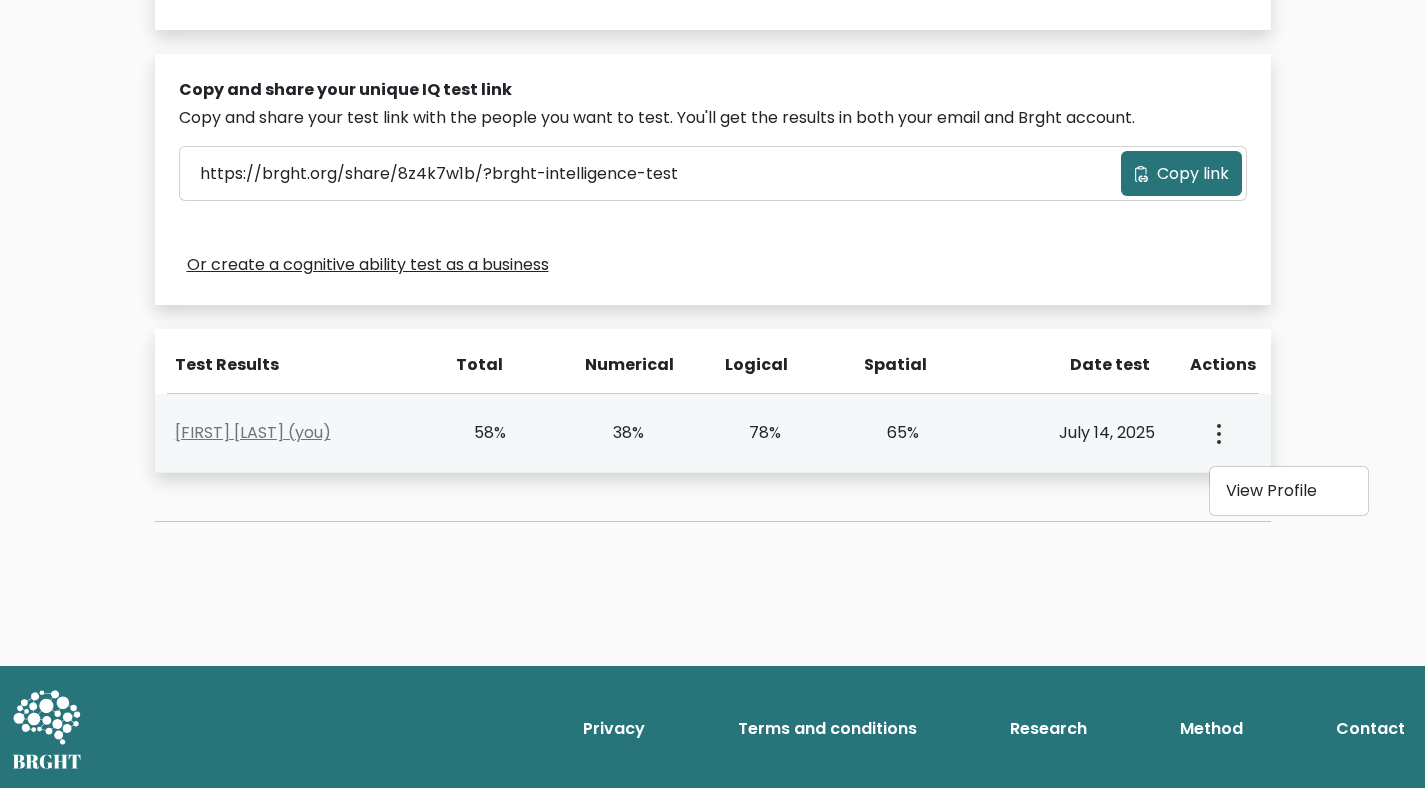 click at bounding box center (1217, 433) 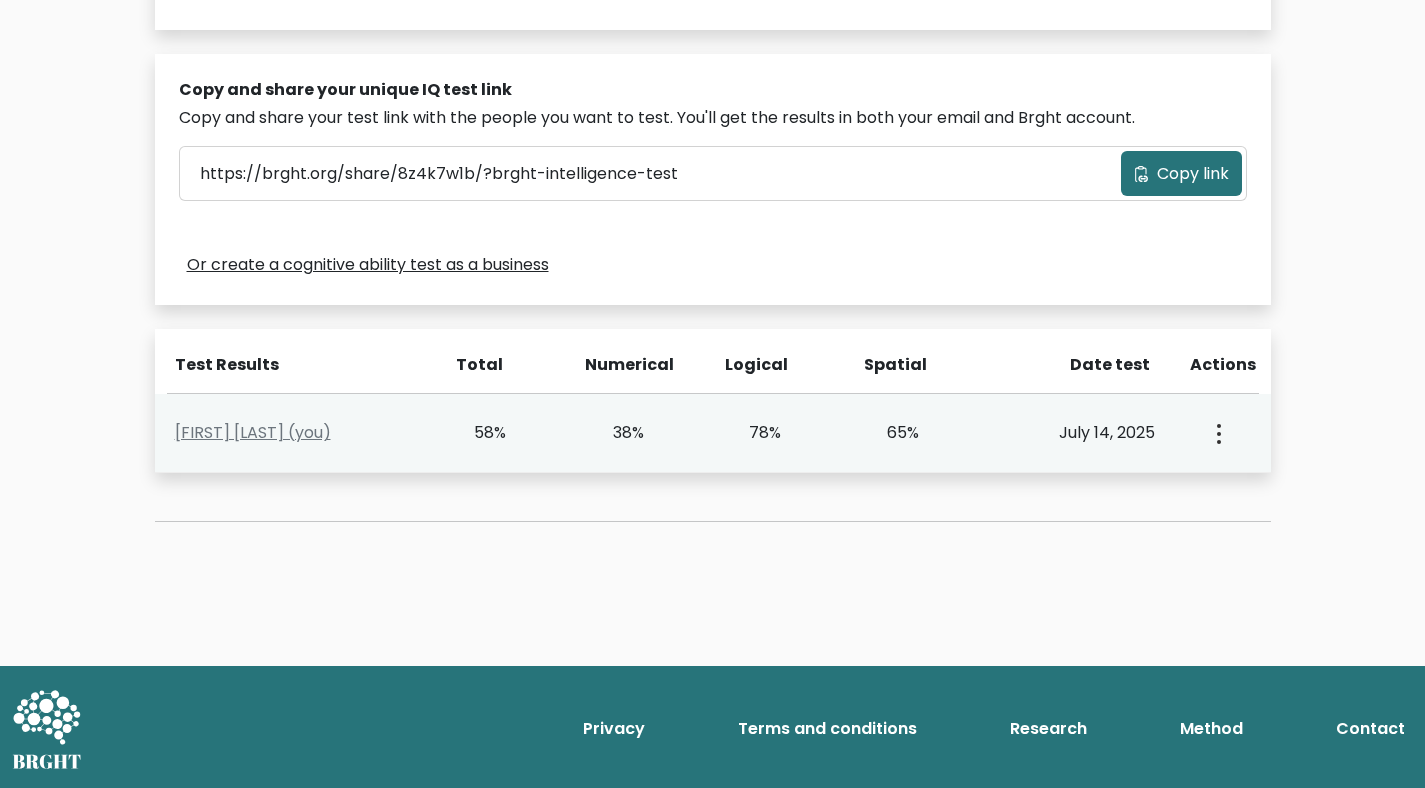 click at bounding box center (1217, 433) 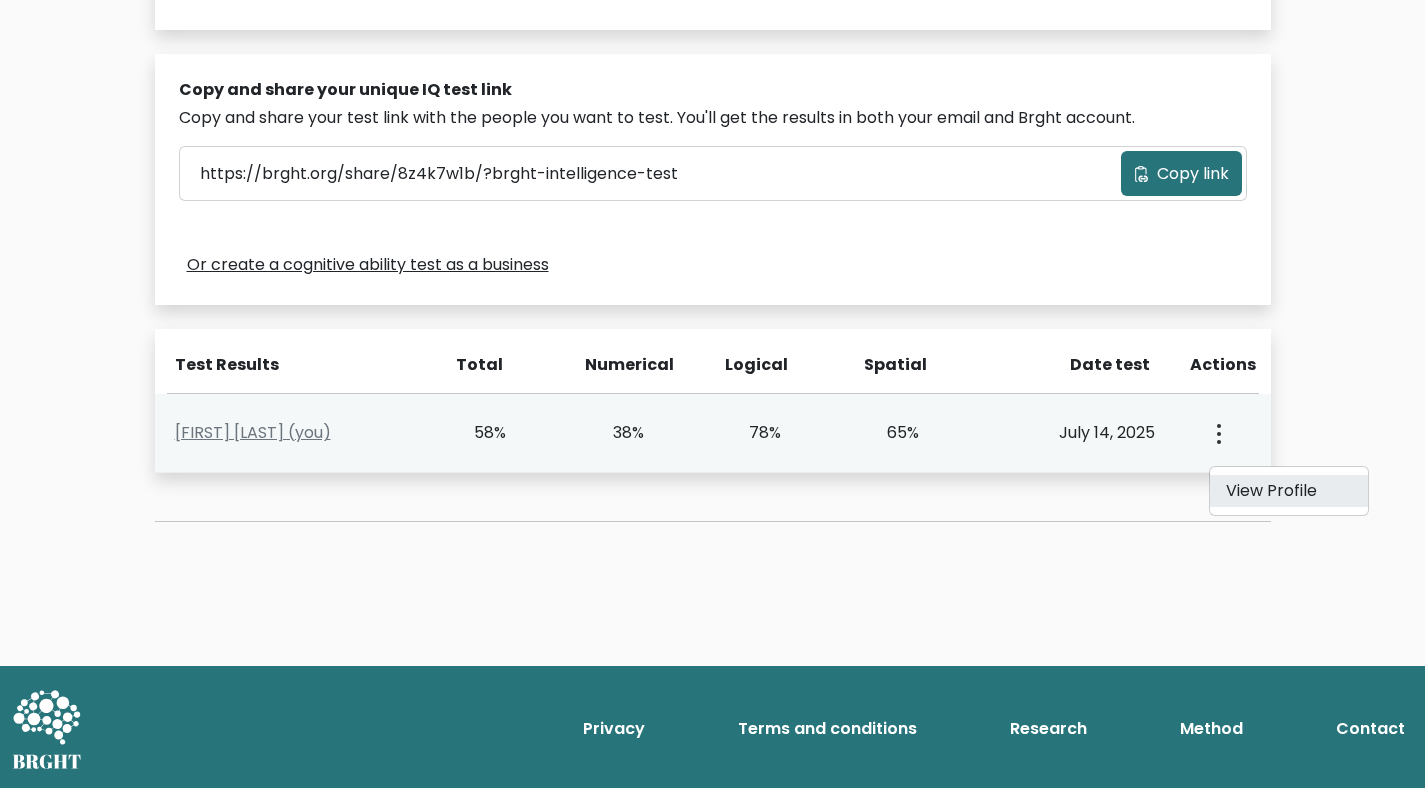 click on "View Profile" at bounding box center (1289, 491) 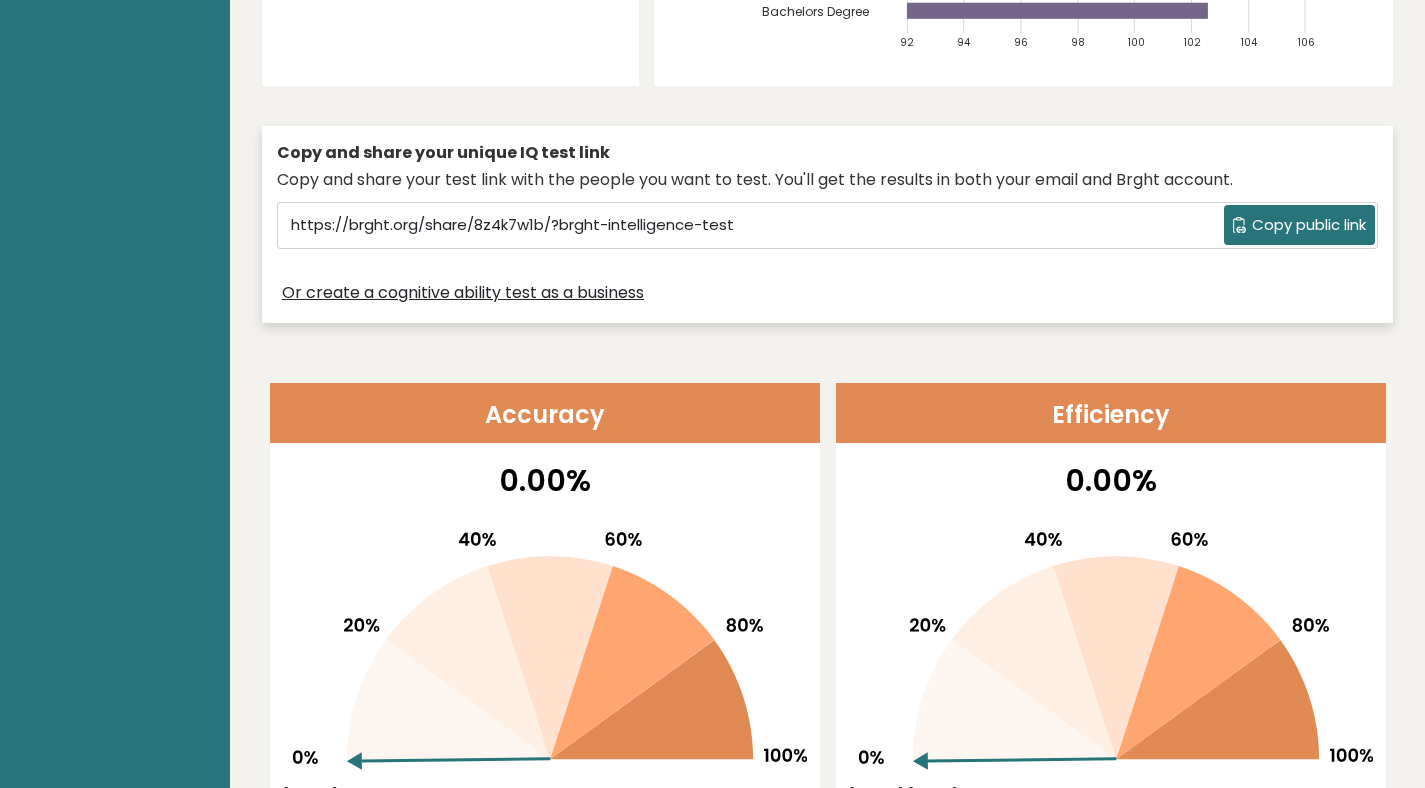 scroll, scrollTop: 0, scrollLeft: 0, axis: both 